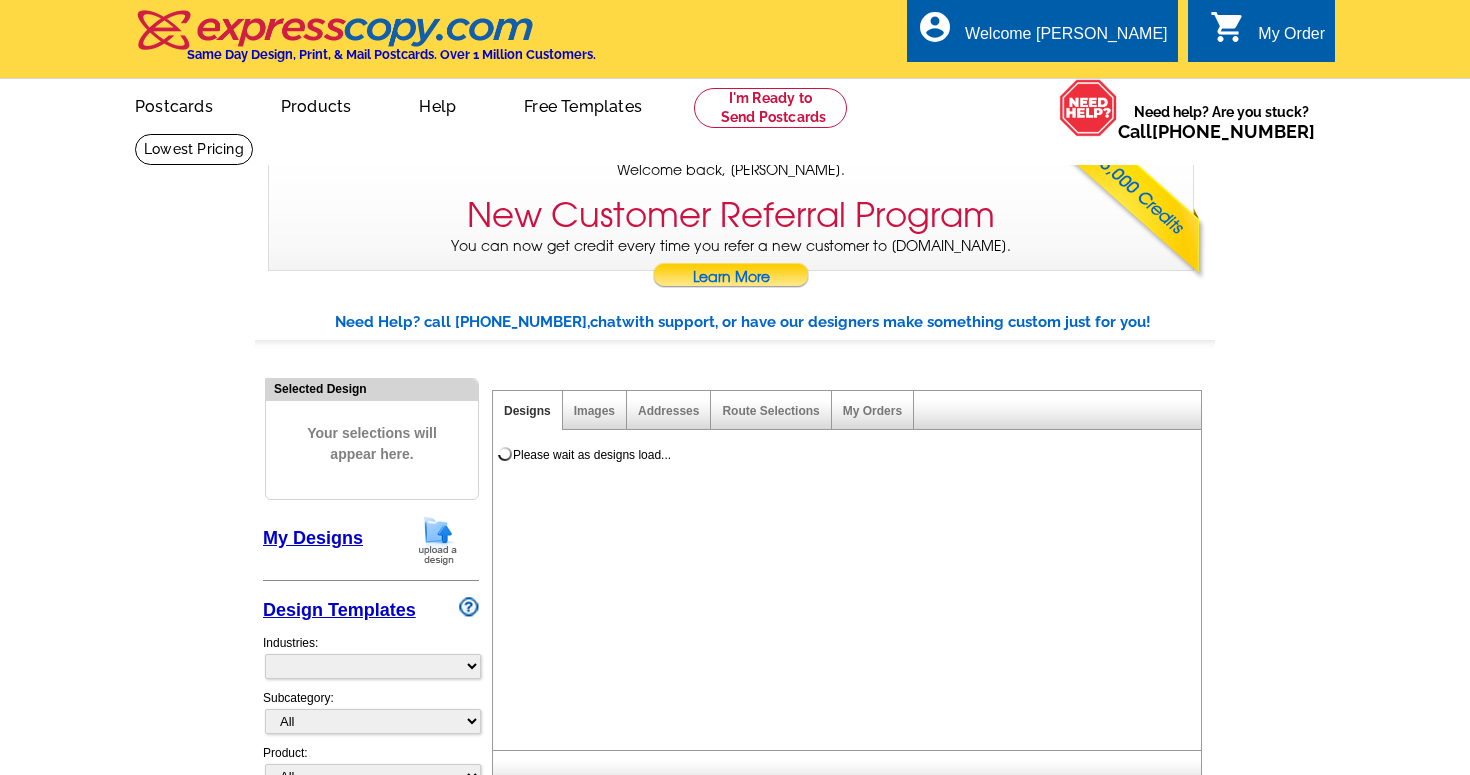 scroll, scrollTop: 0, scrollLeft: 0, axis: both 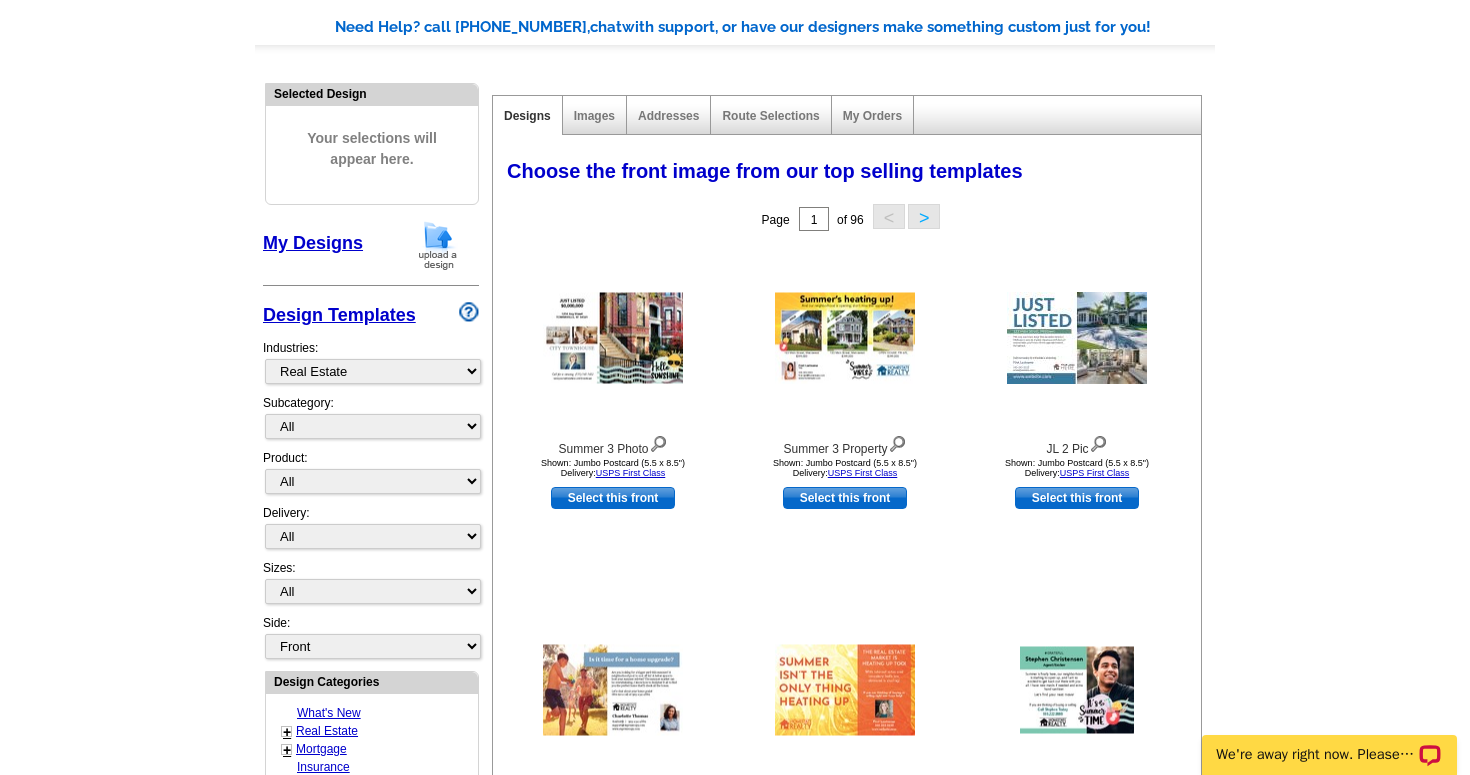 click at bounding box center (438, 245) 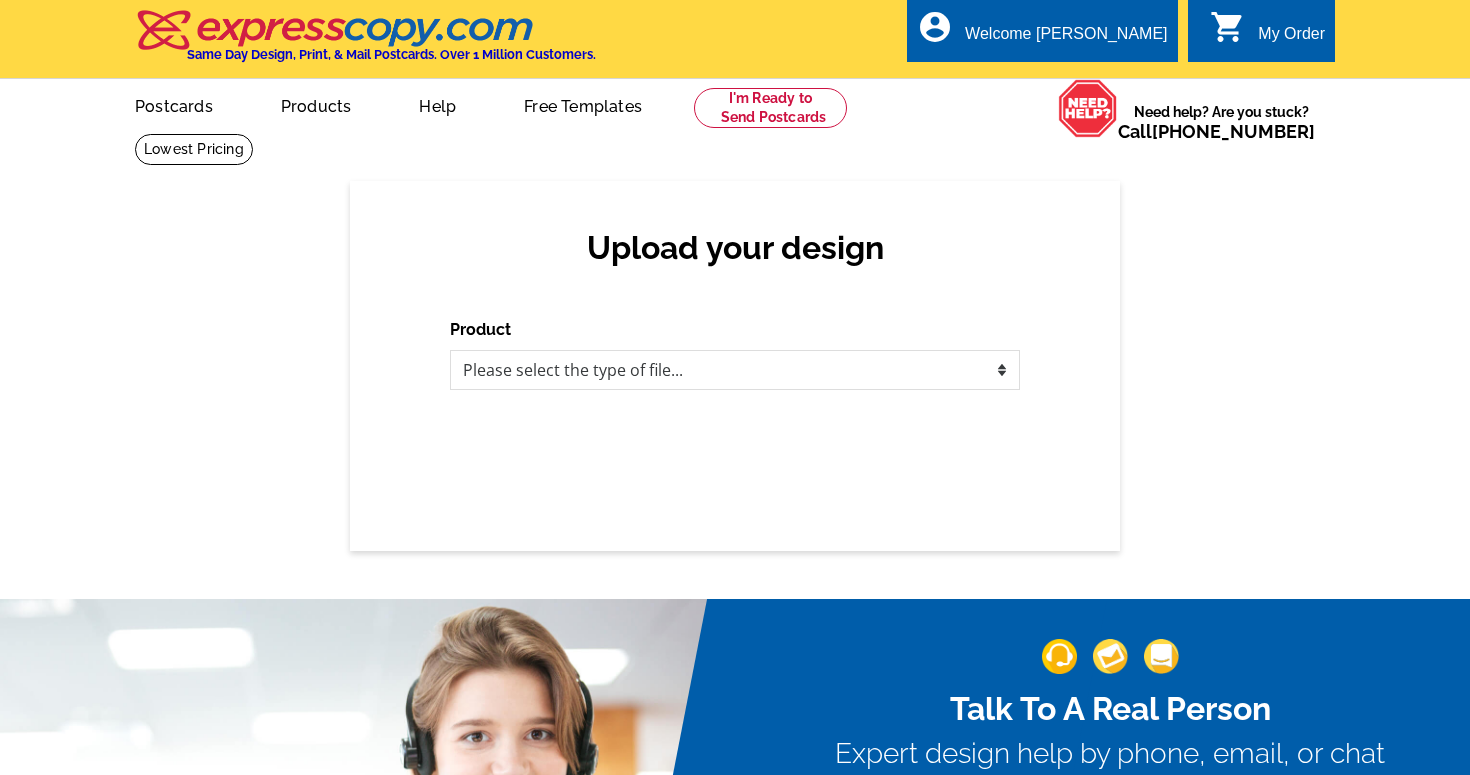 scroll, scrollTop: 0, scrollLeft: 0, axis: both 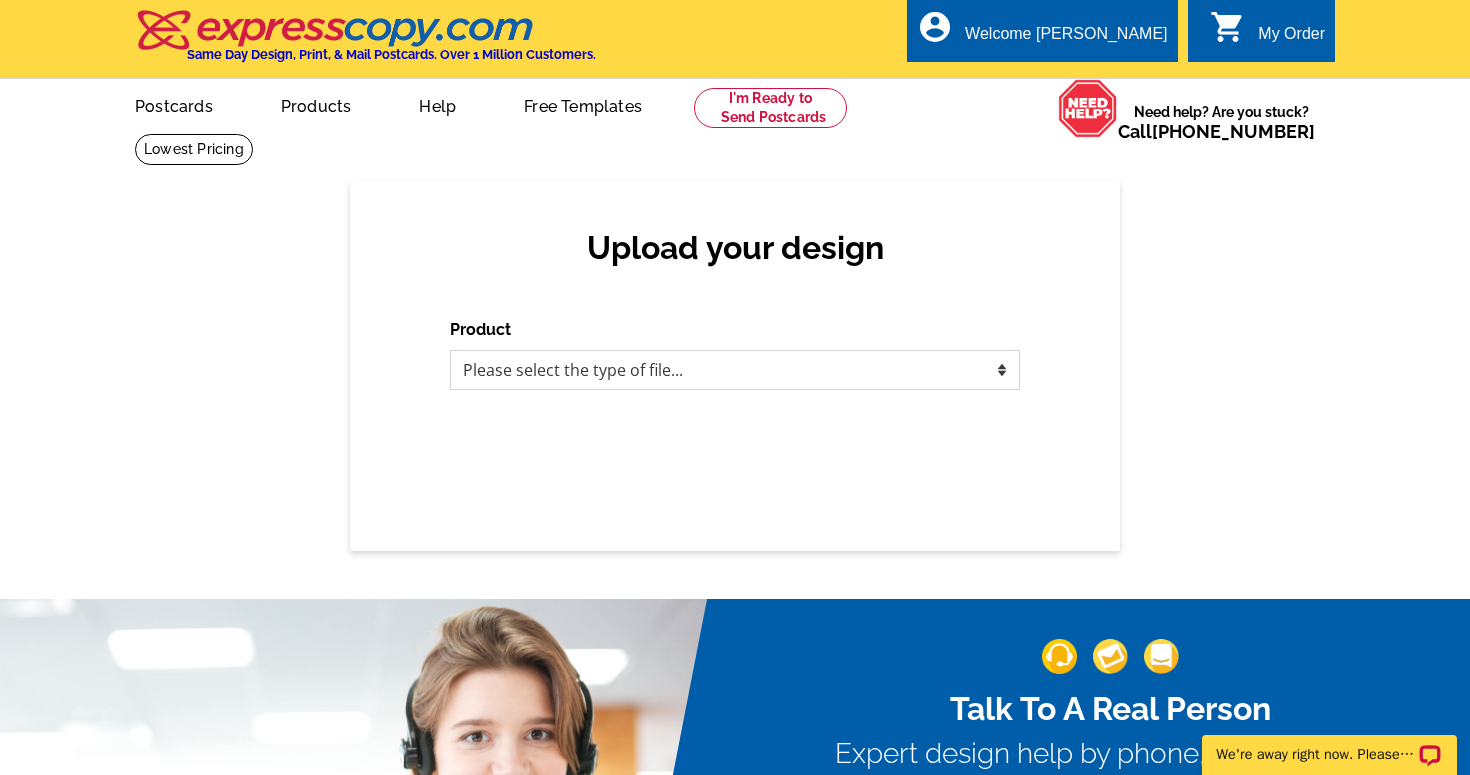 click on "Please select the type of file...
Postcards
Business Cards
Letters and flyers
Greeting Cards
Door Hangers" at bounding box center (735, 370) 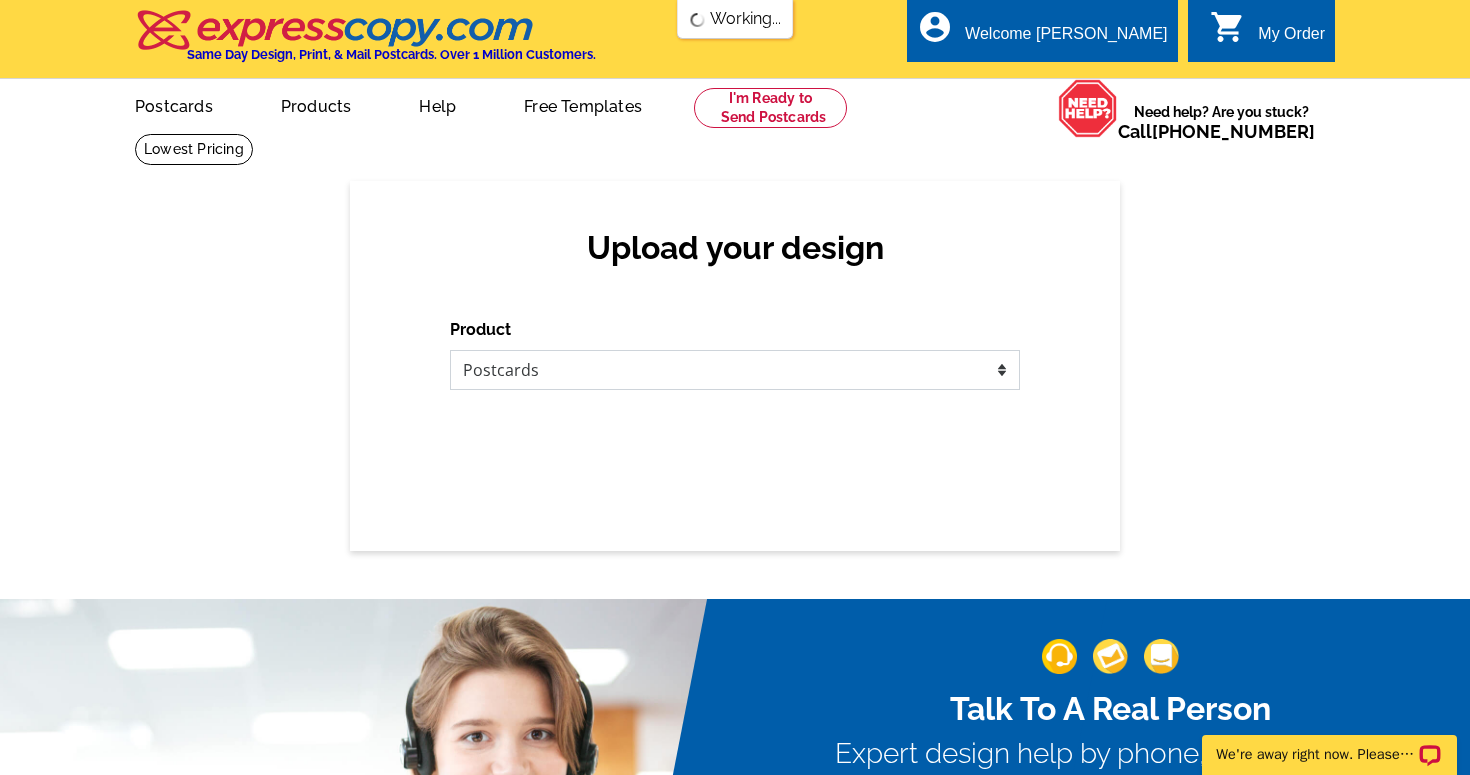 scroll, scrollTop: 0, scrollLeft: 0, axis: both 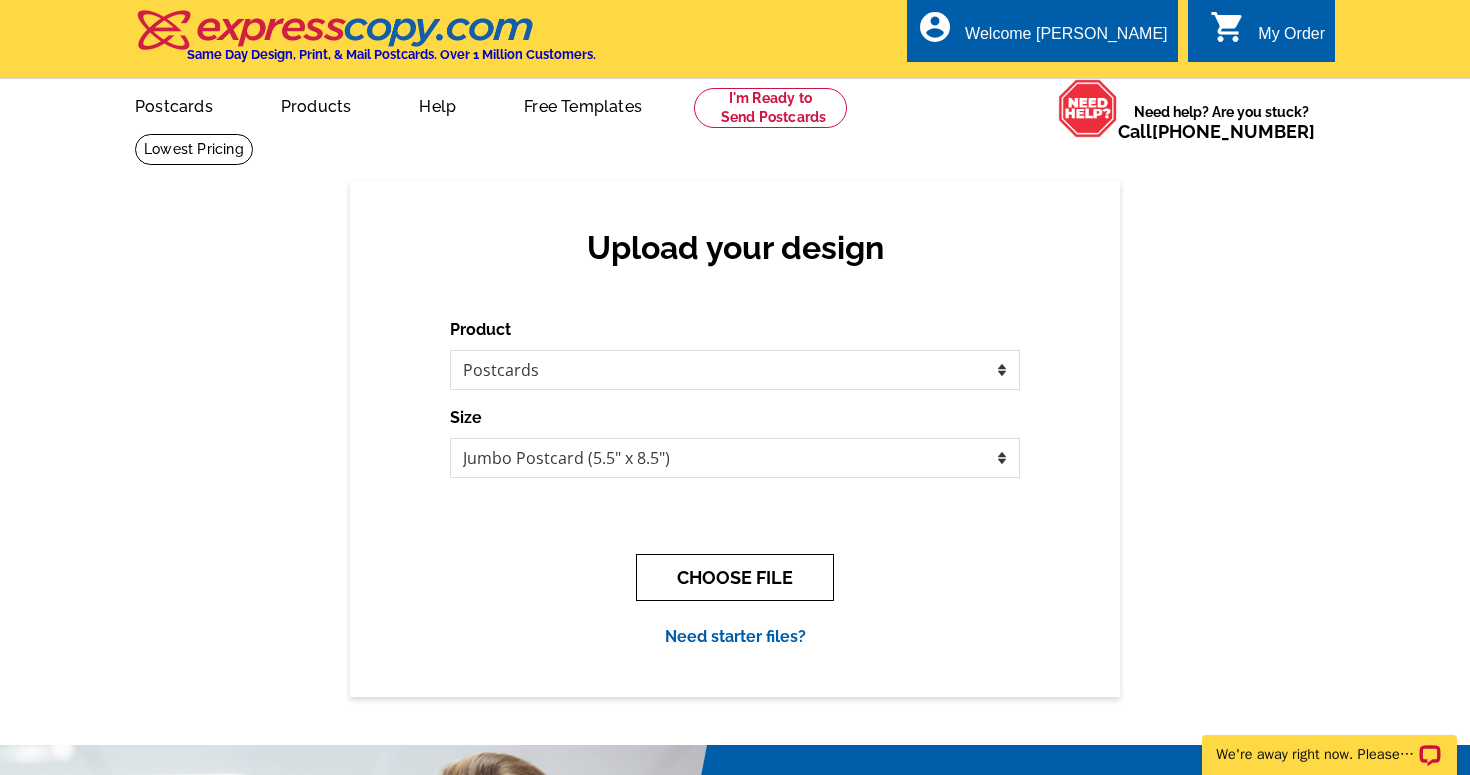 click on "CHOOSE FILE" at bounding box center (735, 577) 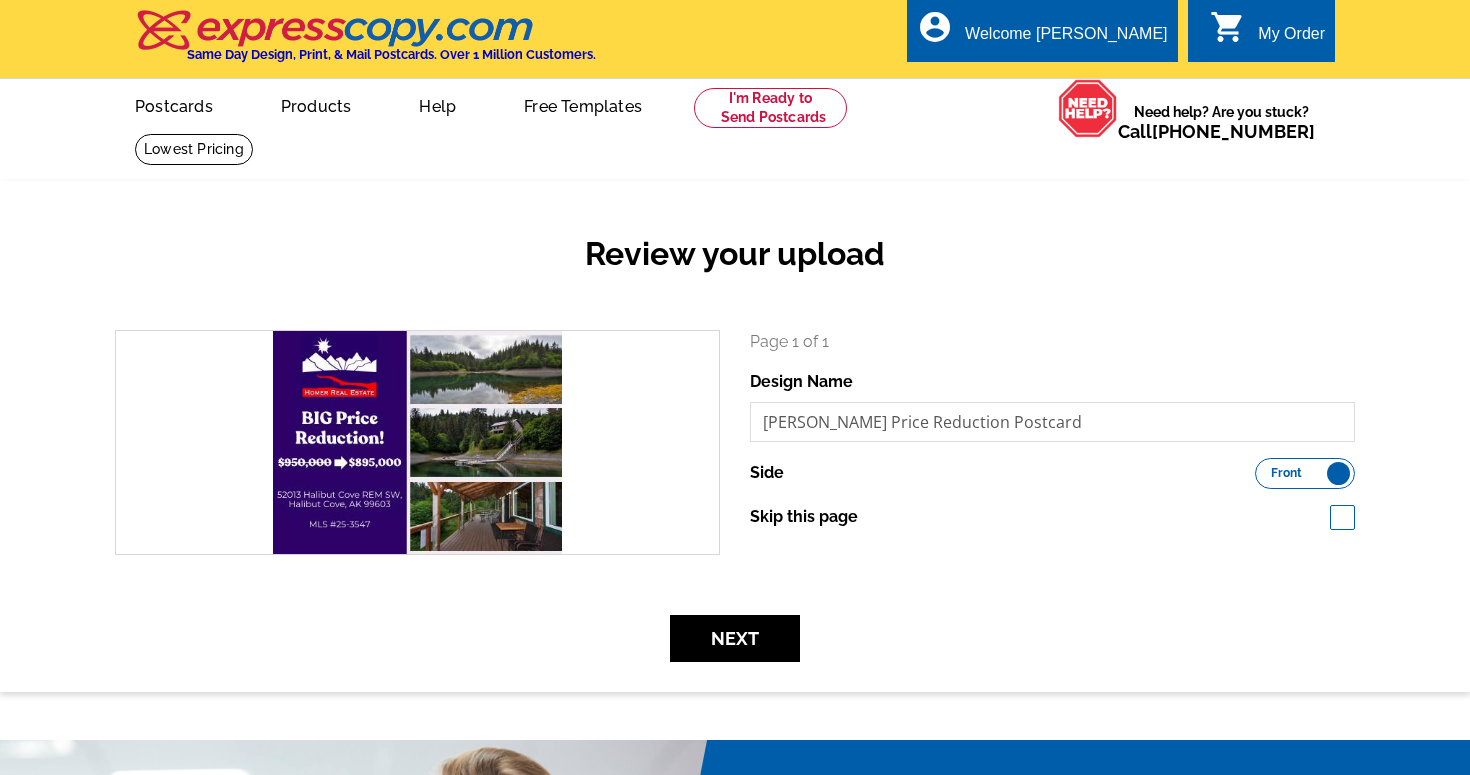 scroll, scrollTop: 0, scrollLeft: 0, axis: both 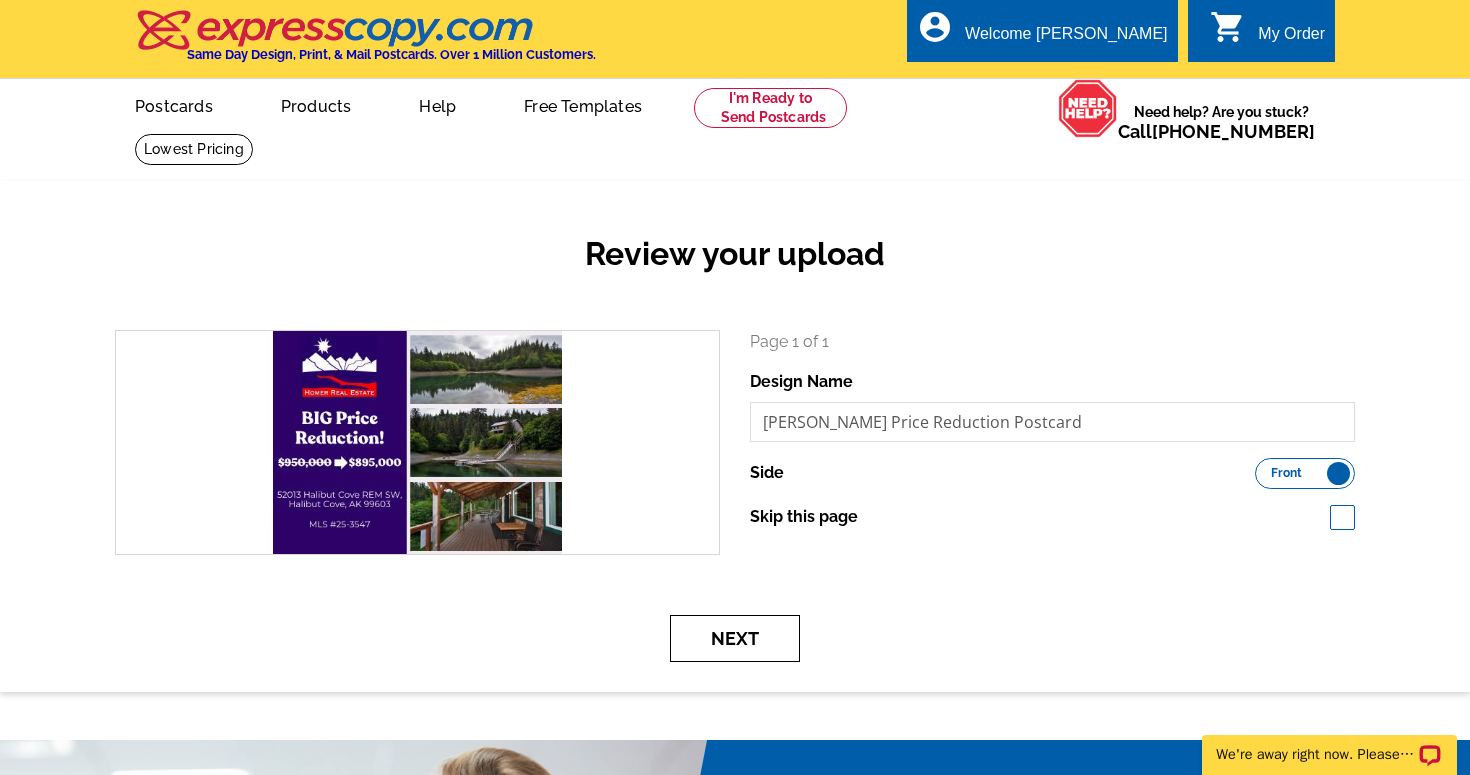 click on "Next" at bounding box center (735, 638) 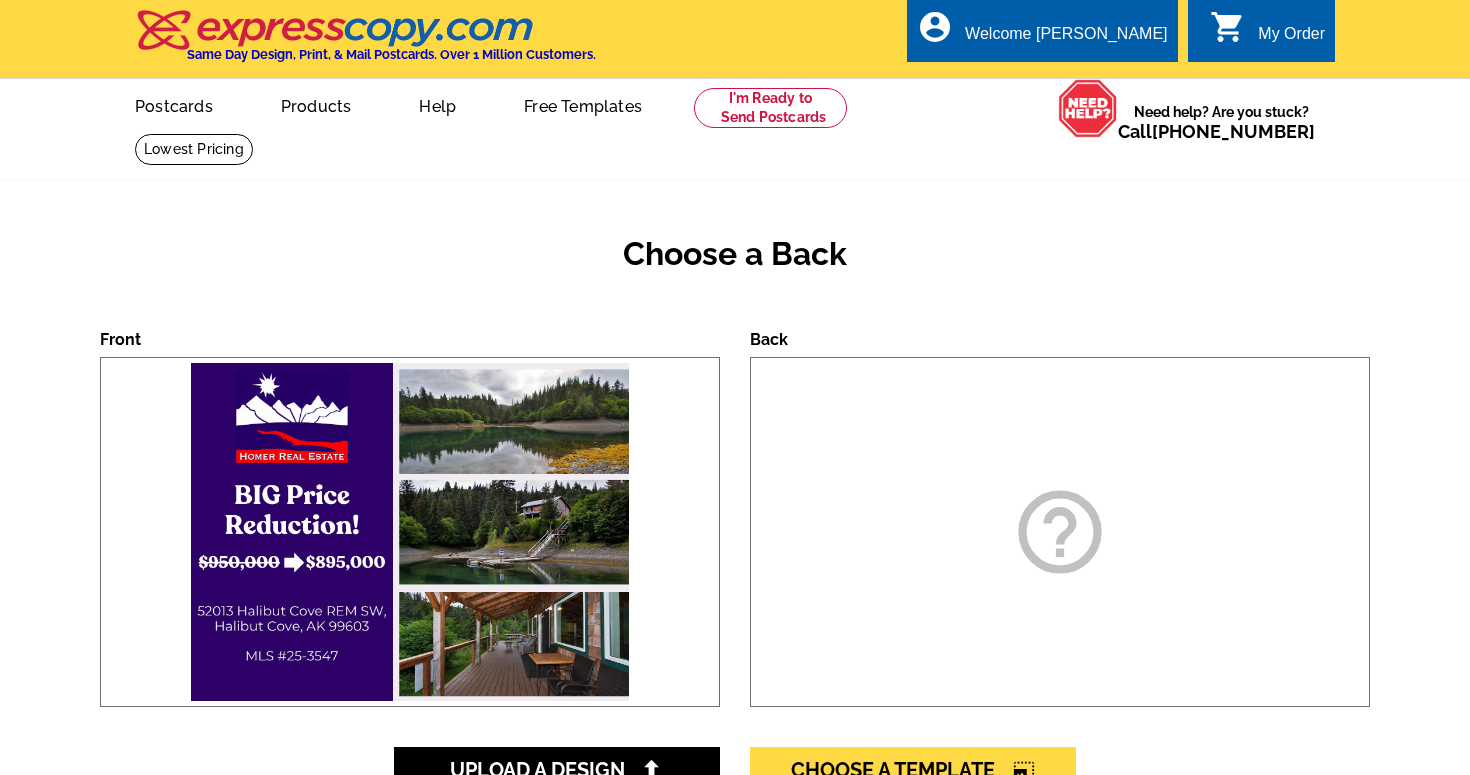 scroll, scrollTop: 169, scrollLeft: 0, axis: vertical 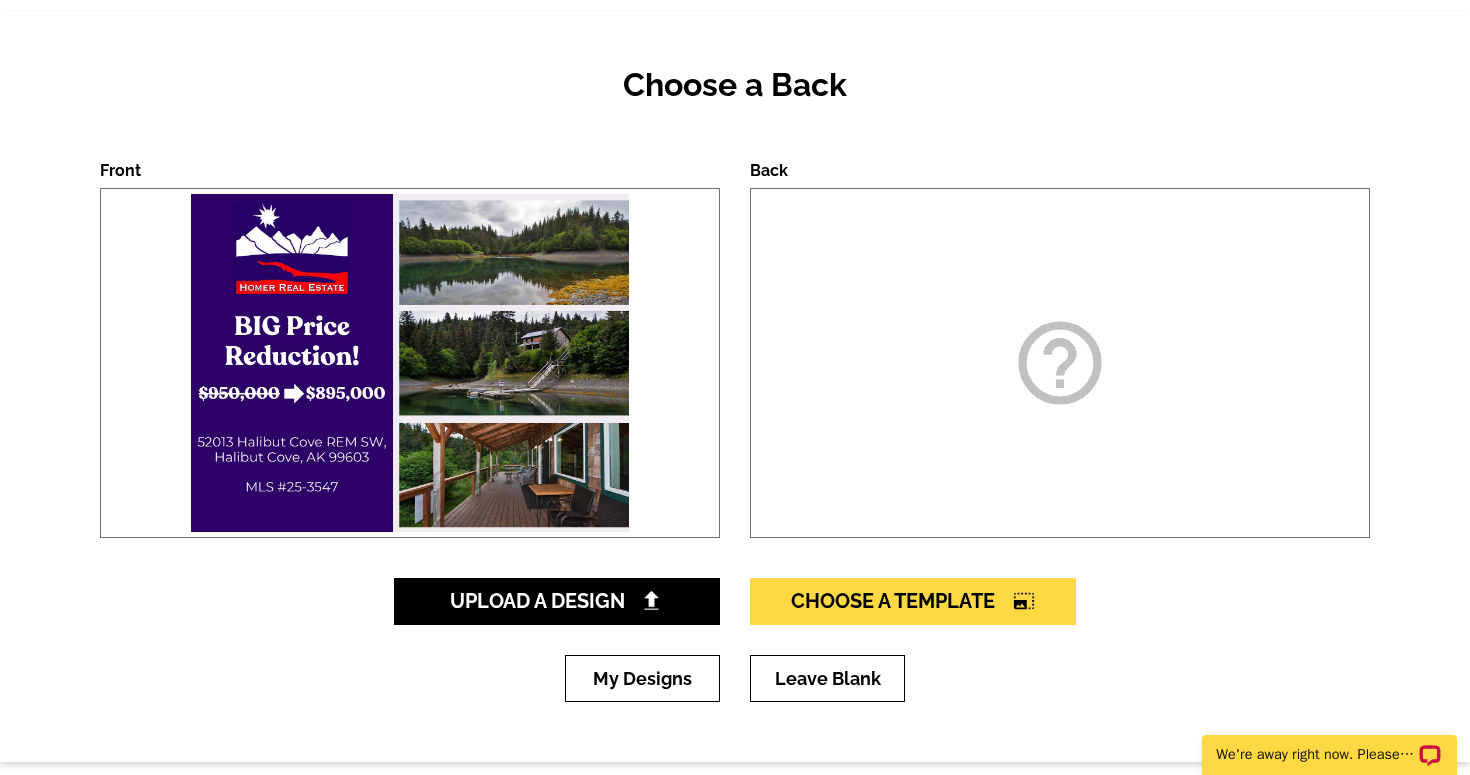 click on "help_outline" at bounding box center [1060, 363] 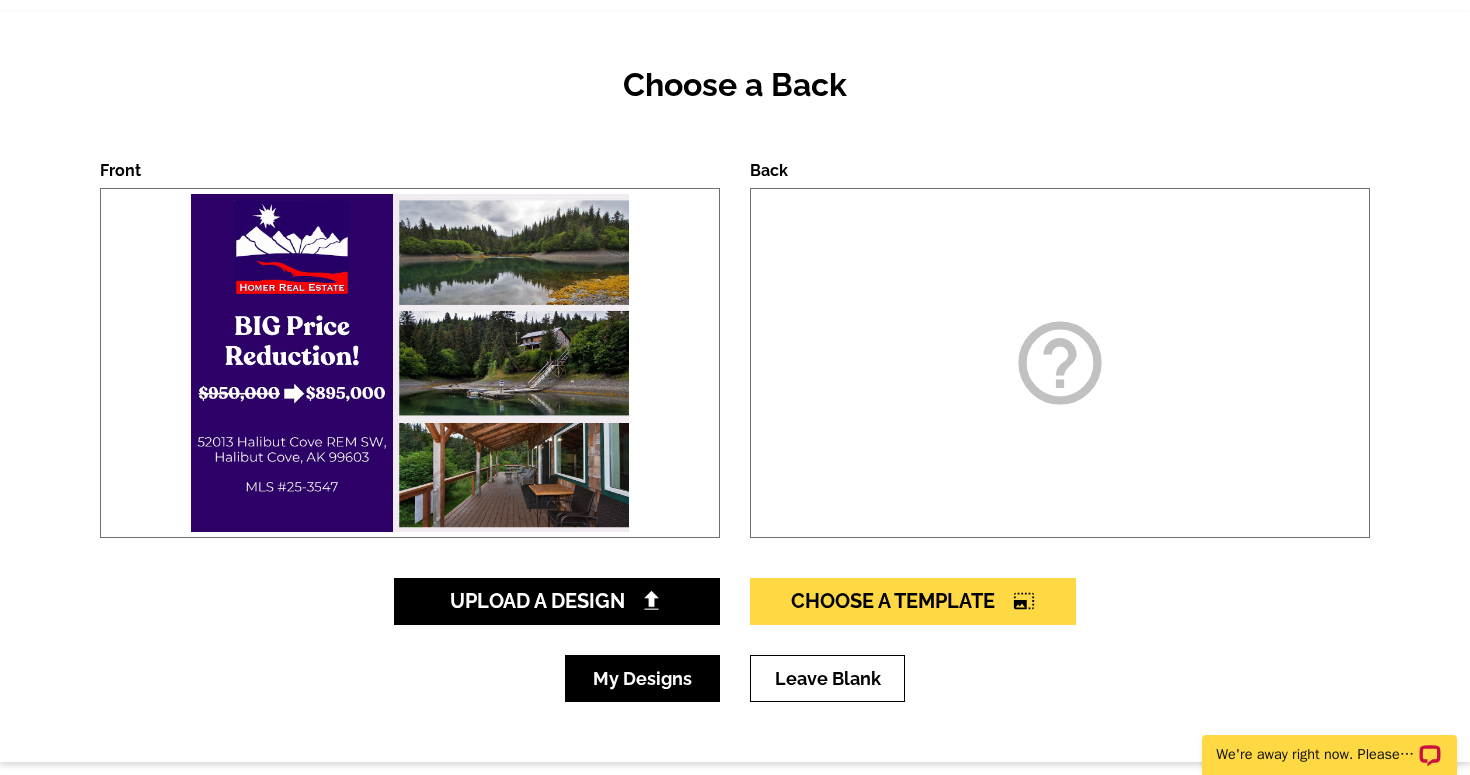 click on "My Designs" at bounding box center [642, 678] 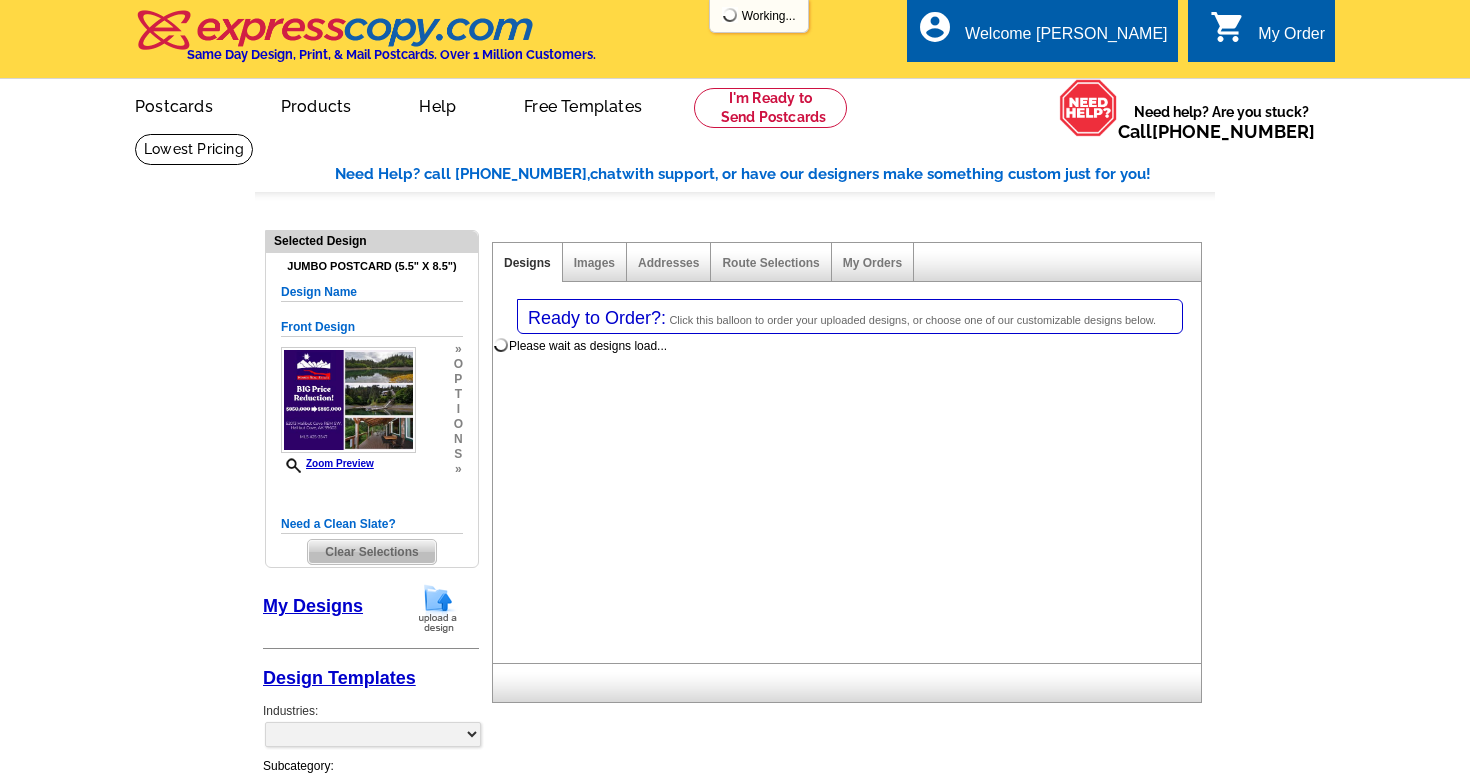 select on "1" 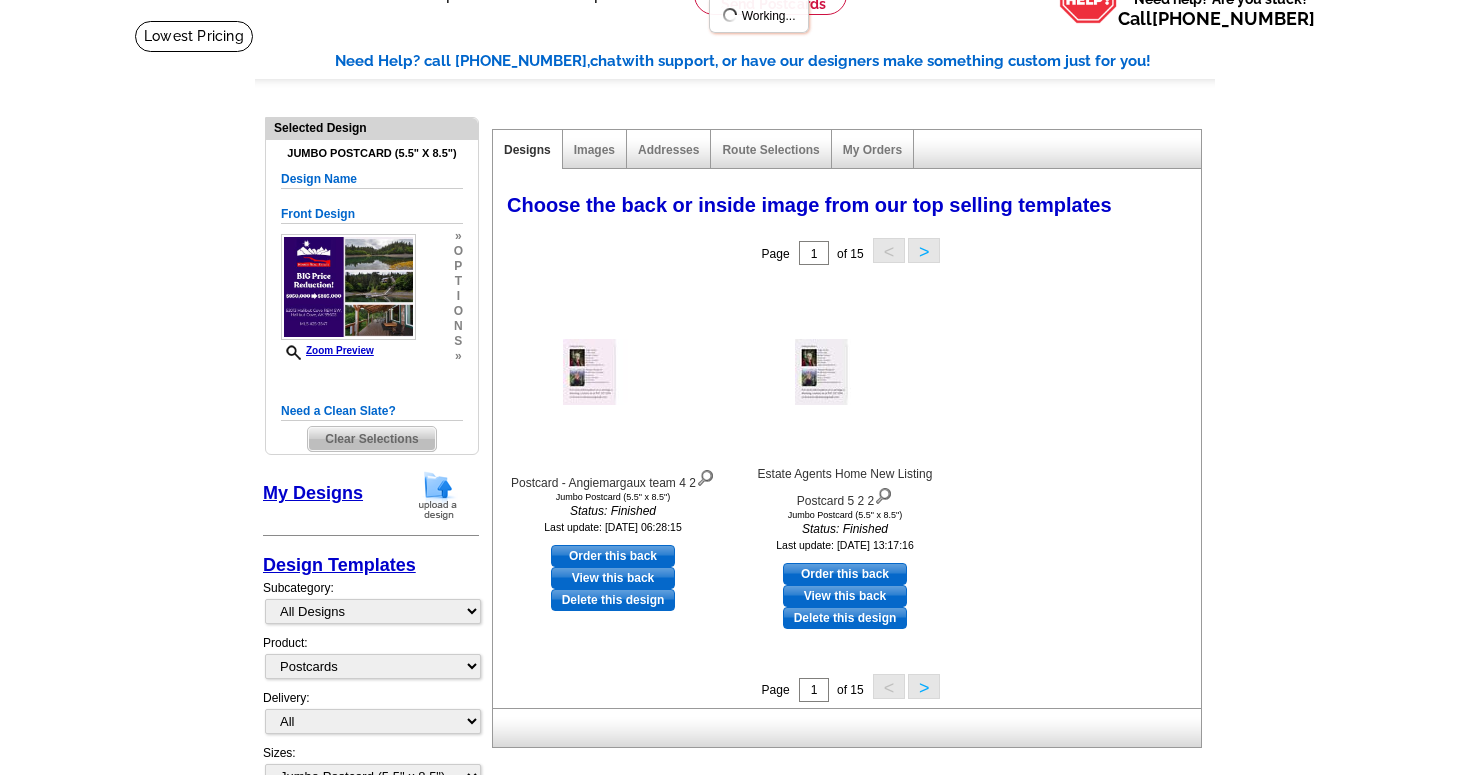 scroll, scrollTop: 182, scrollLeft: 0, axis: vertical 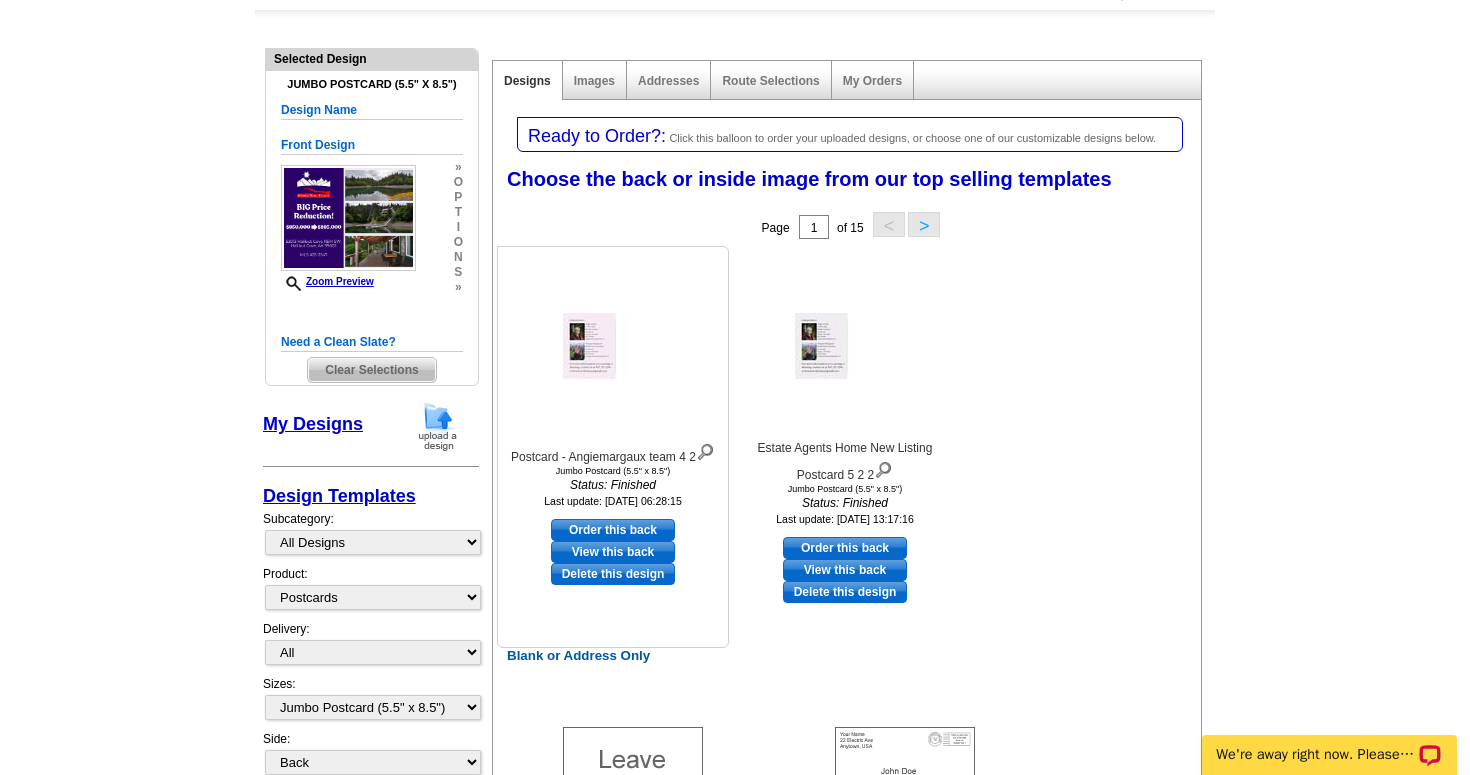 click at bounding box center [705, 450] 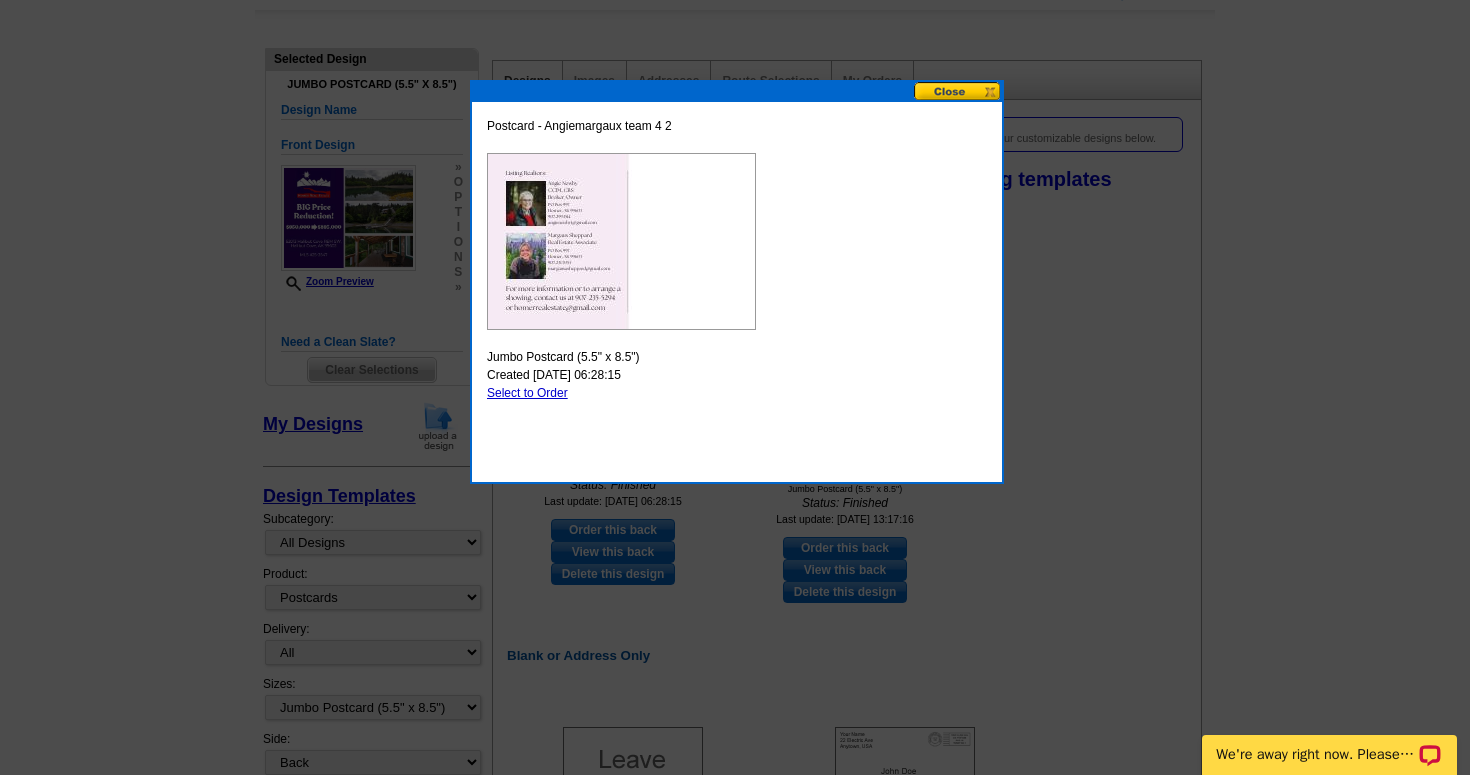 click at bounding box center [958, 91] 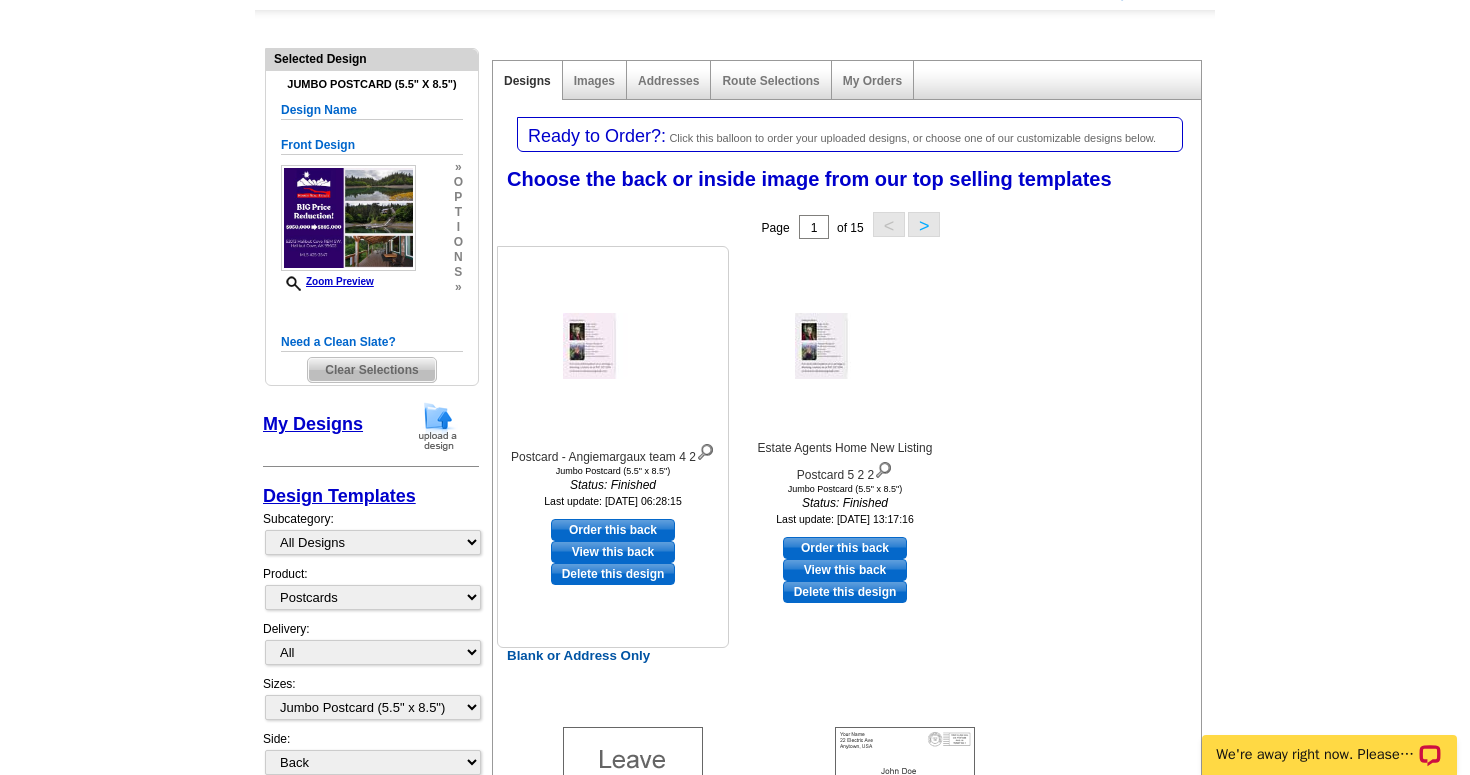 click on "Order this back" at bounding box center [613, 530] 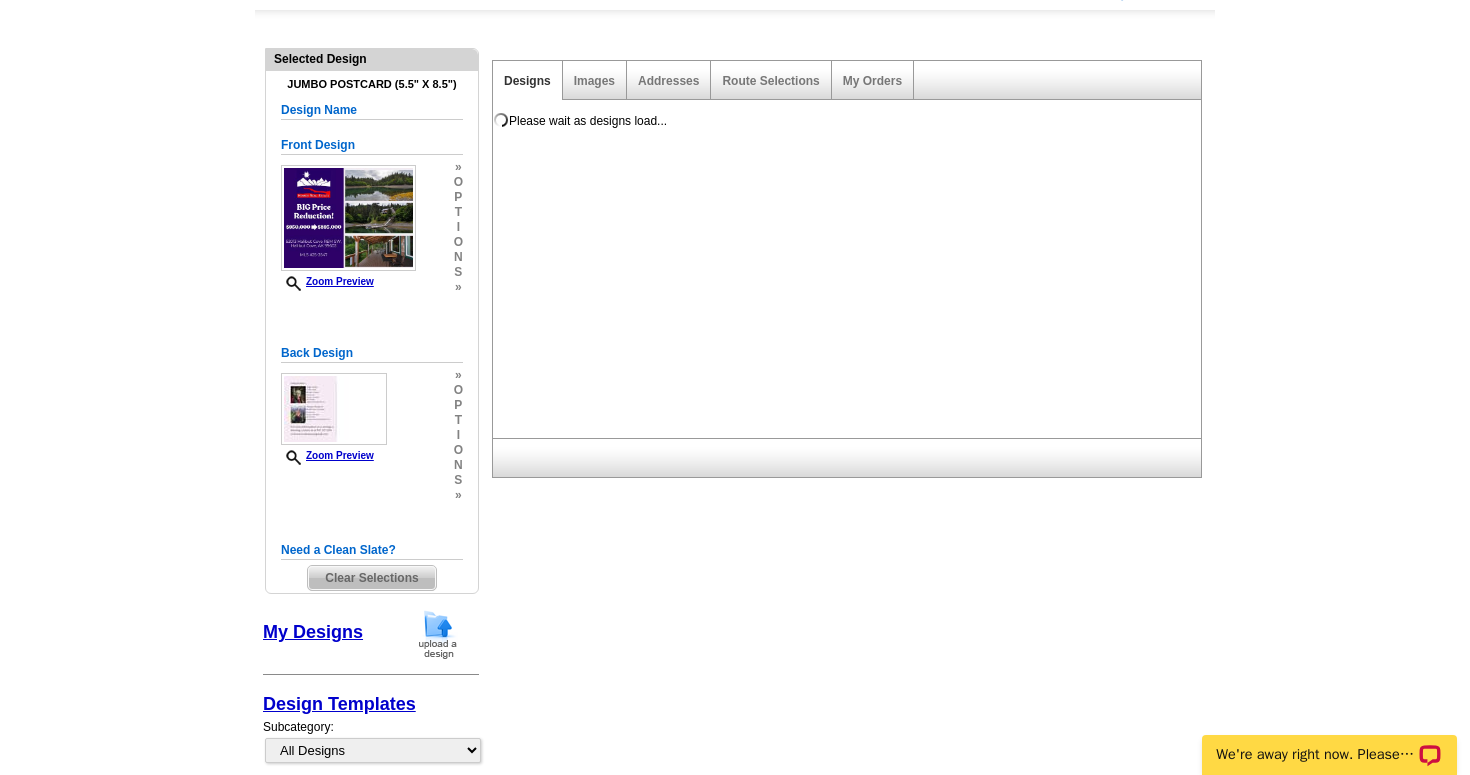 scroll, scrollTop: 0, scrollLeft: 0, axis: both 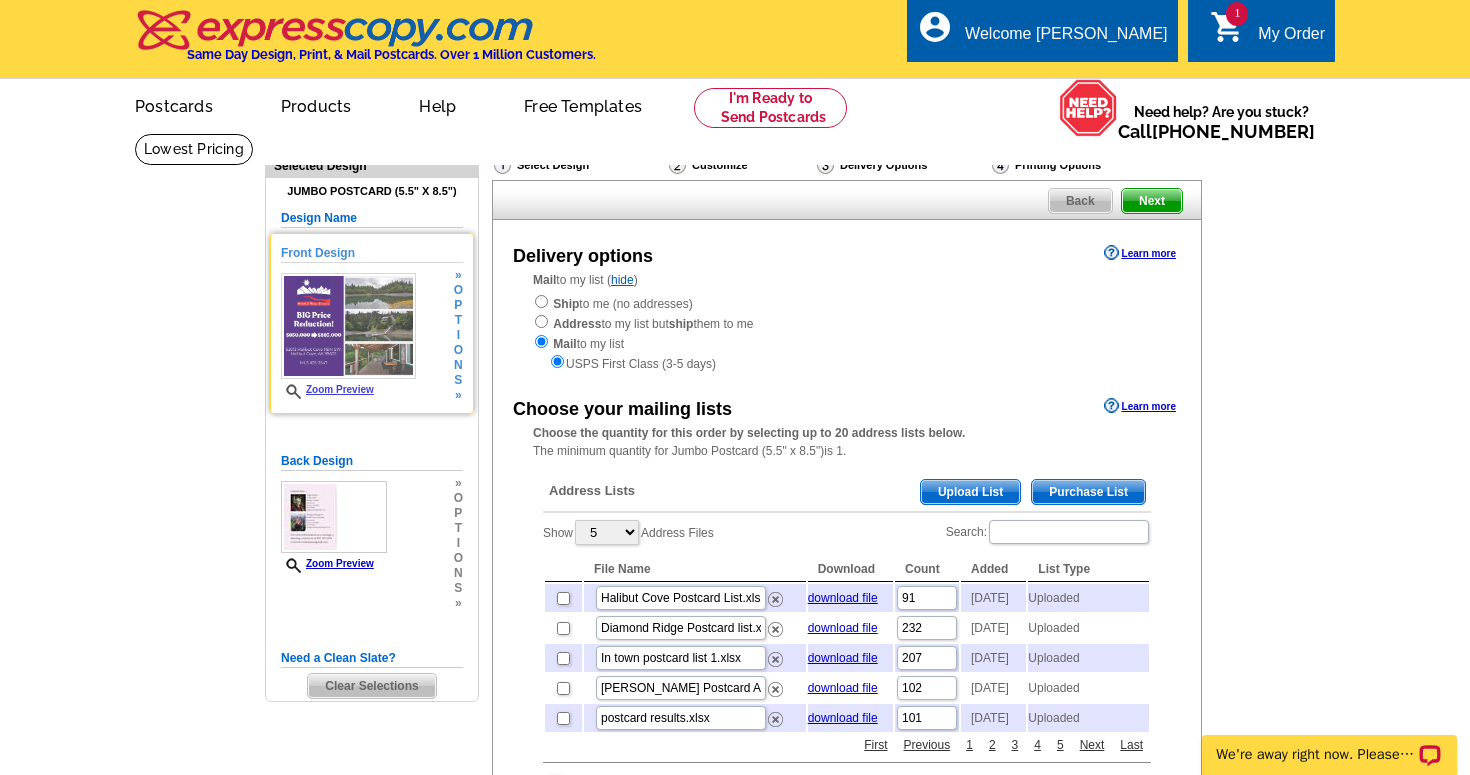 click on "Zoom Preview" at bounding box center [327, 389] 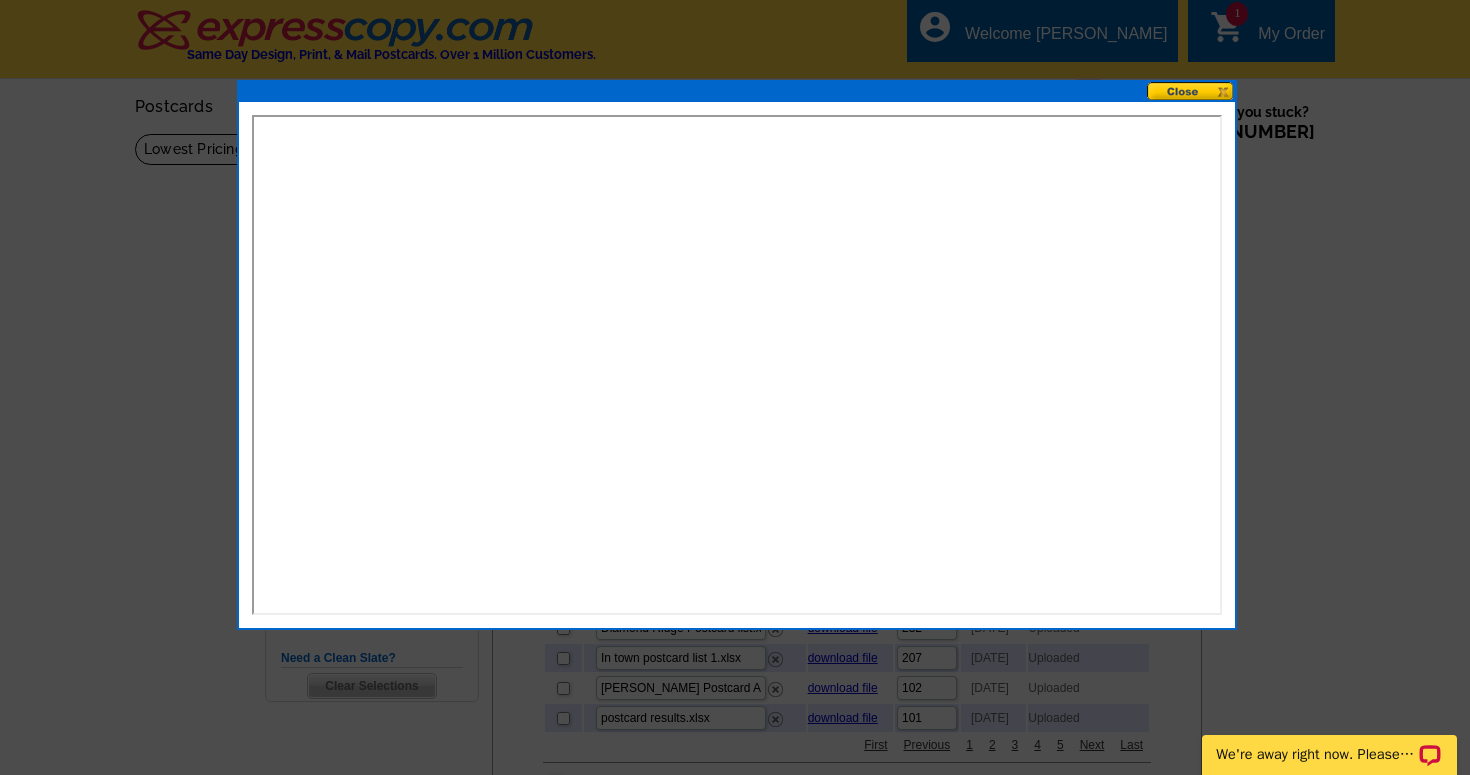 click at bounding box center [1191, 91] 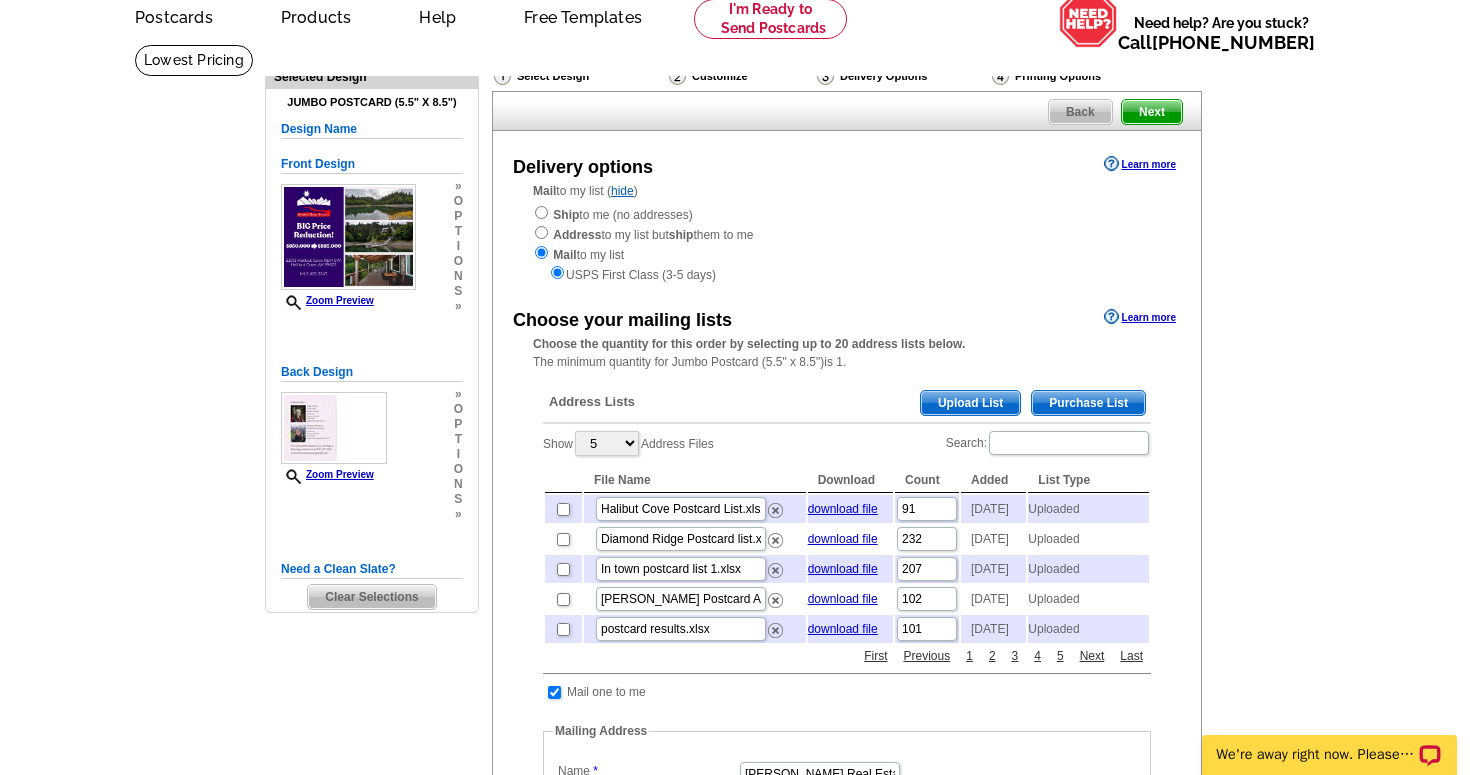 scroll, scrollTop: 102, scrollLeft: 0, axis: vertical 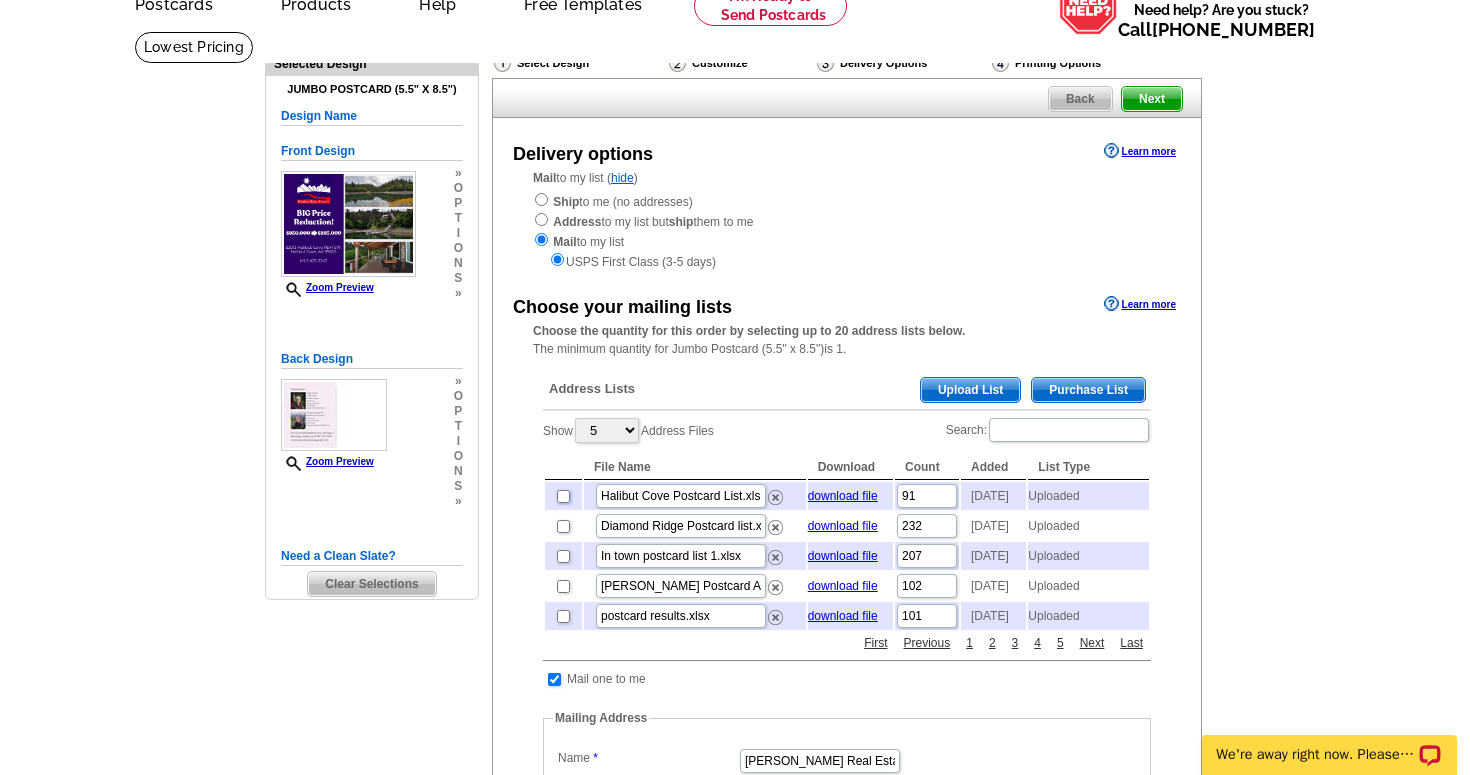 click at bounding box center [563, 496] 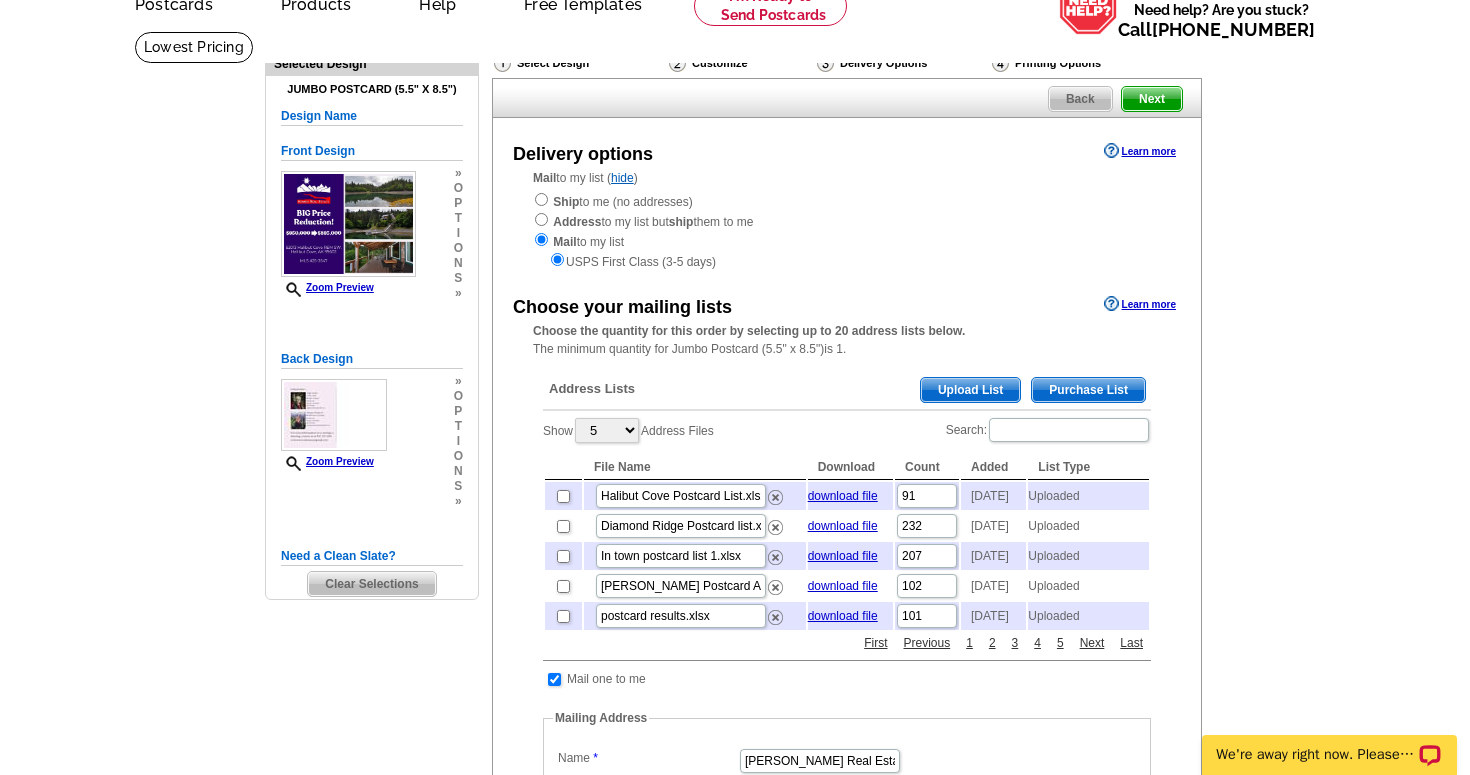 checkbox on "true" 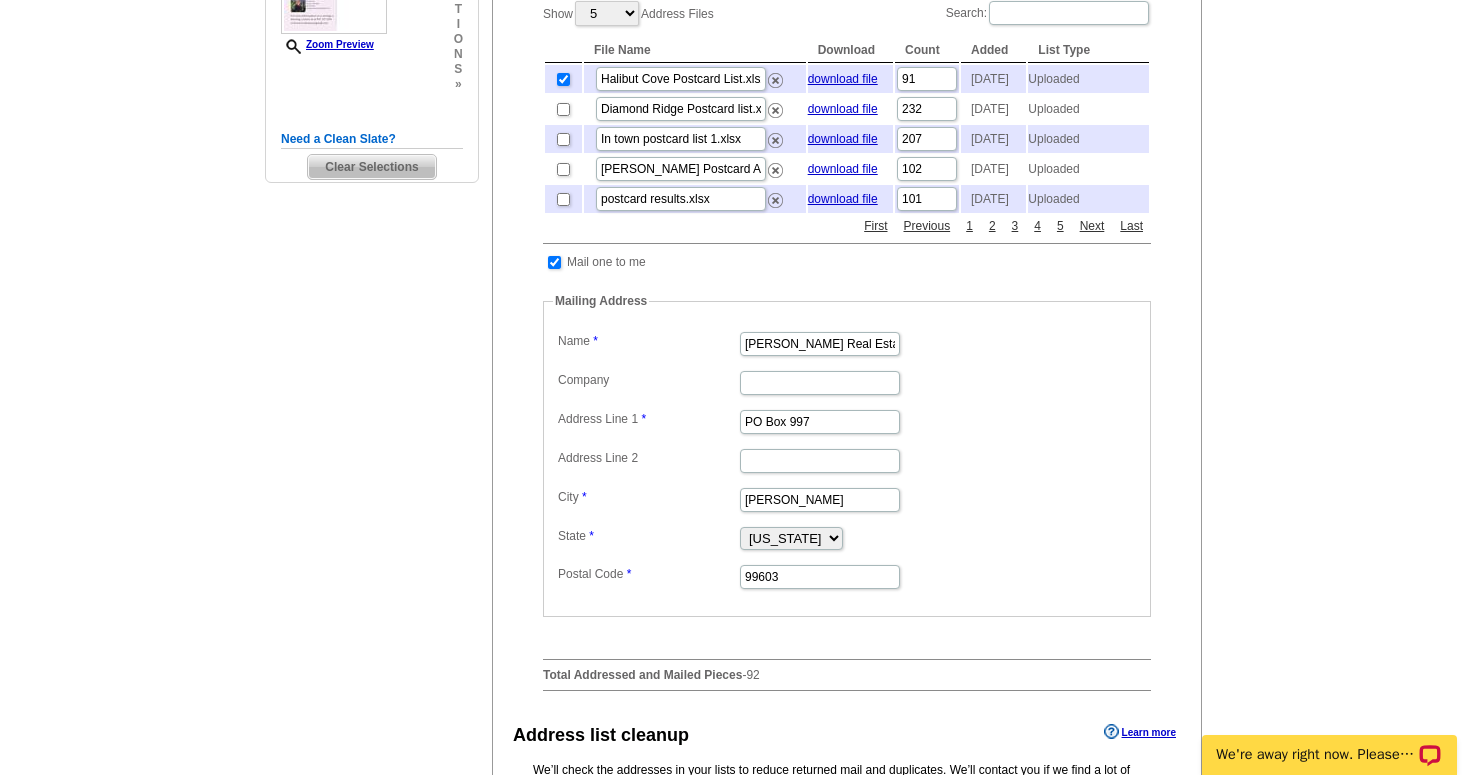 scroll, scrollTop: 489, scrollLeft: 0, axis: vertical 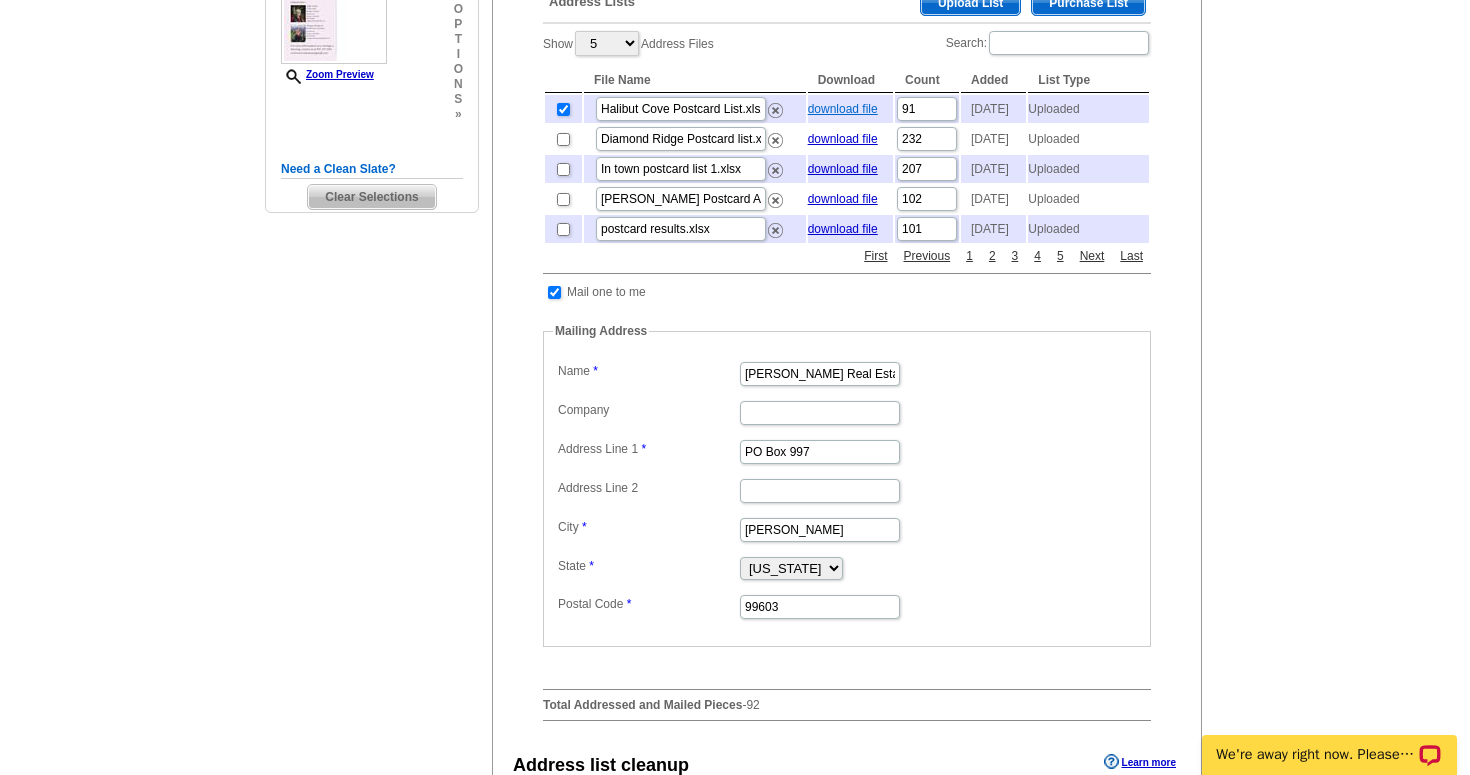 click on "download file" at bounding box center (843, 109) 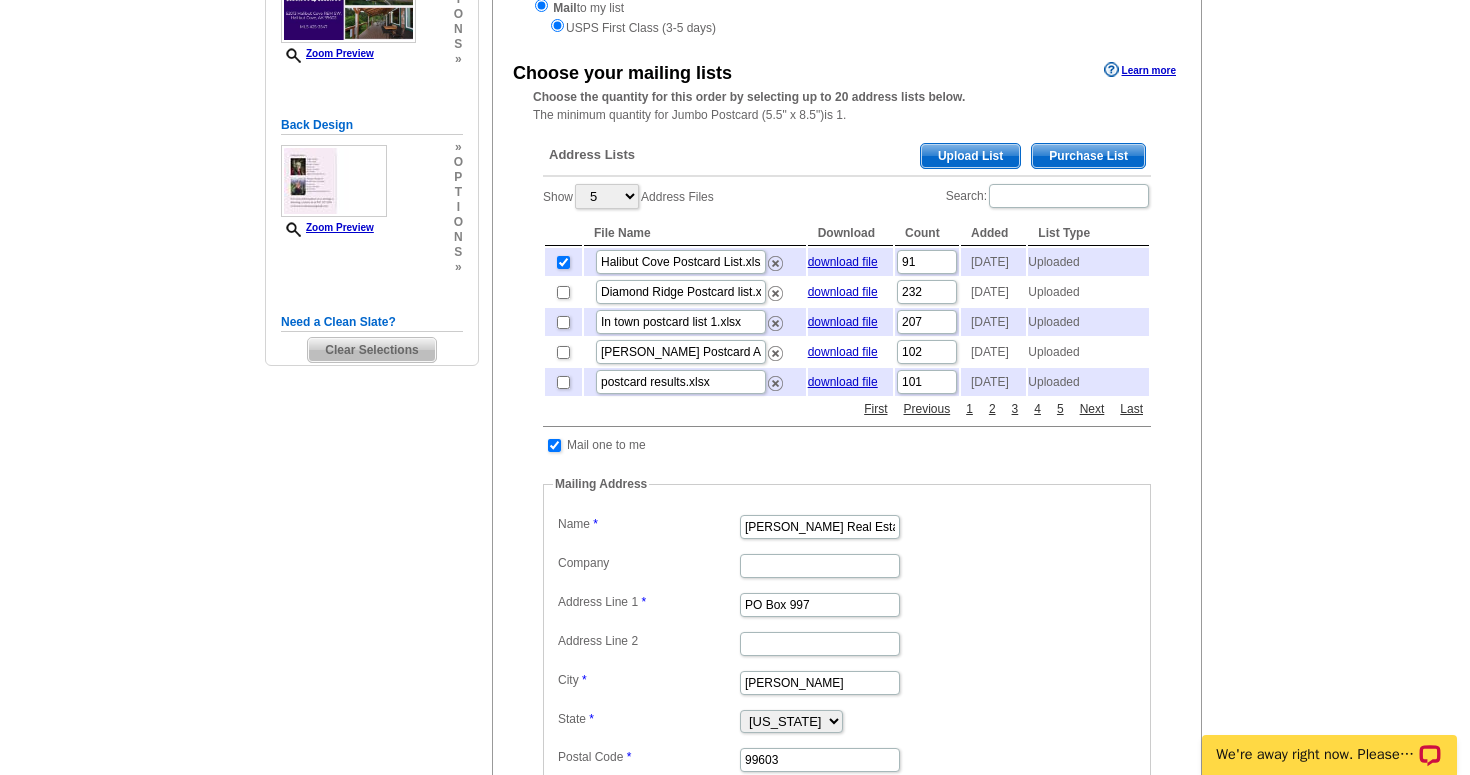 scroll, scrollTop: 339, scrollLeft: 0, axis: vertical 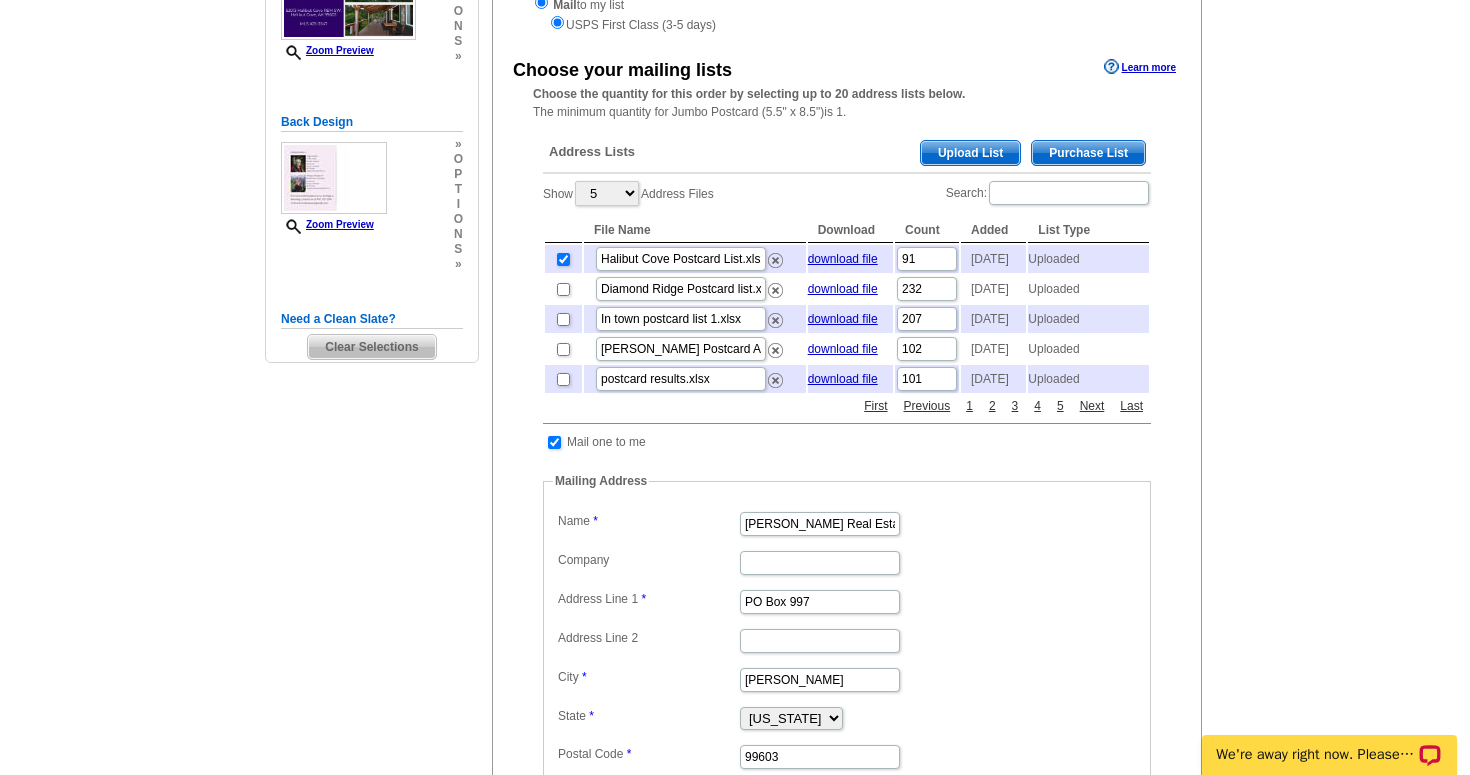 click on "Upload List" at bounding box center (970, 153) 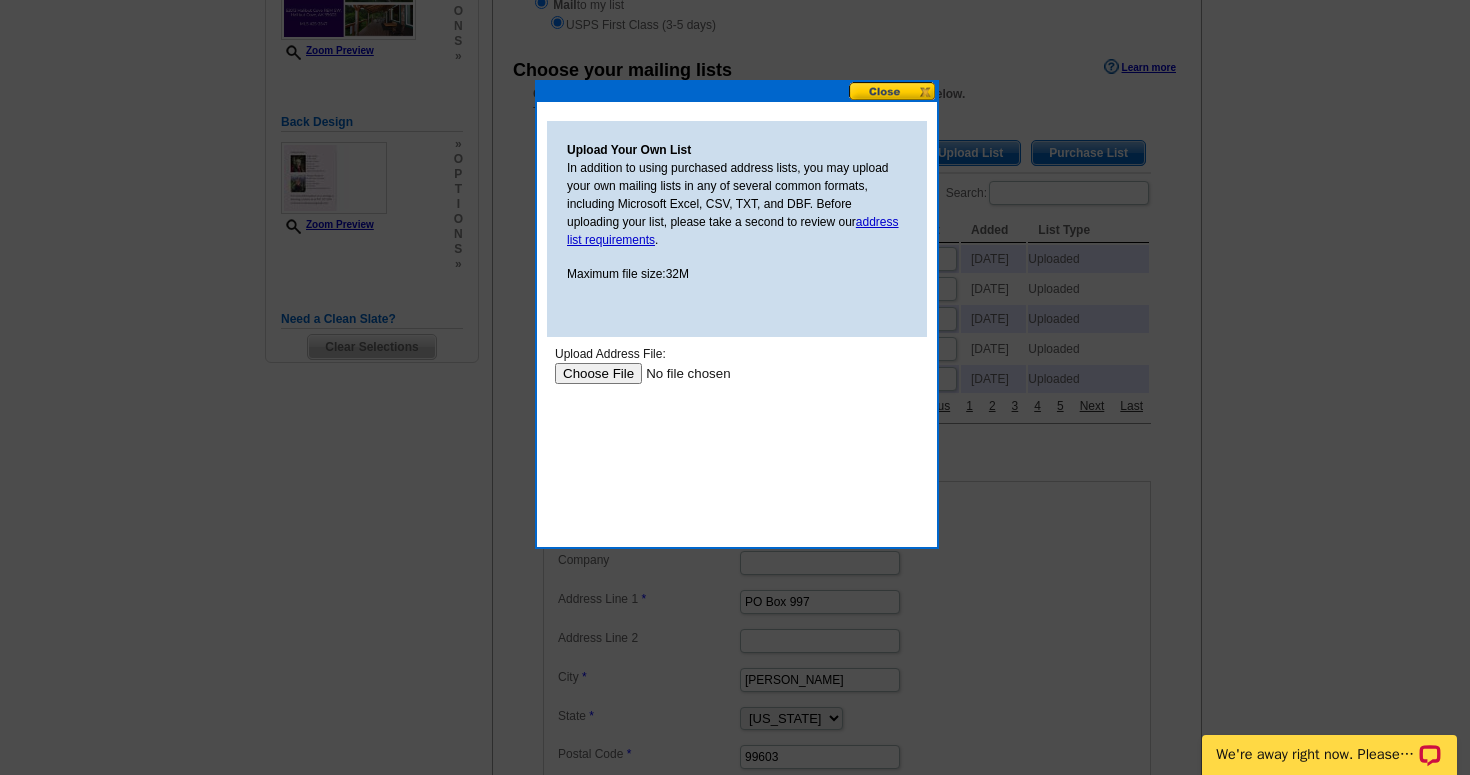 scroll, scrollTop: 0, scrollLeft: 0, axis: both 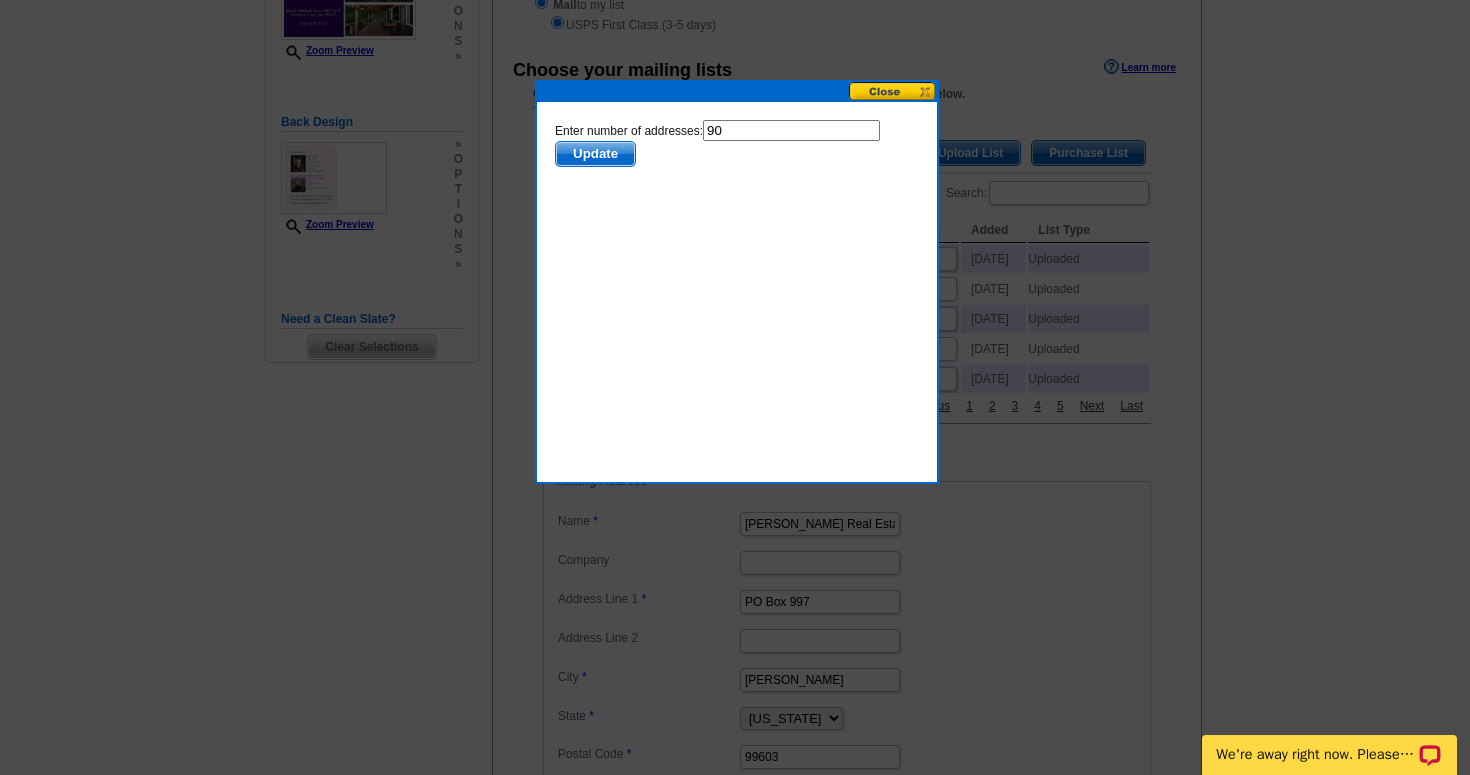 click on "Update" at bounding box center (595, 154) 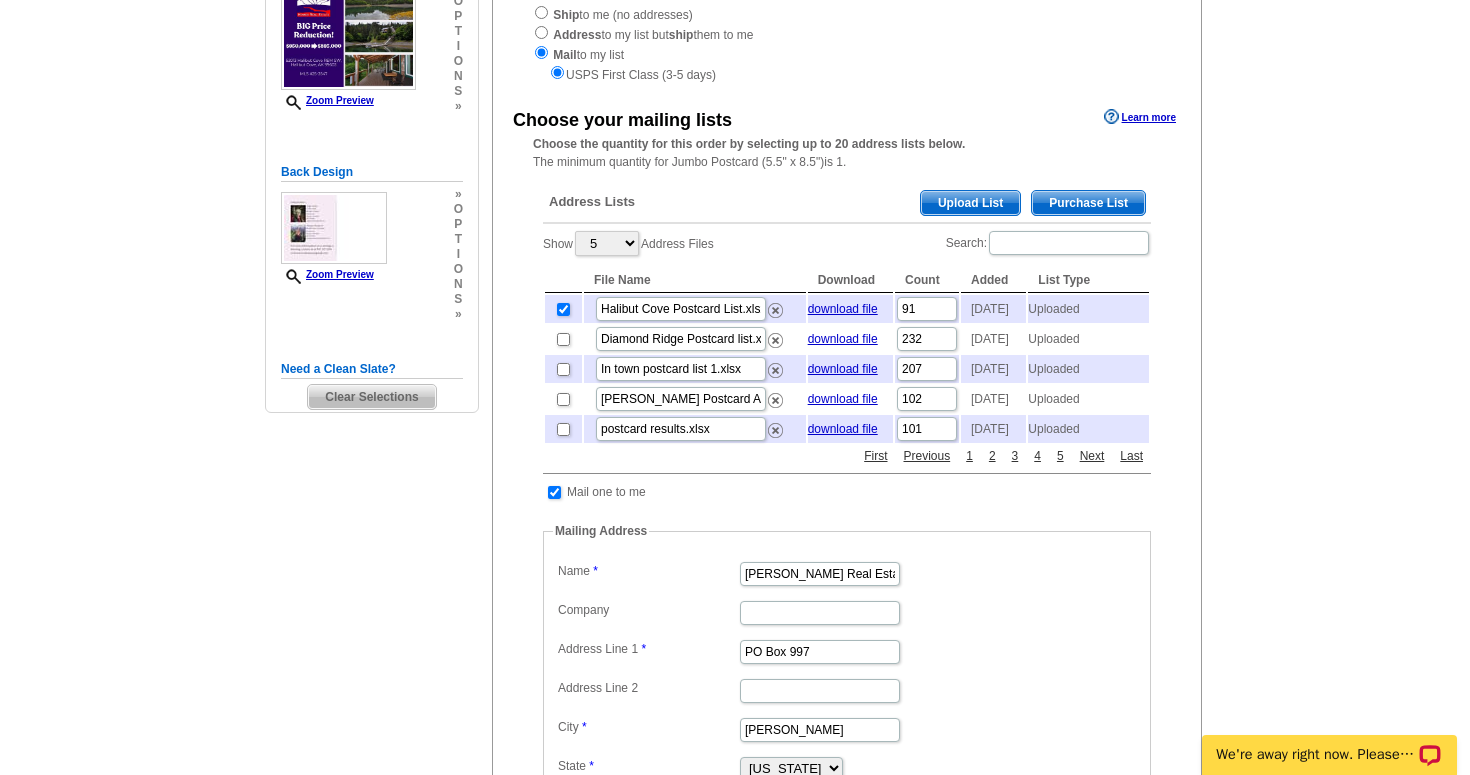 scroll, scrollTop: 272, scrollLeft: 0, axis: vertical 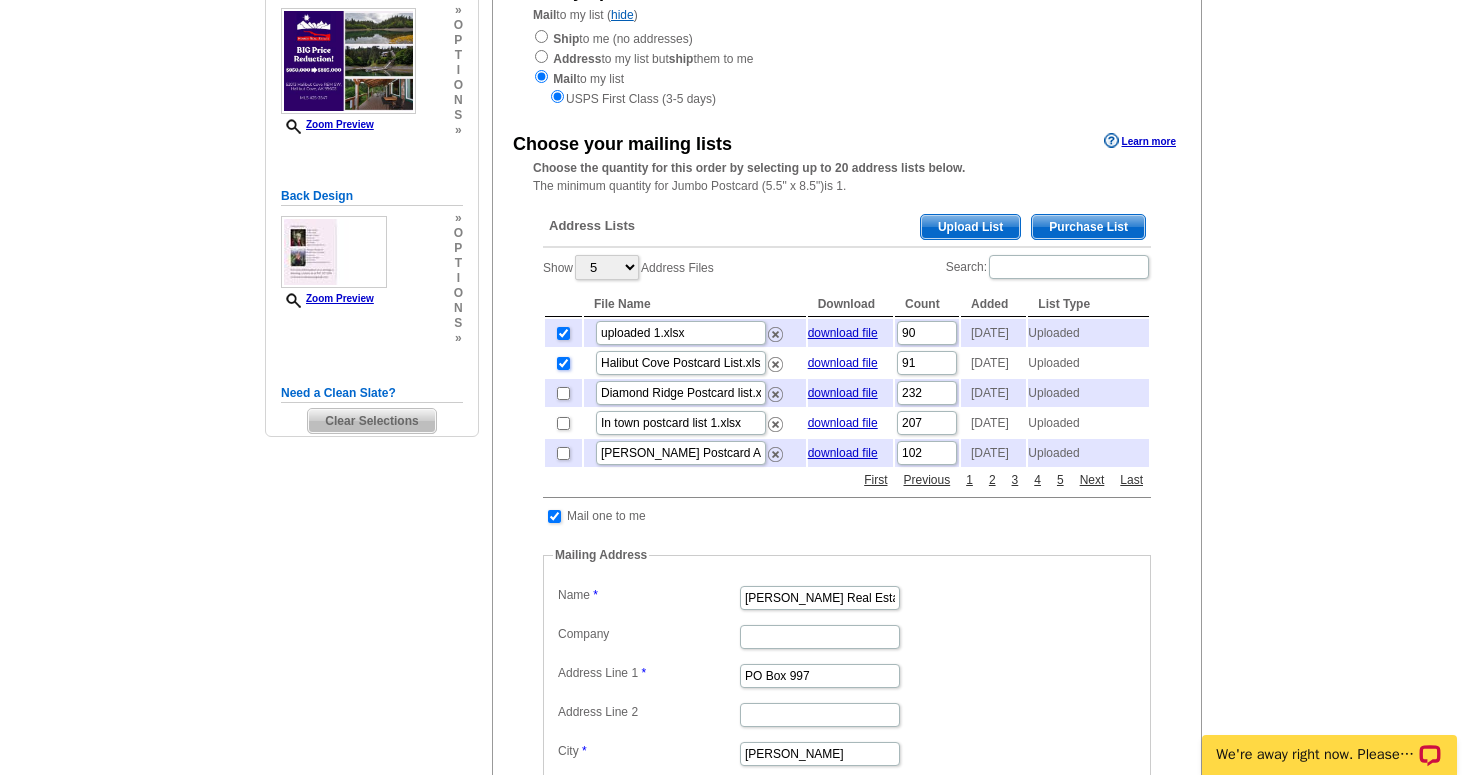 click at bounding box center (563, 363) 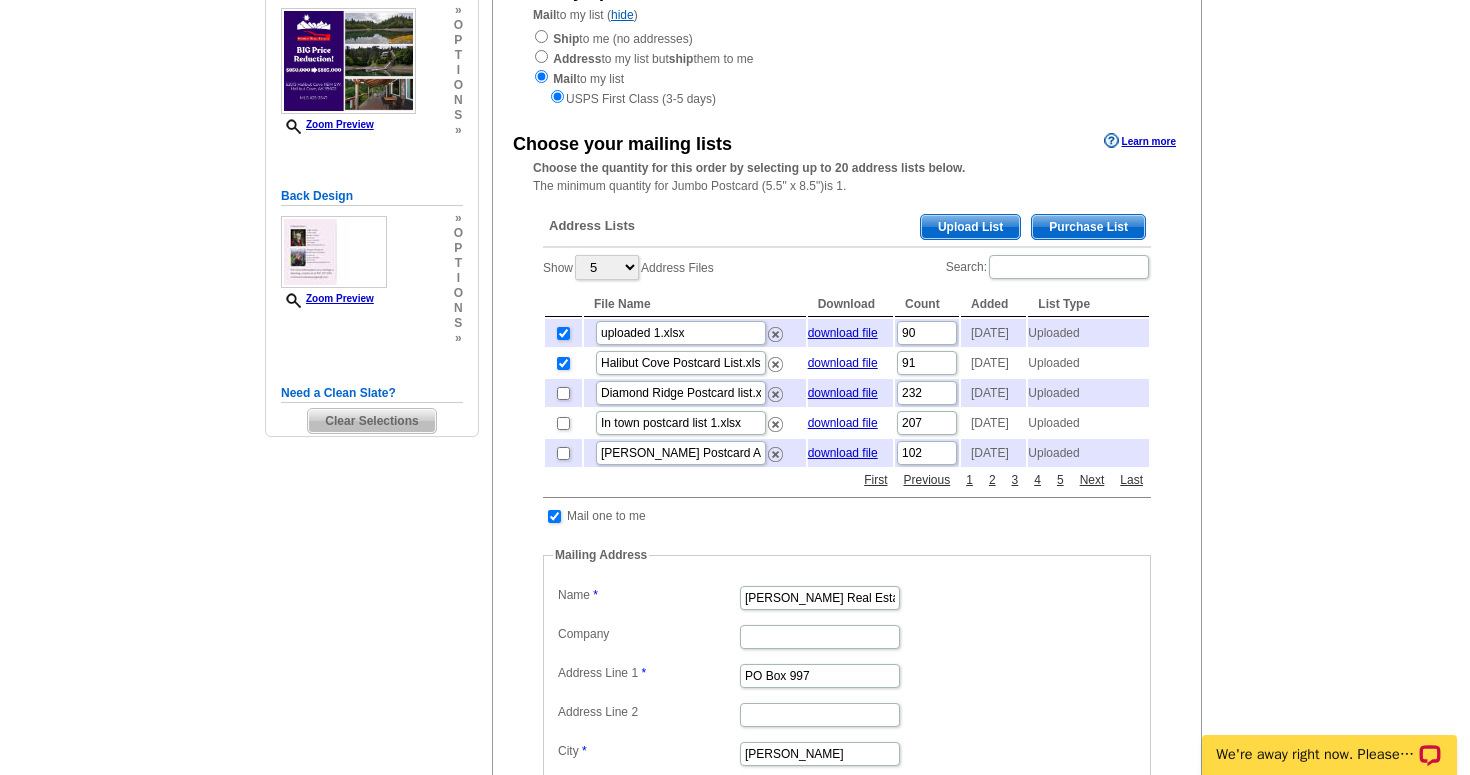checkbox on "false" 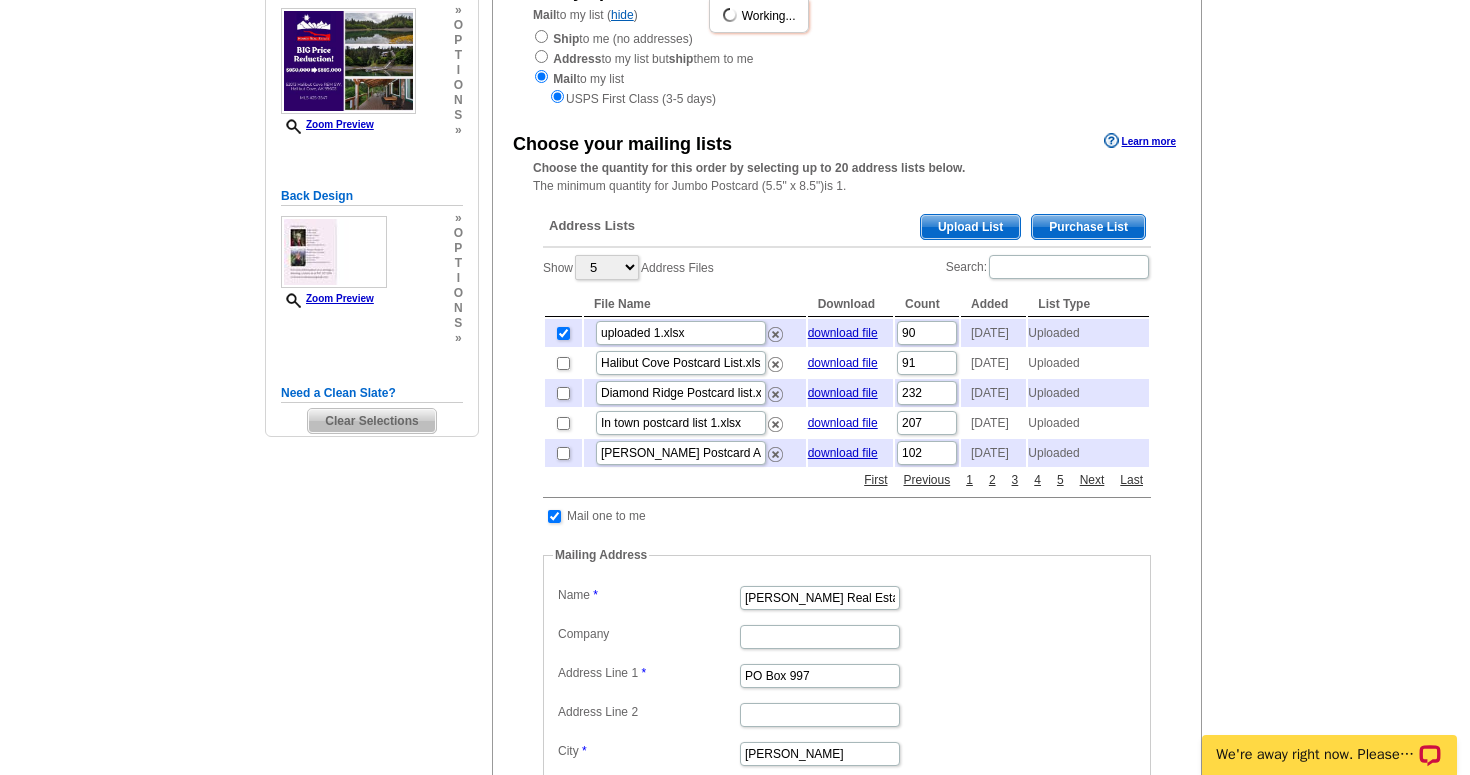 drag, startPoint x: 663, startPoint y: 341, endPoint x: 606, endPoint y: 332, distance: 57.706154 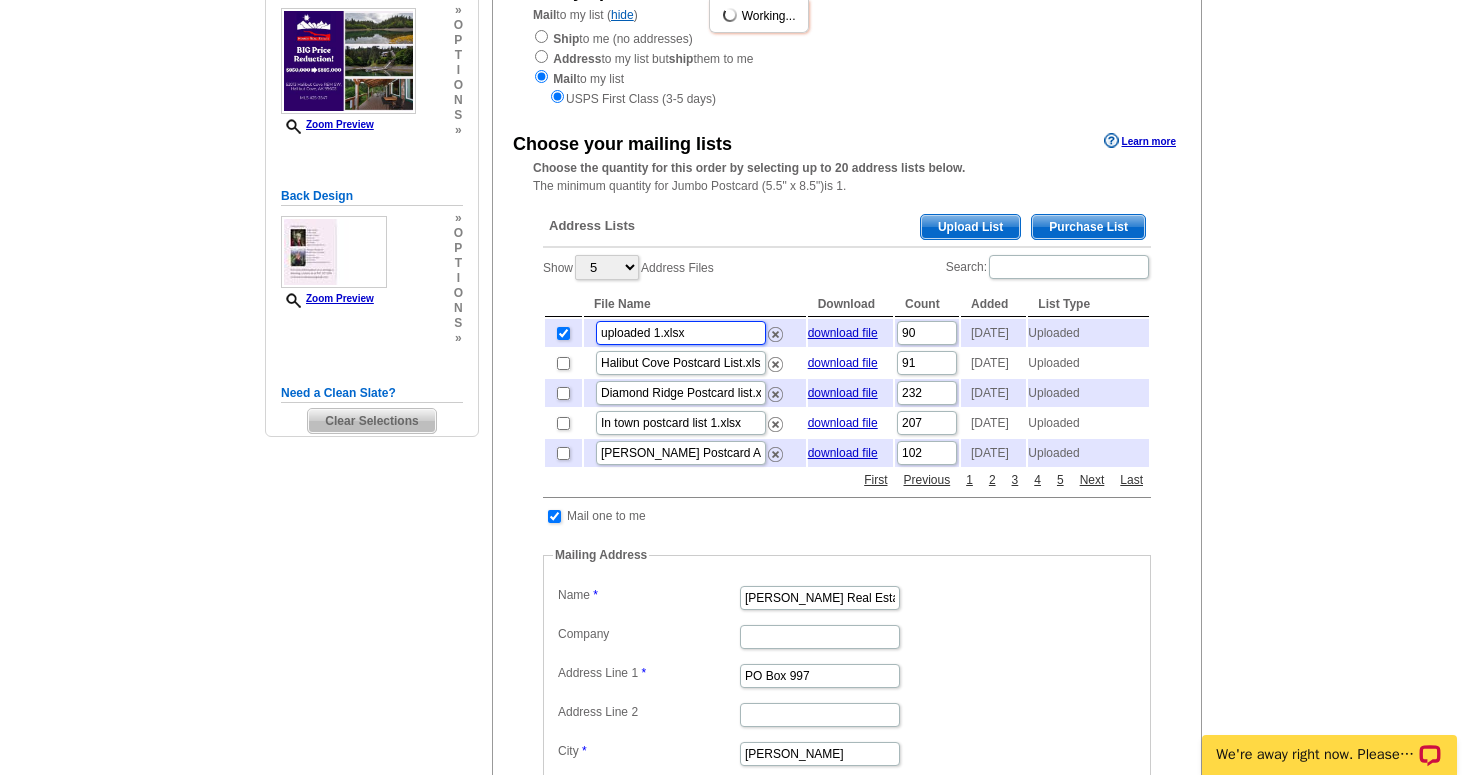 click on "uploaded 1.xlsx" at bounding box center [681, 333] 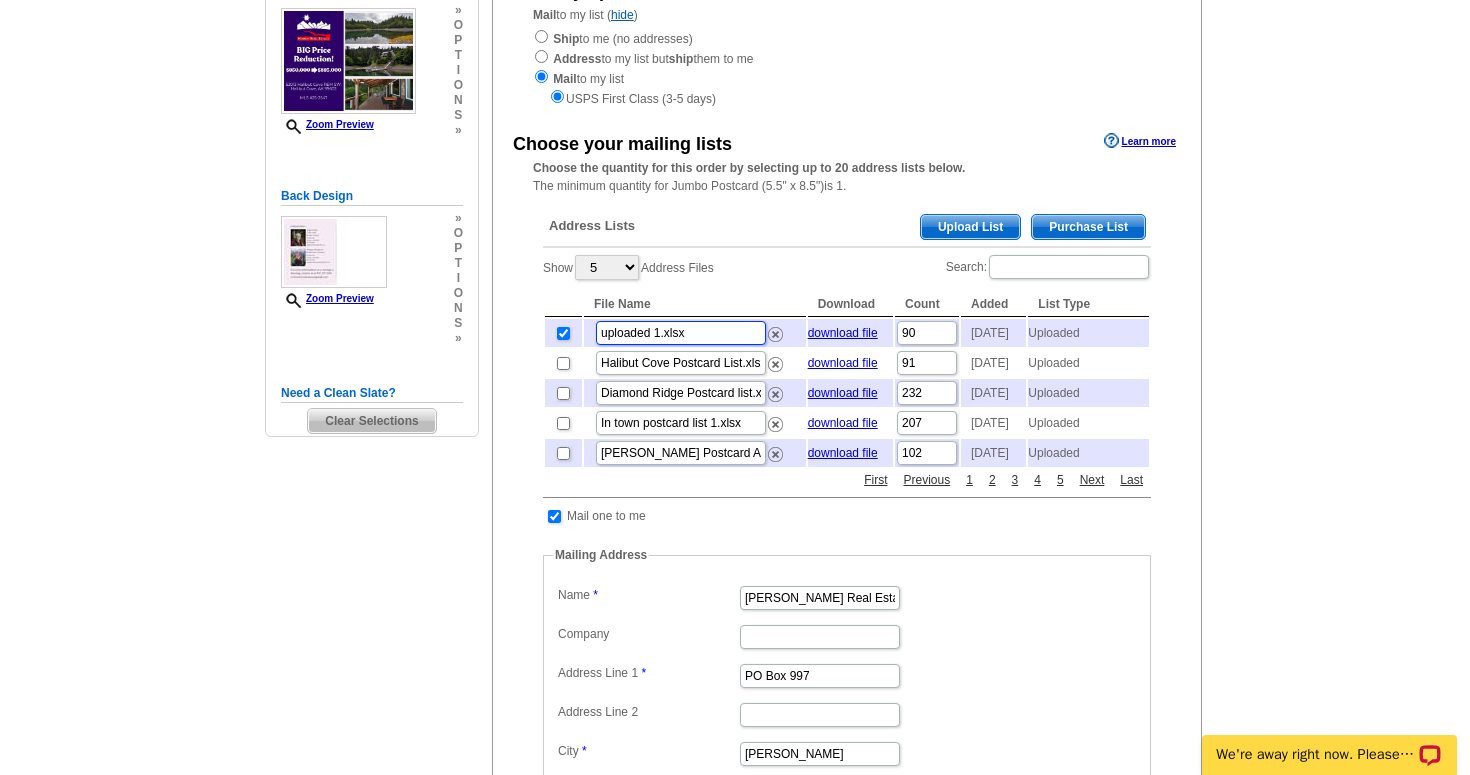 drag, startPoint x: 602, startPoint y: 336, endPoint x: 726, endPoint y: 327, distance: 124.32619 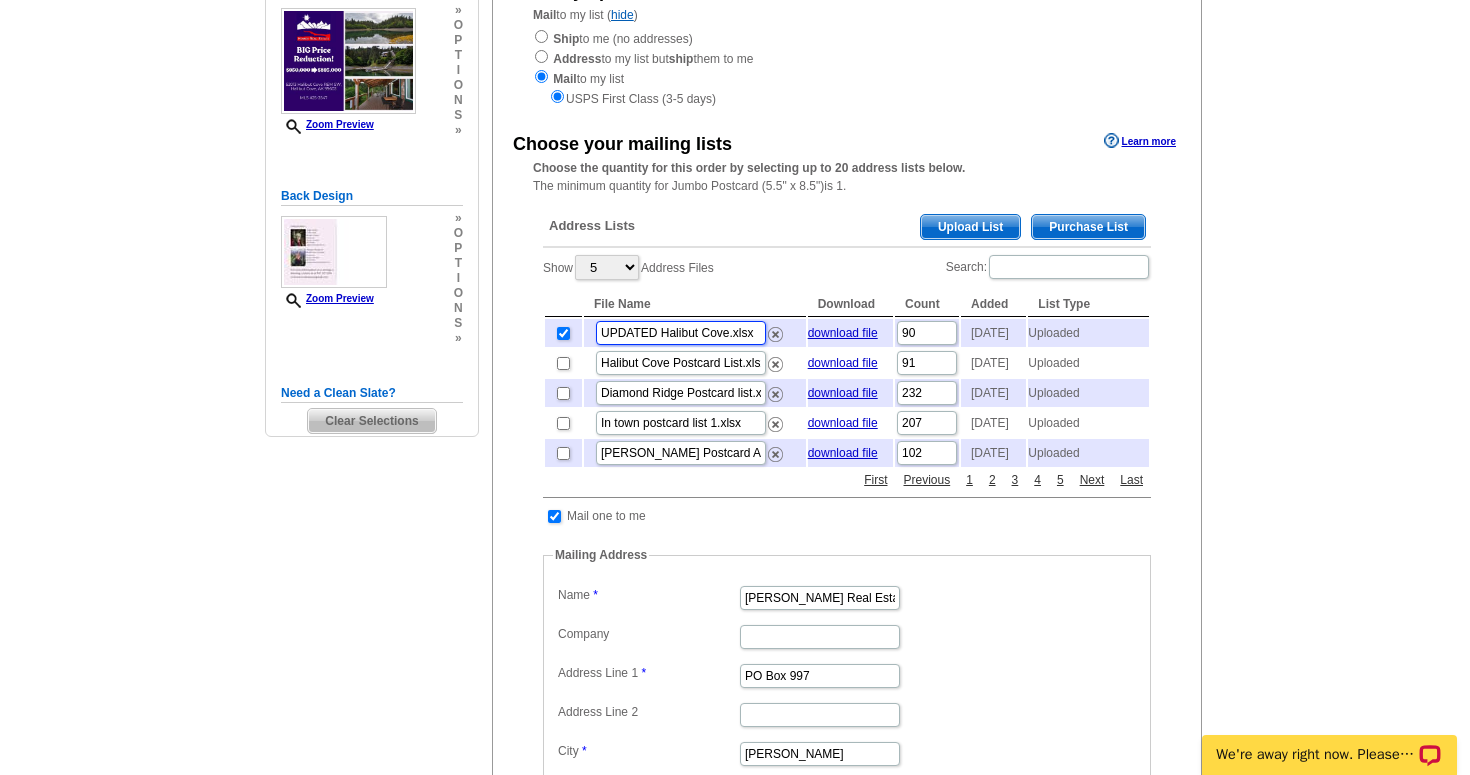type on "UPDATED Halibut Cove.xlsx" 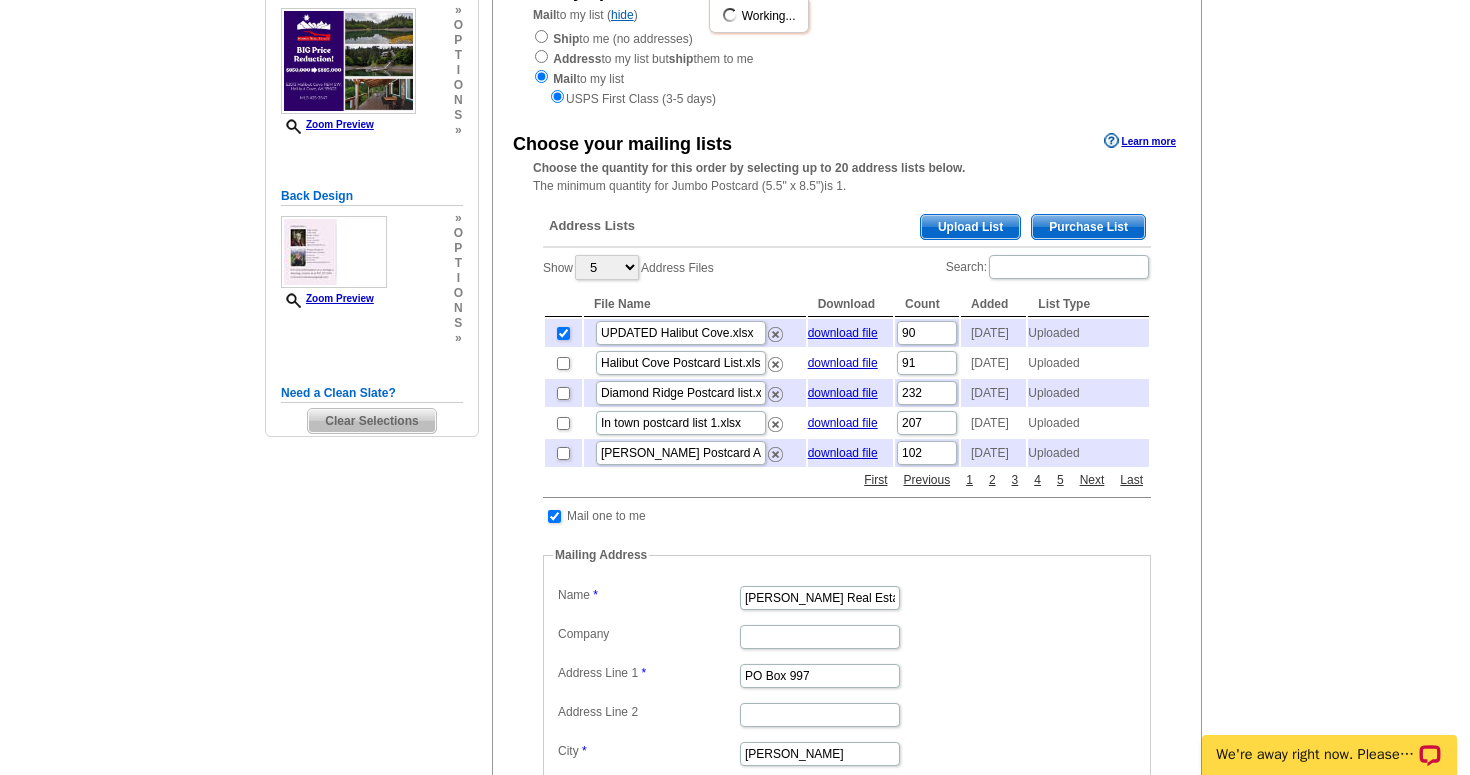click on "Show  5 10 25 50 100  Address Files Search:  File Name Download Count Added List Type UPDATED Halibut Cove.xlsx download file 90 2025-07-03 Uploaded Halibut Cove Postcard List.xlsx download file 91 2025-05-27 Uploaded Diamond Ridge Postcard list.xlsx download file 232 2025-05-27 Uploaded In town postcard list 1.xlsx download file 207 2025-02-12 Uploaded Laura Kelley Postcard Addresses.xlsx download file 102 2025-02-03 Uploaded First Previous 1 2 3 4 5 Next Last" at bounding box center [847, 361] 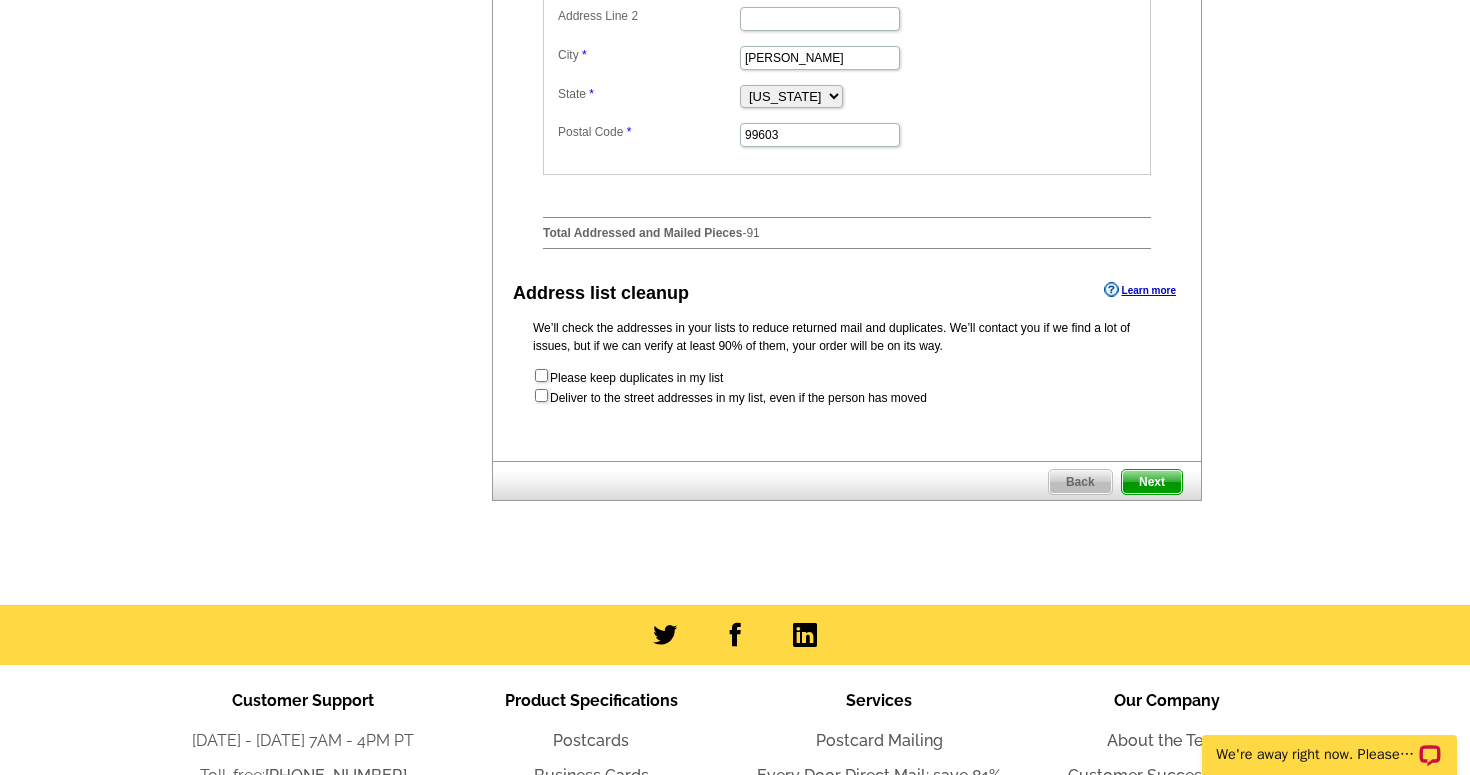 scroll, scrollTop: 968, scrollLeft: 0, axis: vertical 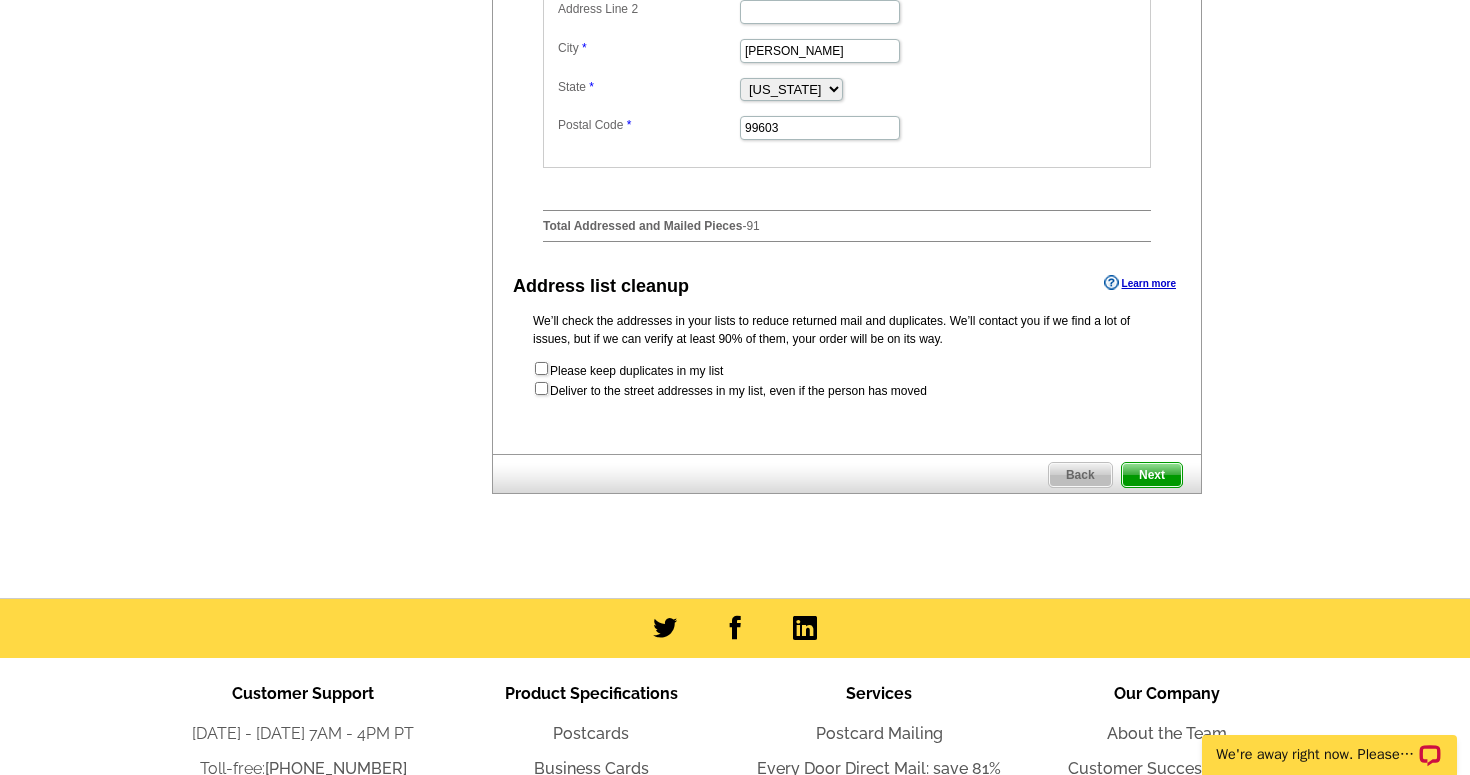 click on "Next" at bounding box center (1152, 475) 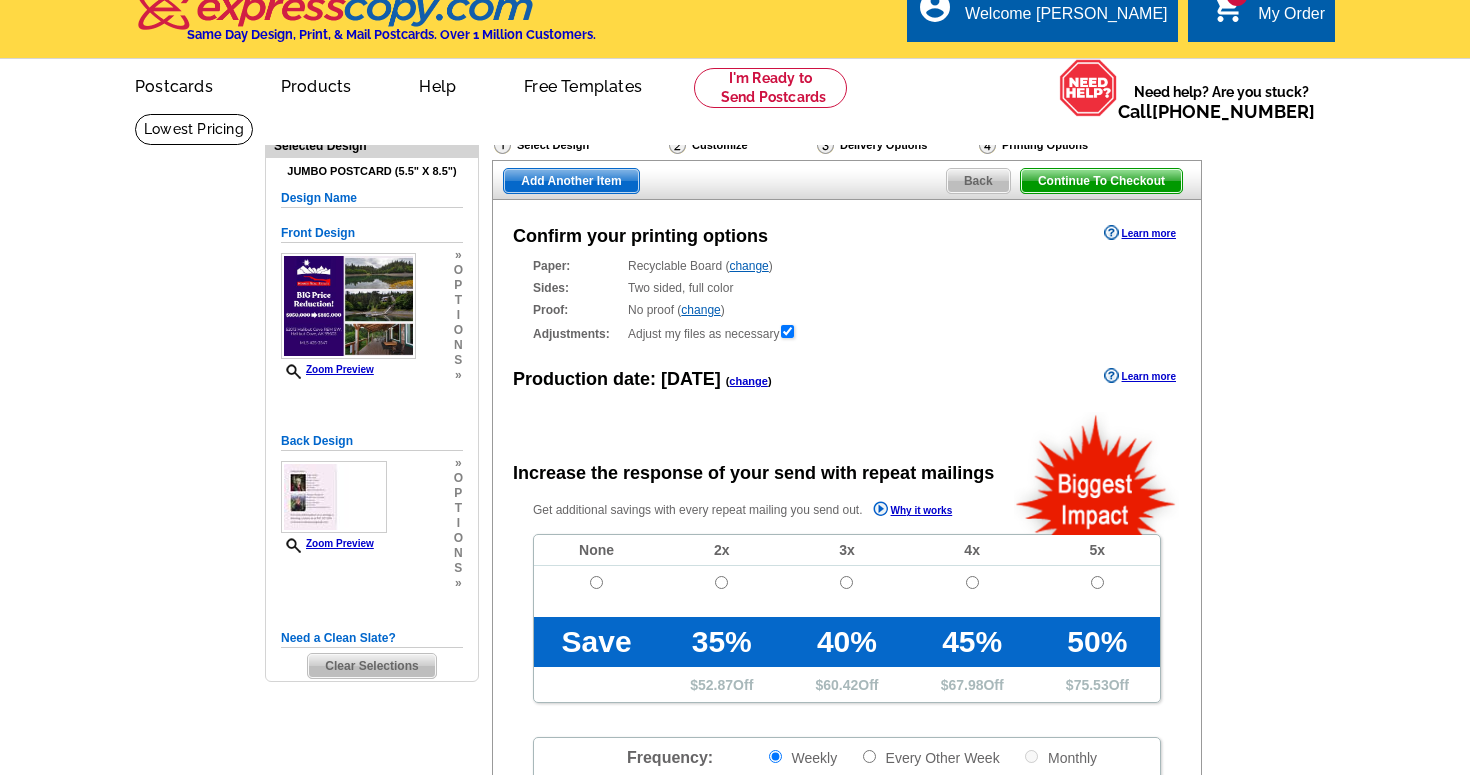 scroll, scrollTop: 54, scrollLeft: 0, axis: vertical 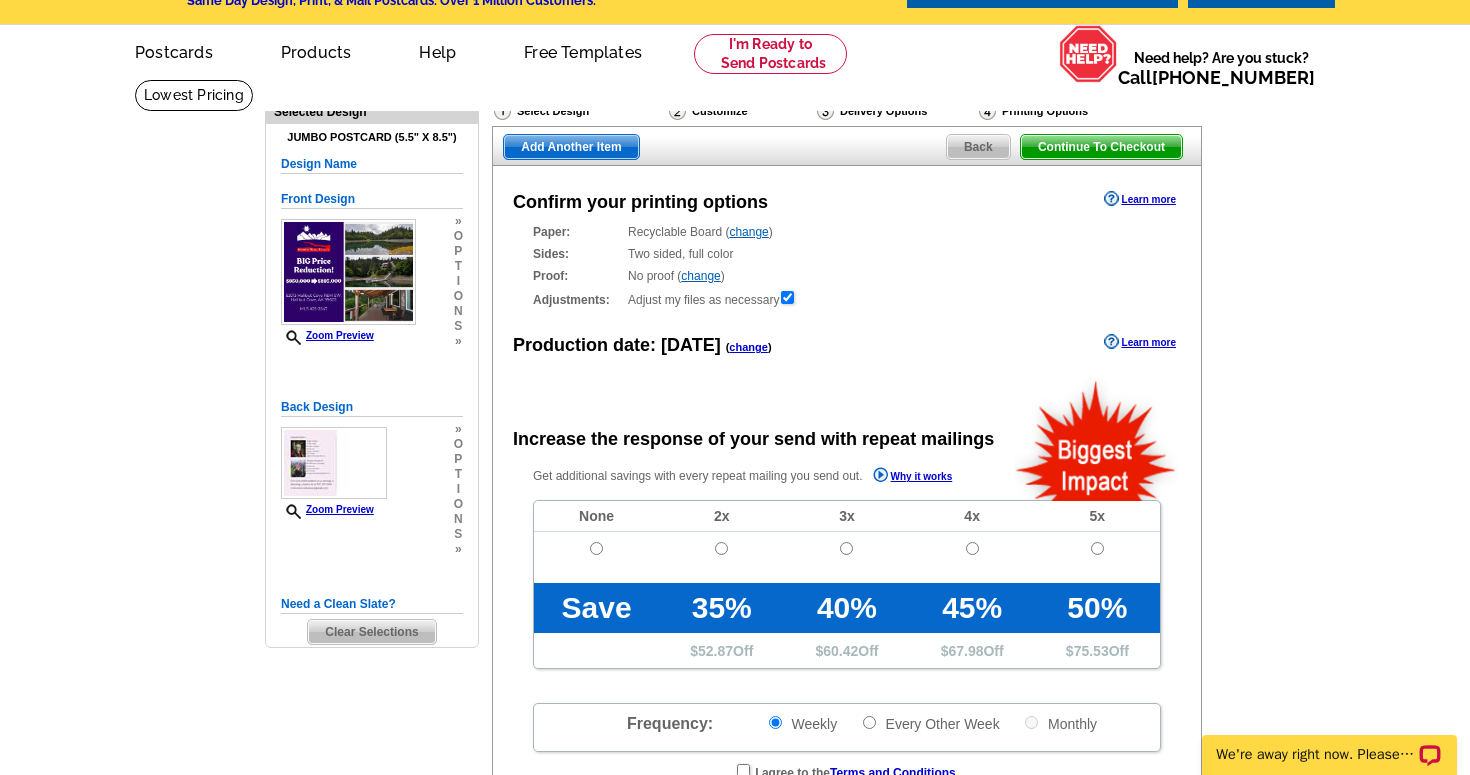 radio on "false" 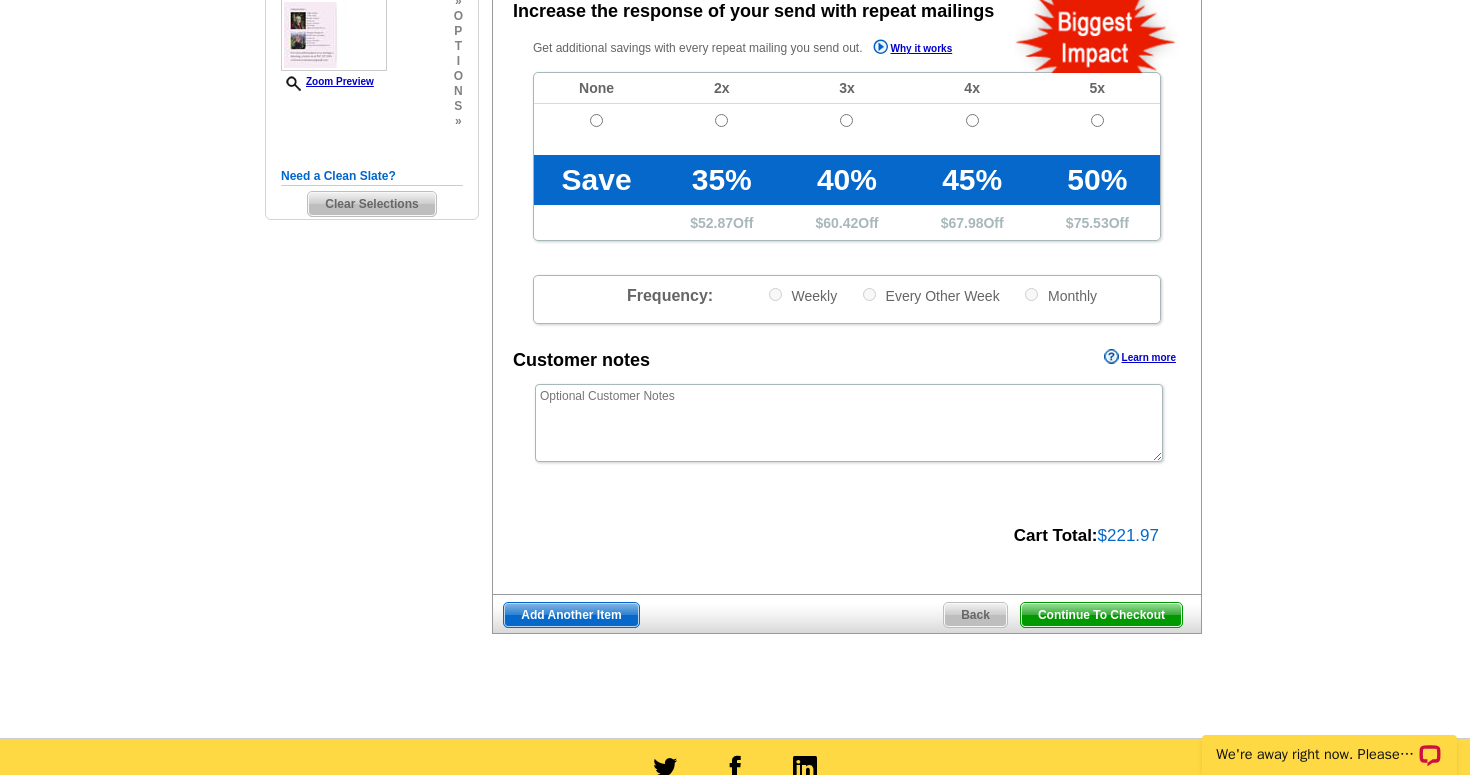 scroll, scrollTop: 528, scrollLeft: 0, axis: vertical 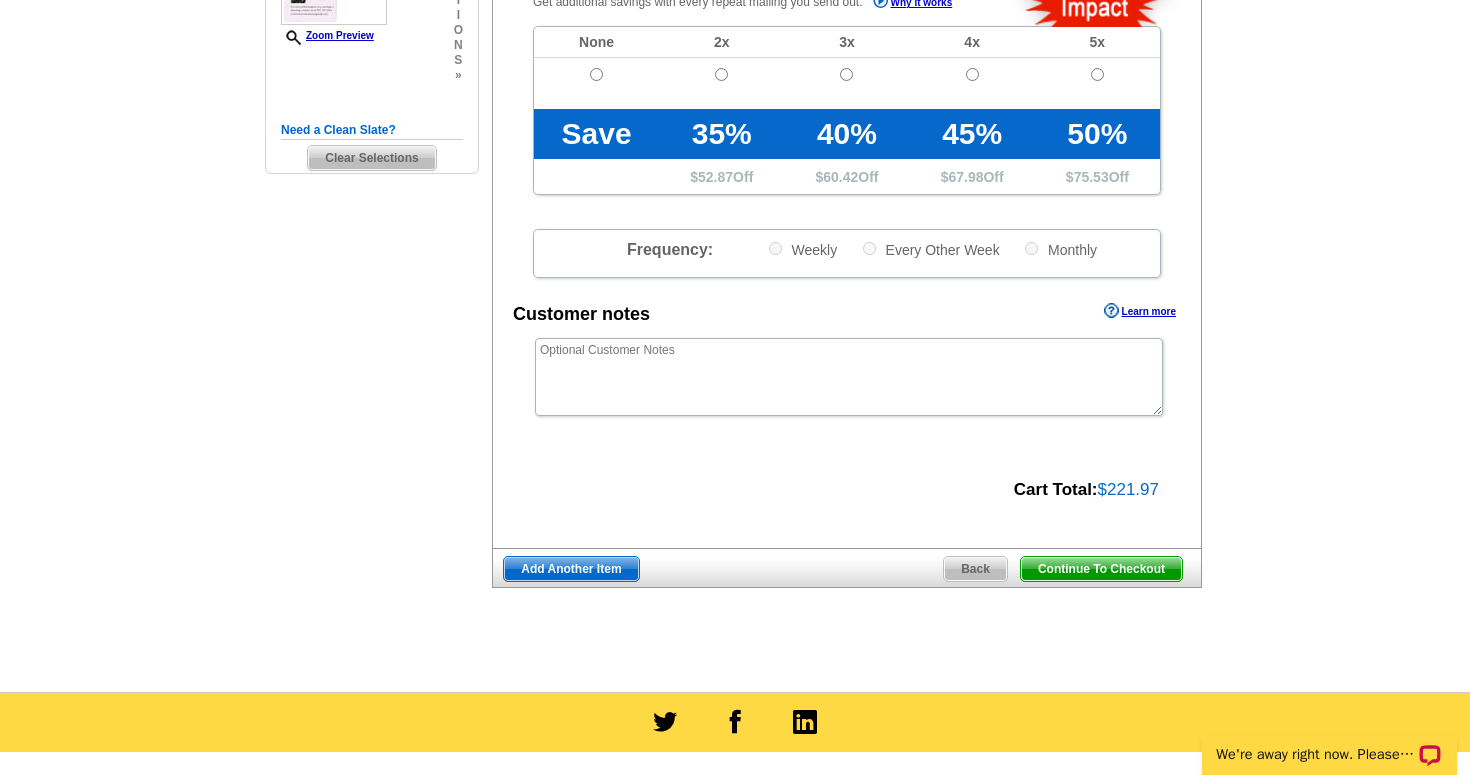 click on "Back" at bounding box center [975, 569] 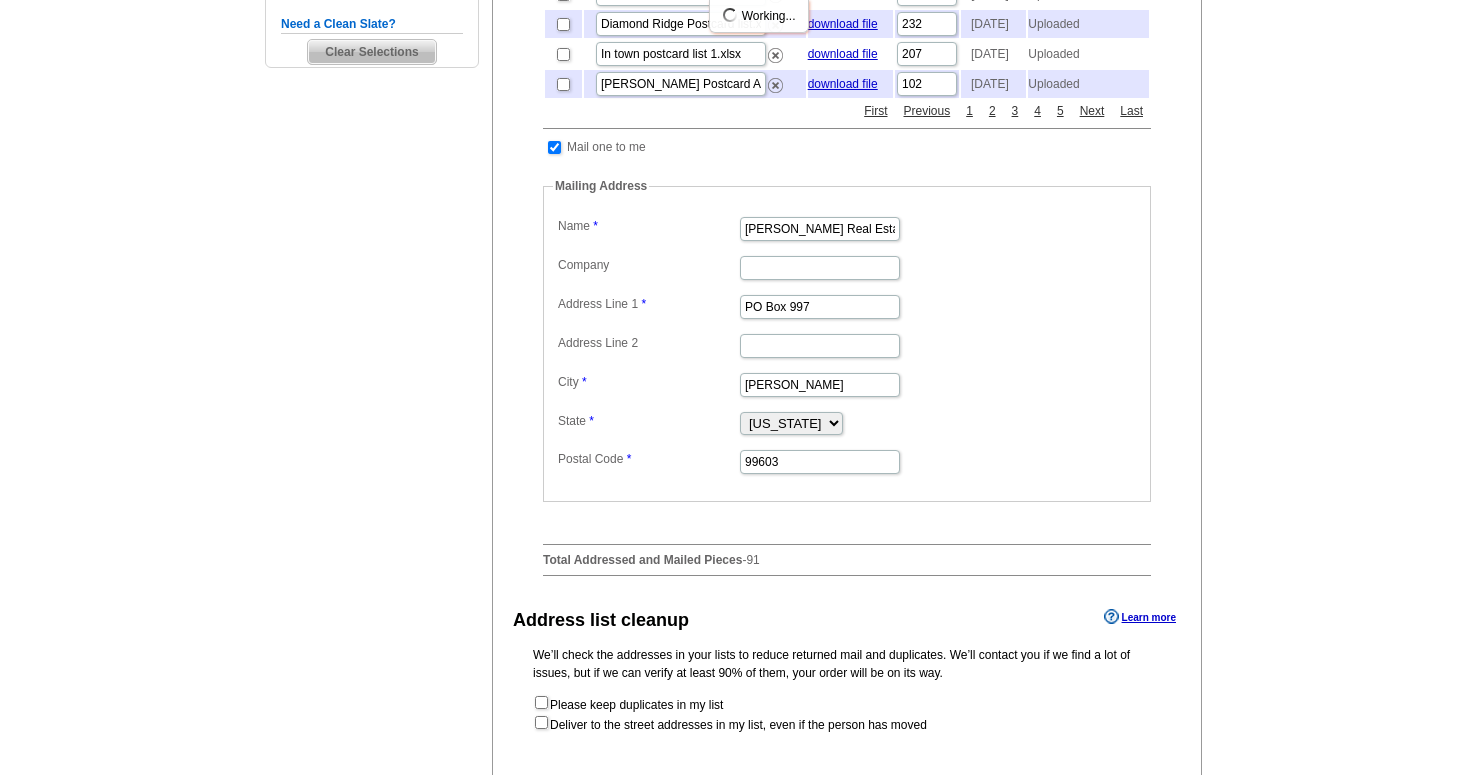 scroll, scrollTop: 743, scrollLeft: 0, axis: vertical 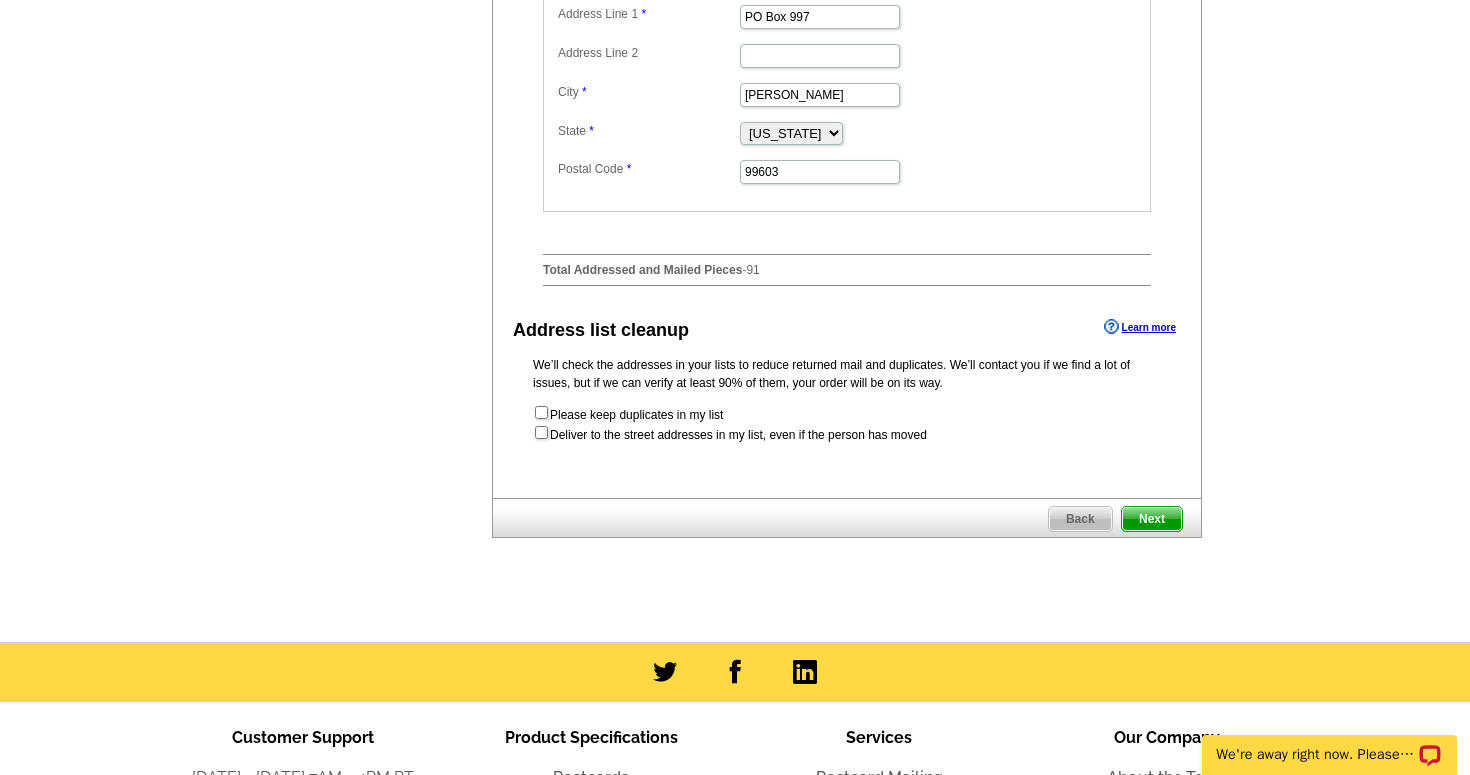 click on "Please keep duplicates in my list
Deliver to the street addresses in my list, even if the person has moved" at bounding box center (847, 424) 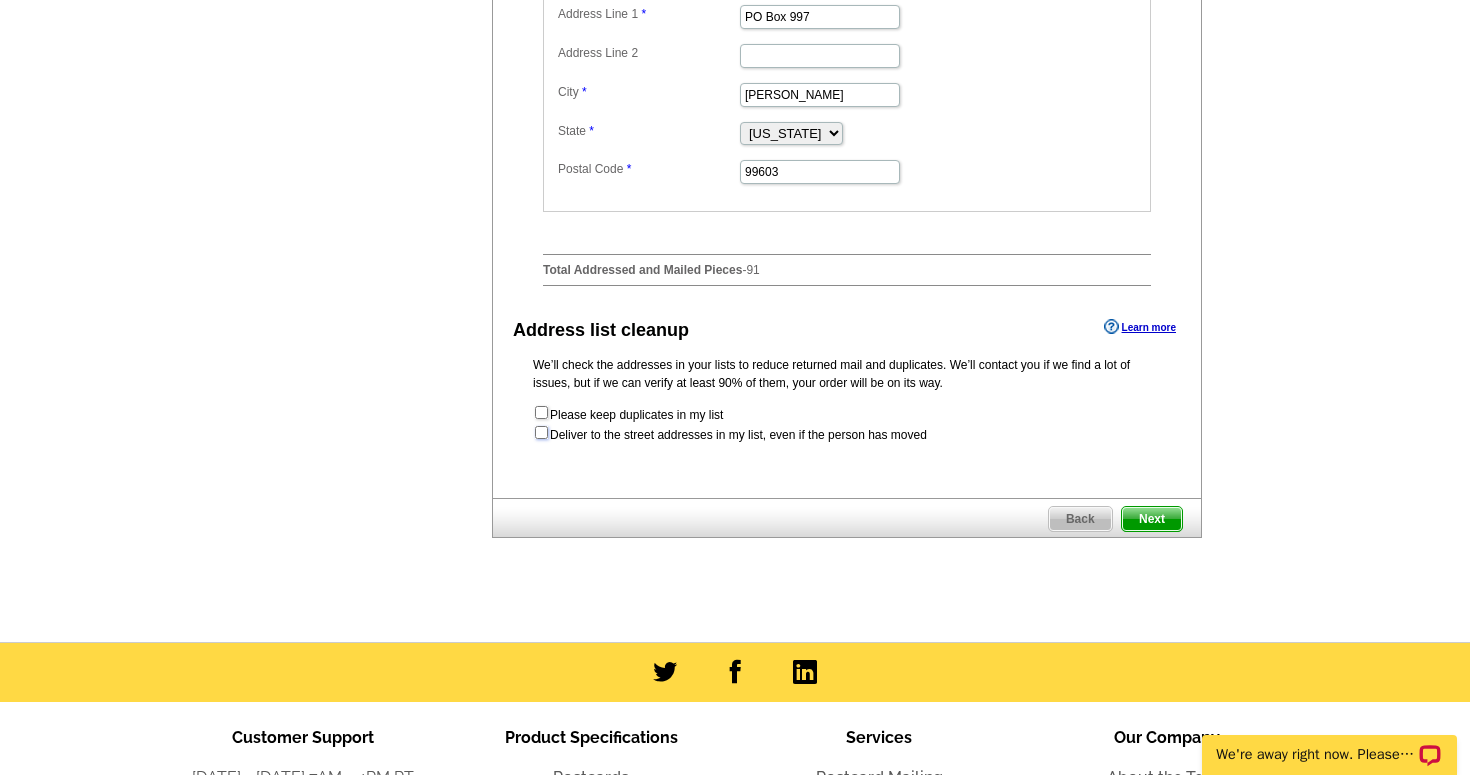 click at bounding box center [541, 432] 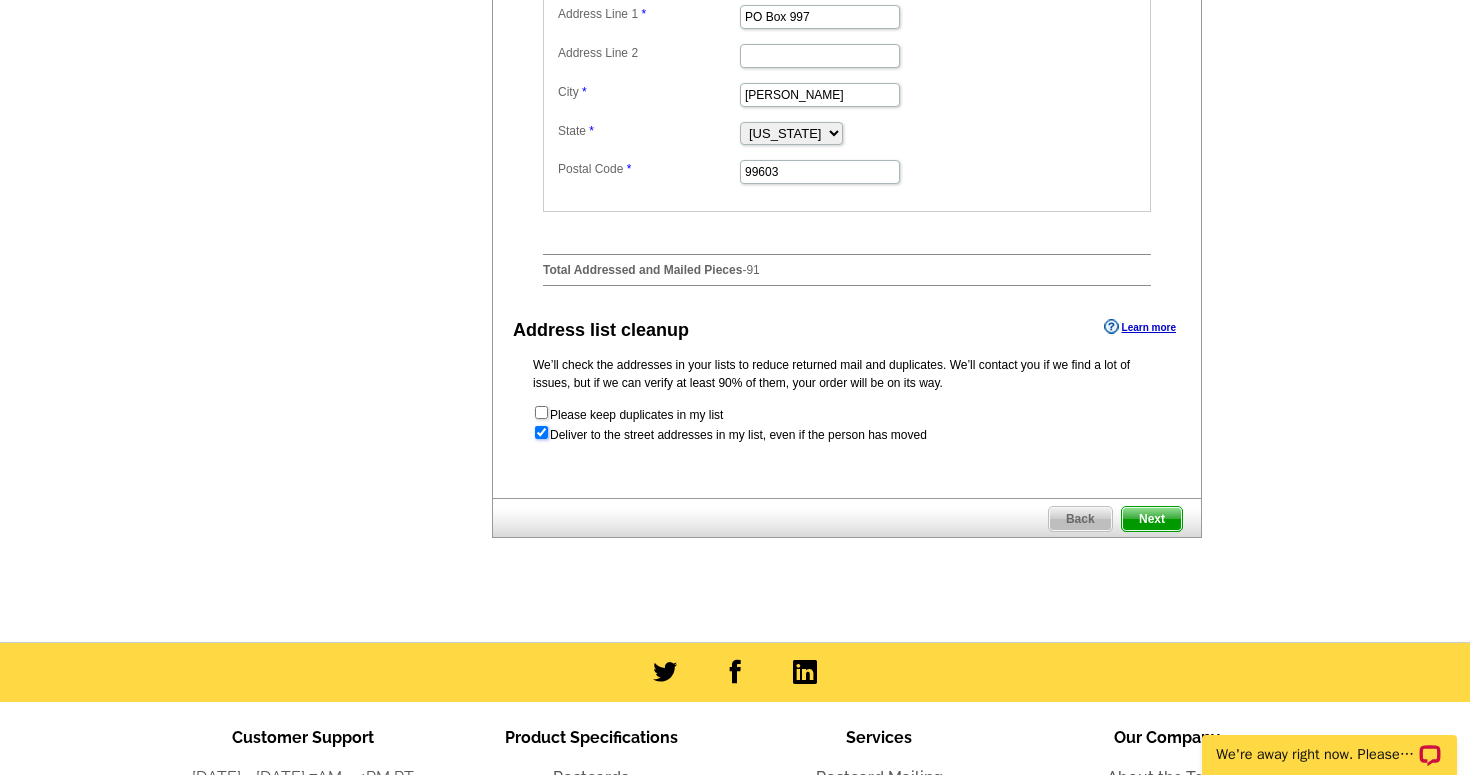 radio on "true" 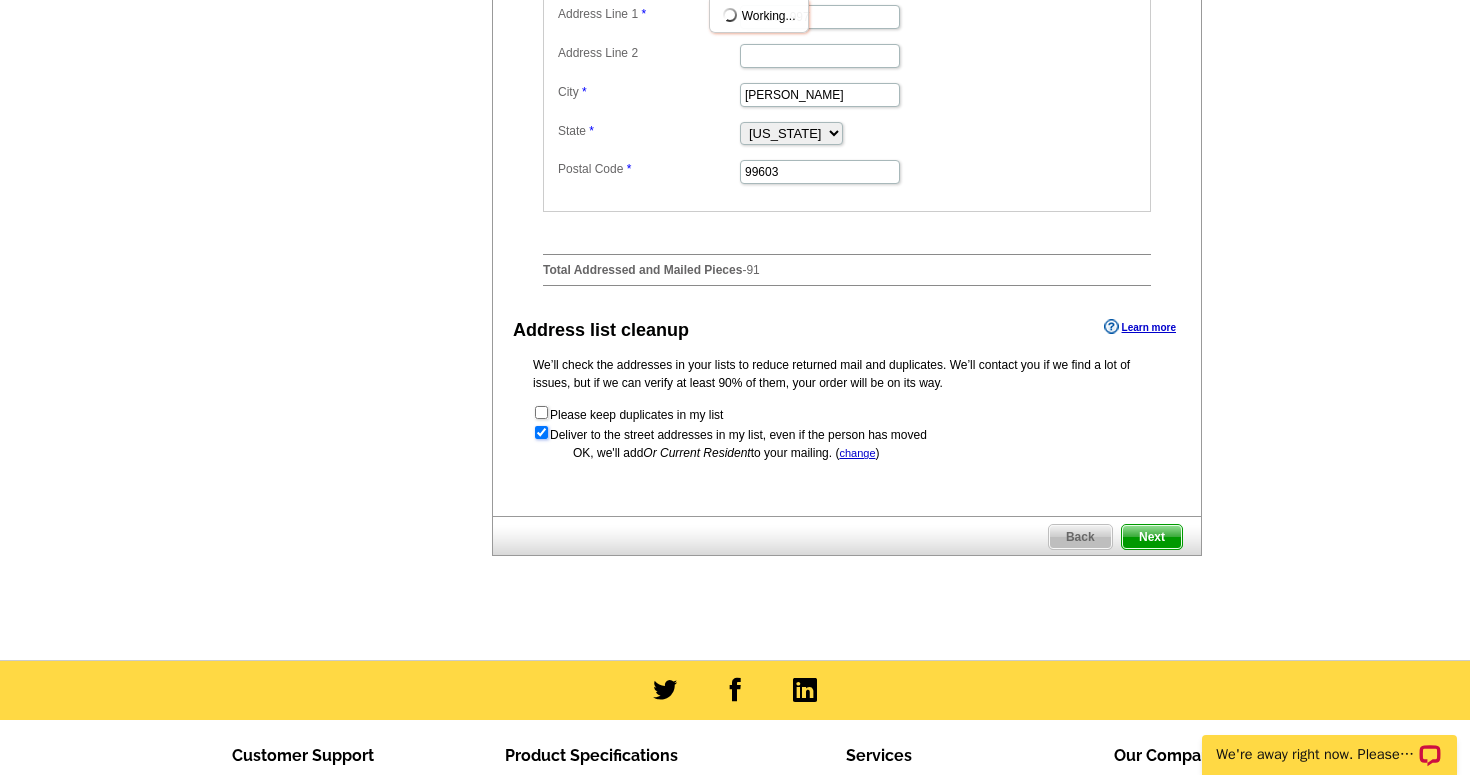 scroll, scrollTop: 0, scrollLeft: 0, axis: both 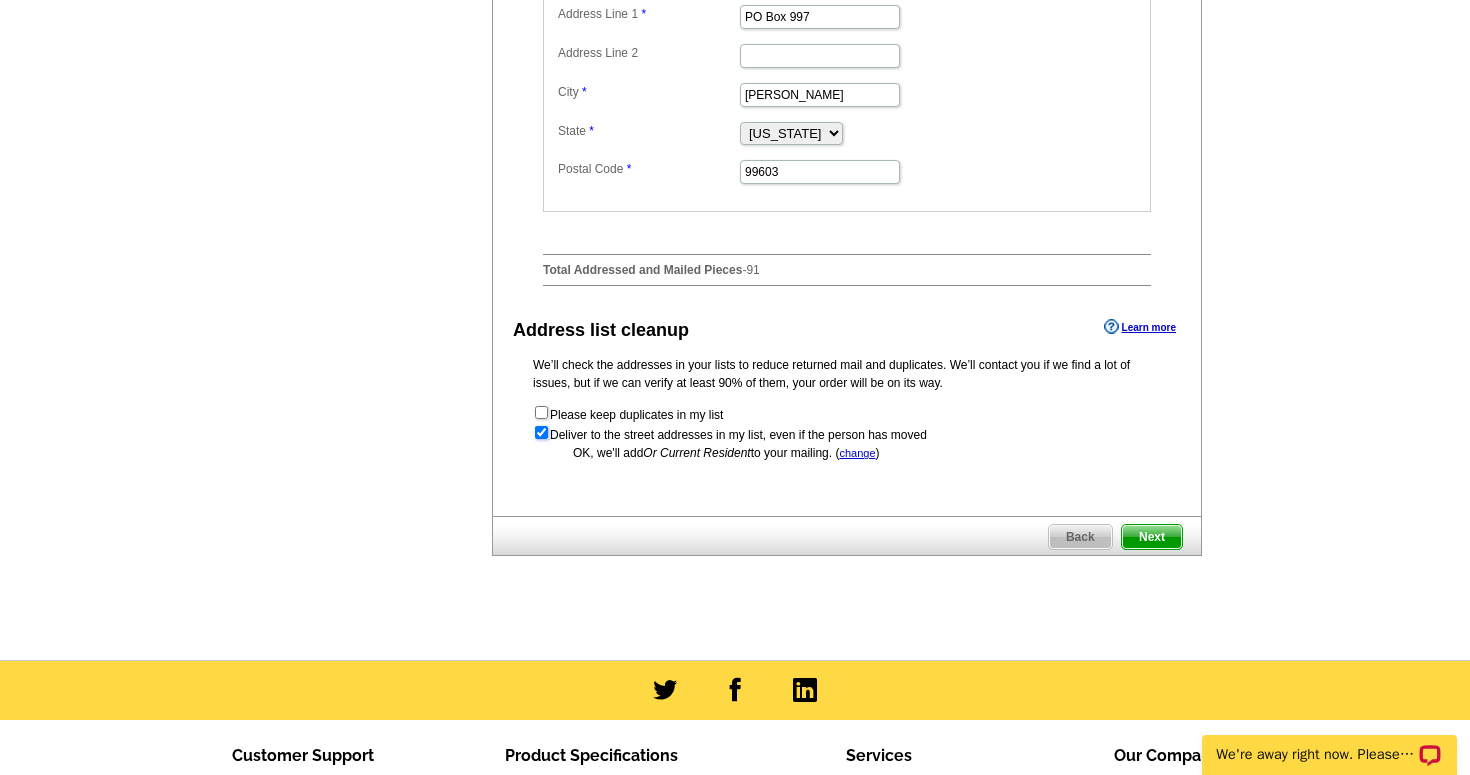 click at bounding box center [541, 432] 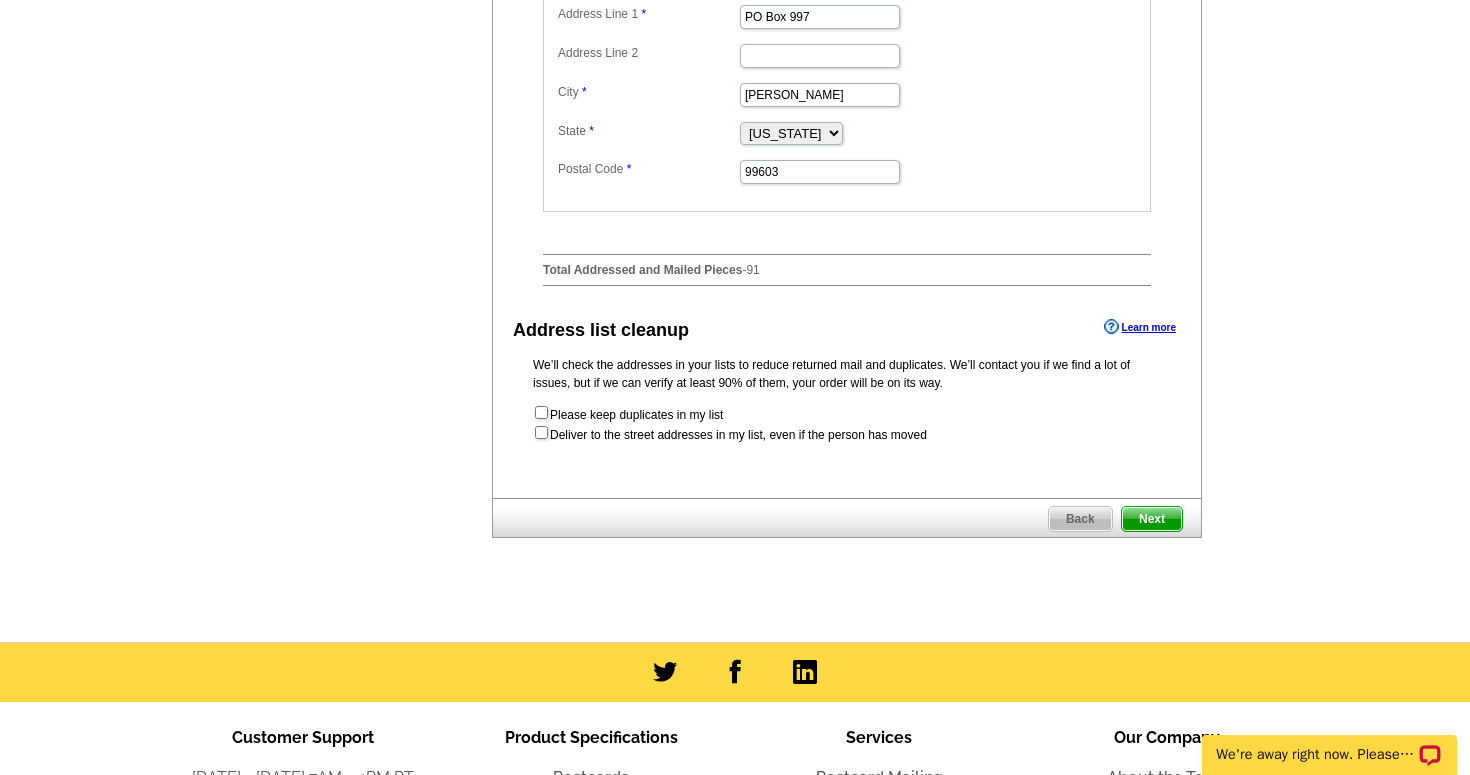 click on "Next" at bounding box center (1152, 519) 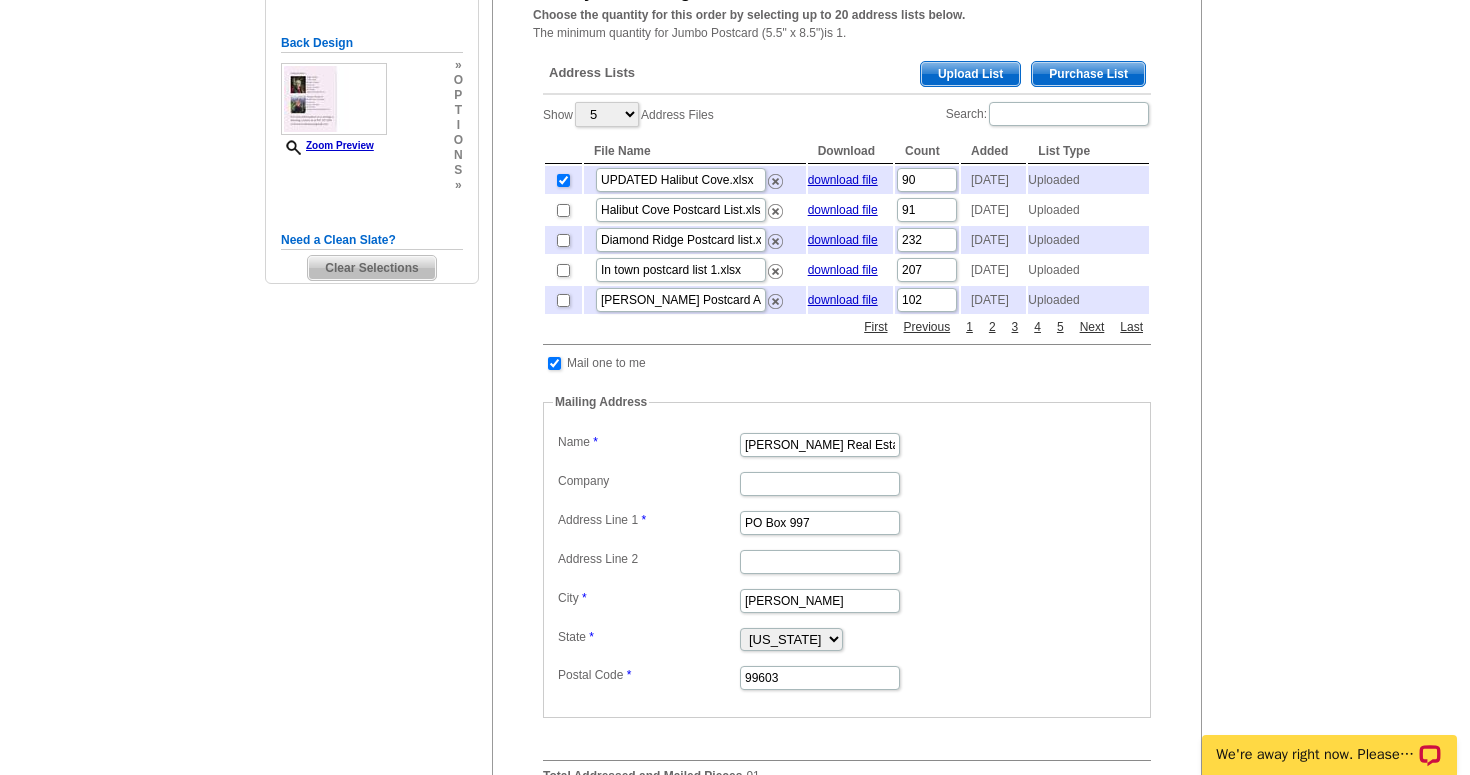 scroll, scrollTop: 392, scrollLeft: 0, axis: vertical 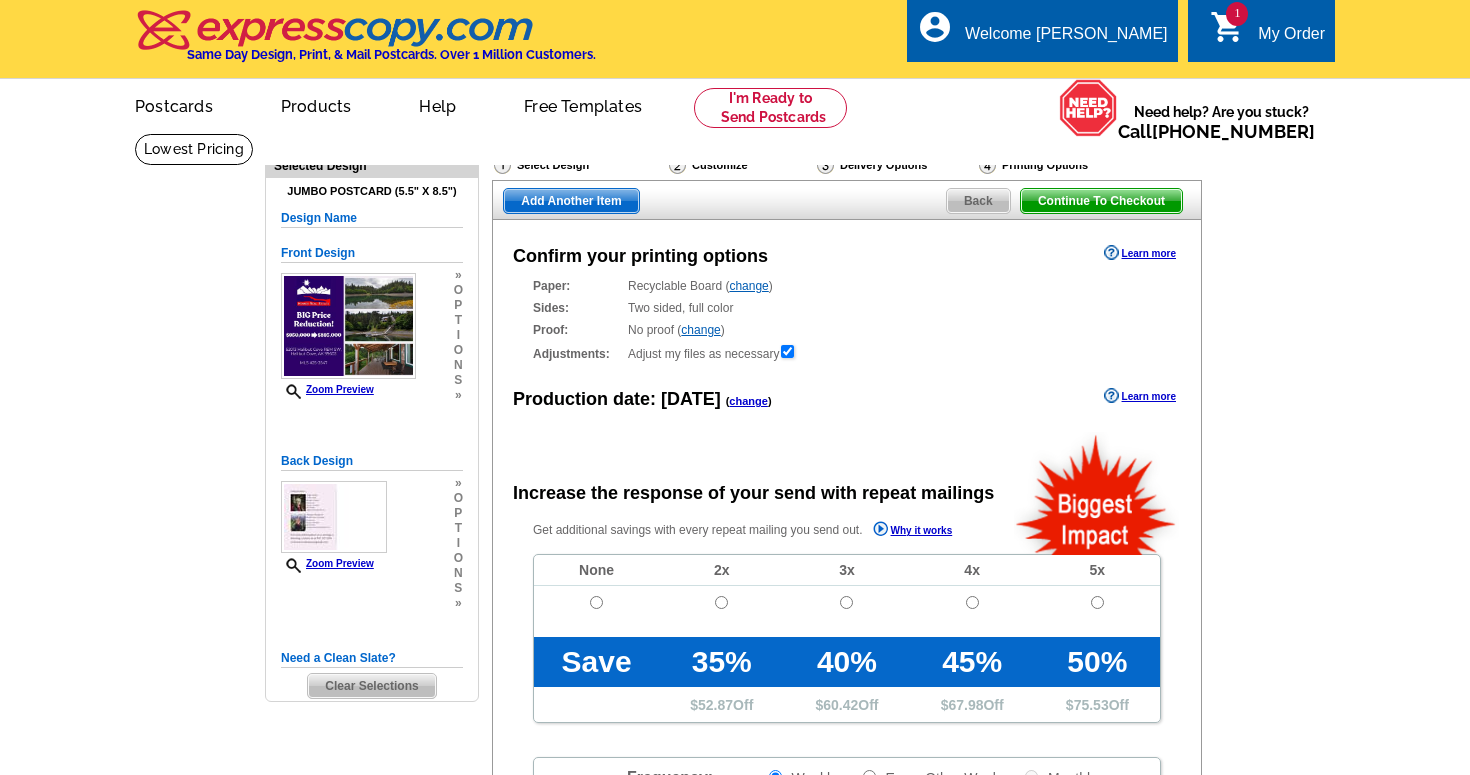 radio on "false" 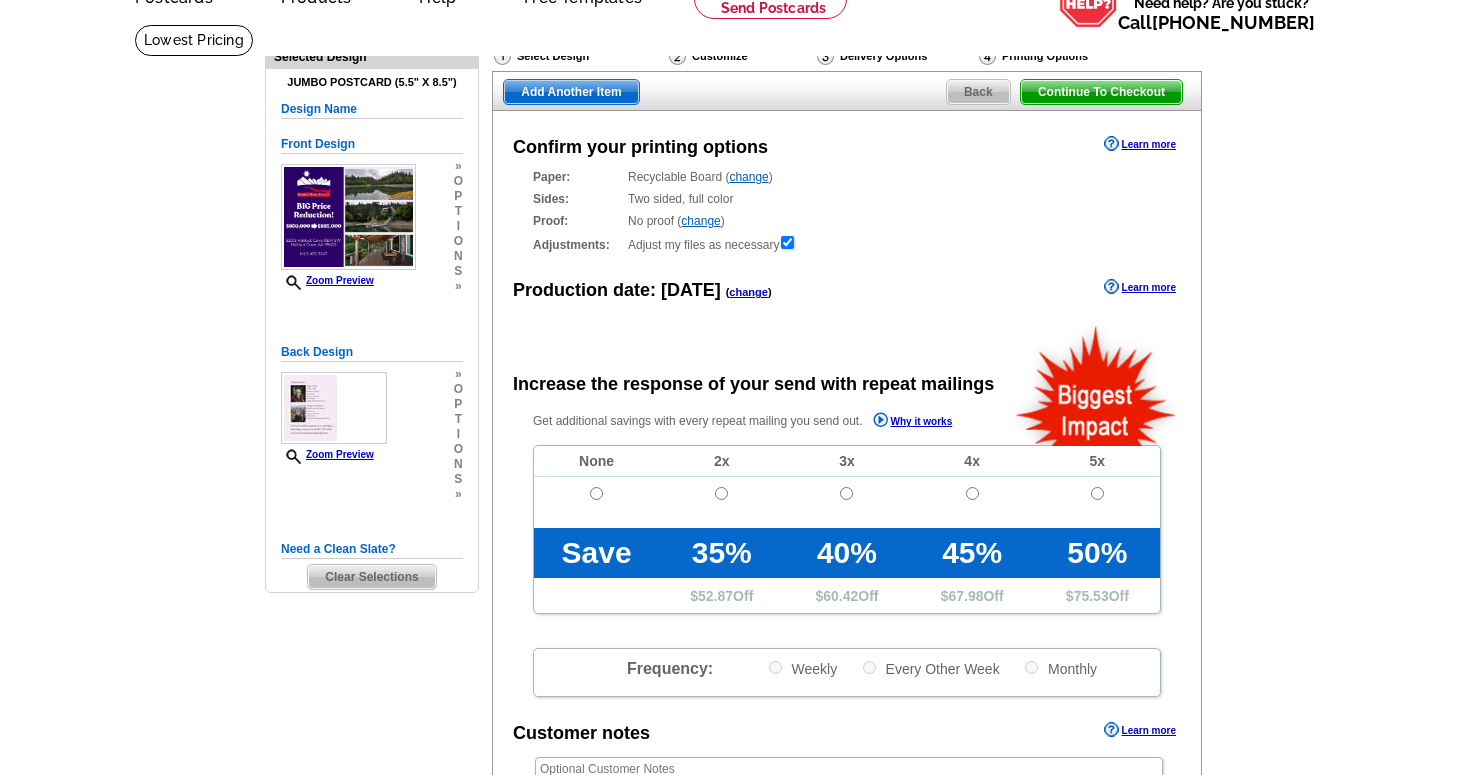 scroll, scrollTop: 113, scrollLeft: 0, axis: vertical 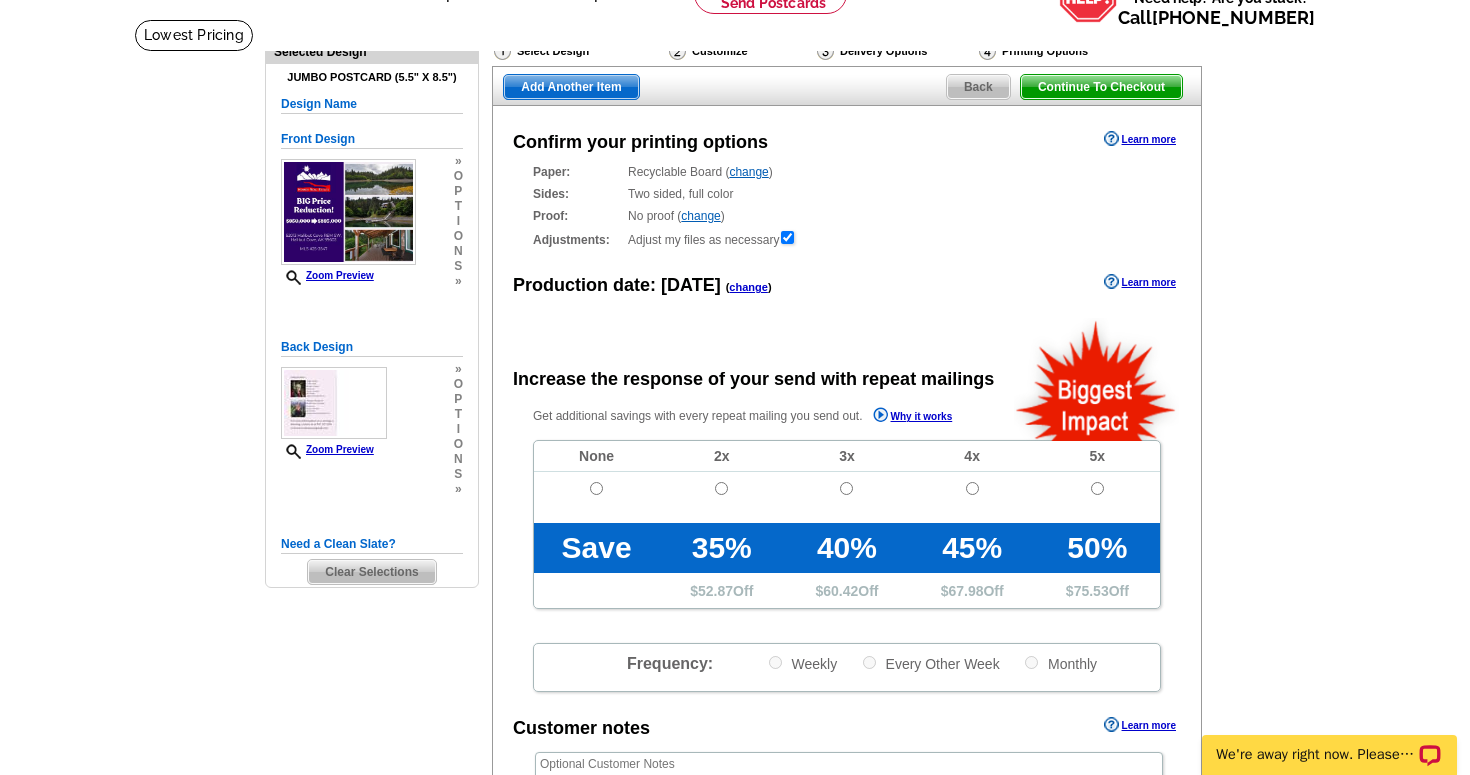 click on "Continue To Checkout" at bounding box center (1101, 87) 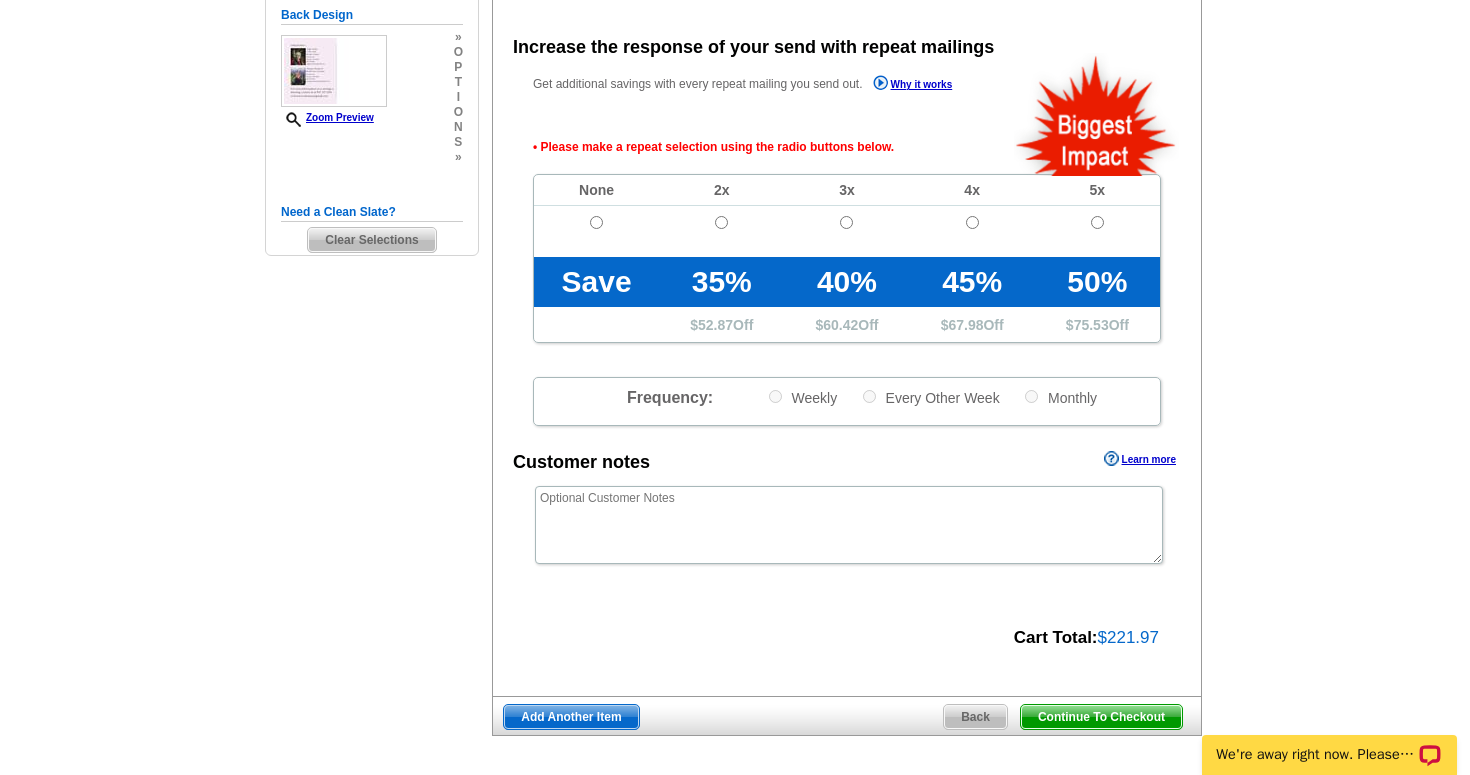scroll, scrollTop: 446, scrollLeft: 0, axis: vertical 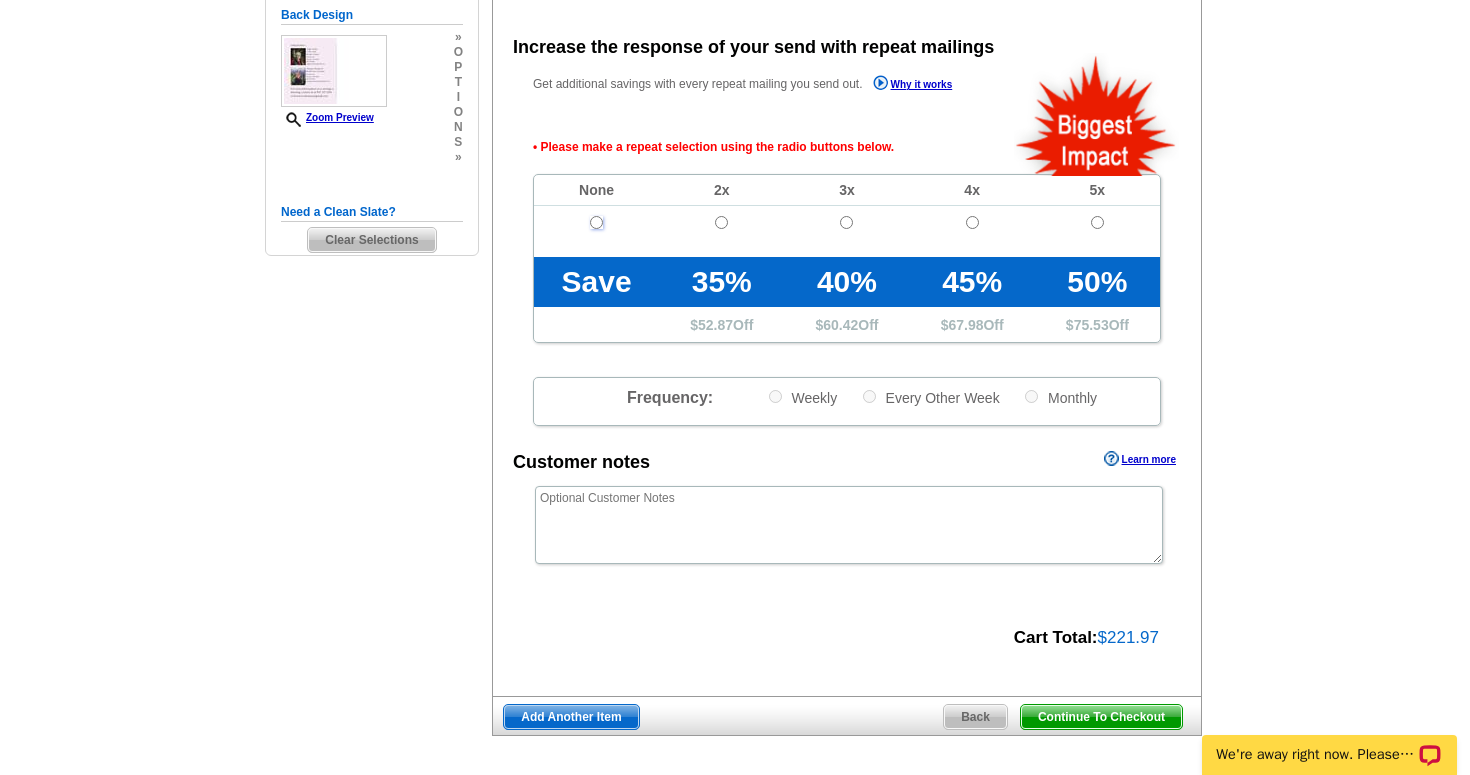 click at bounding box center [596, 222] 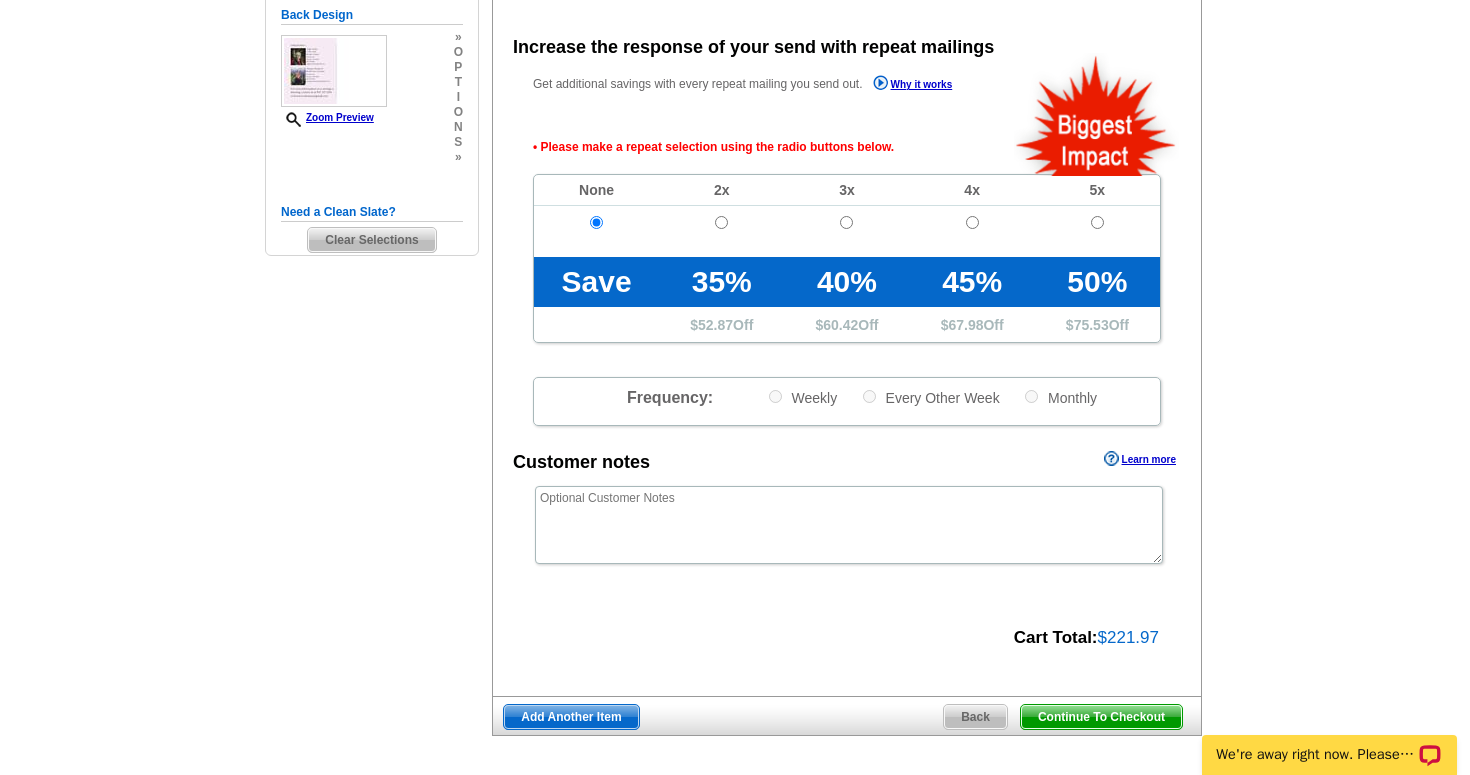 click on "Continue To Checkout" at bounding box center (1101, 717) 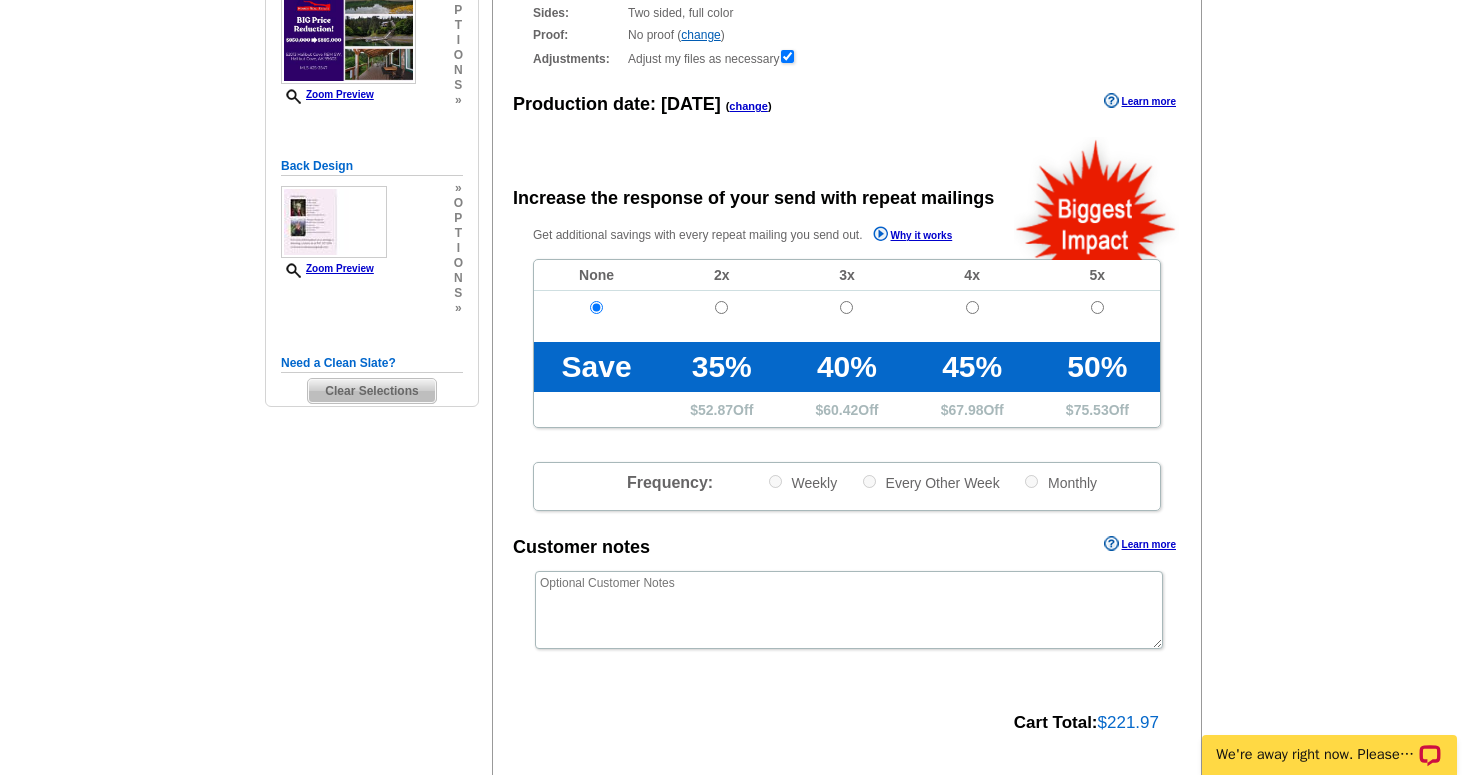 scroll, scrollTop: 0, scrollLeft: 0, axis: both 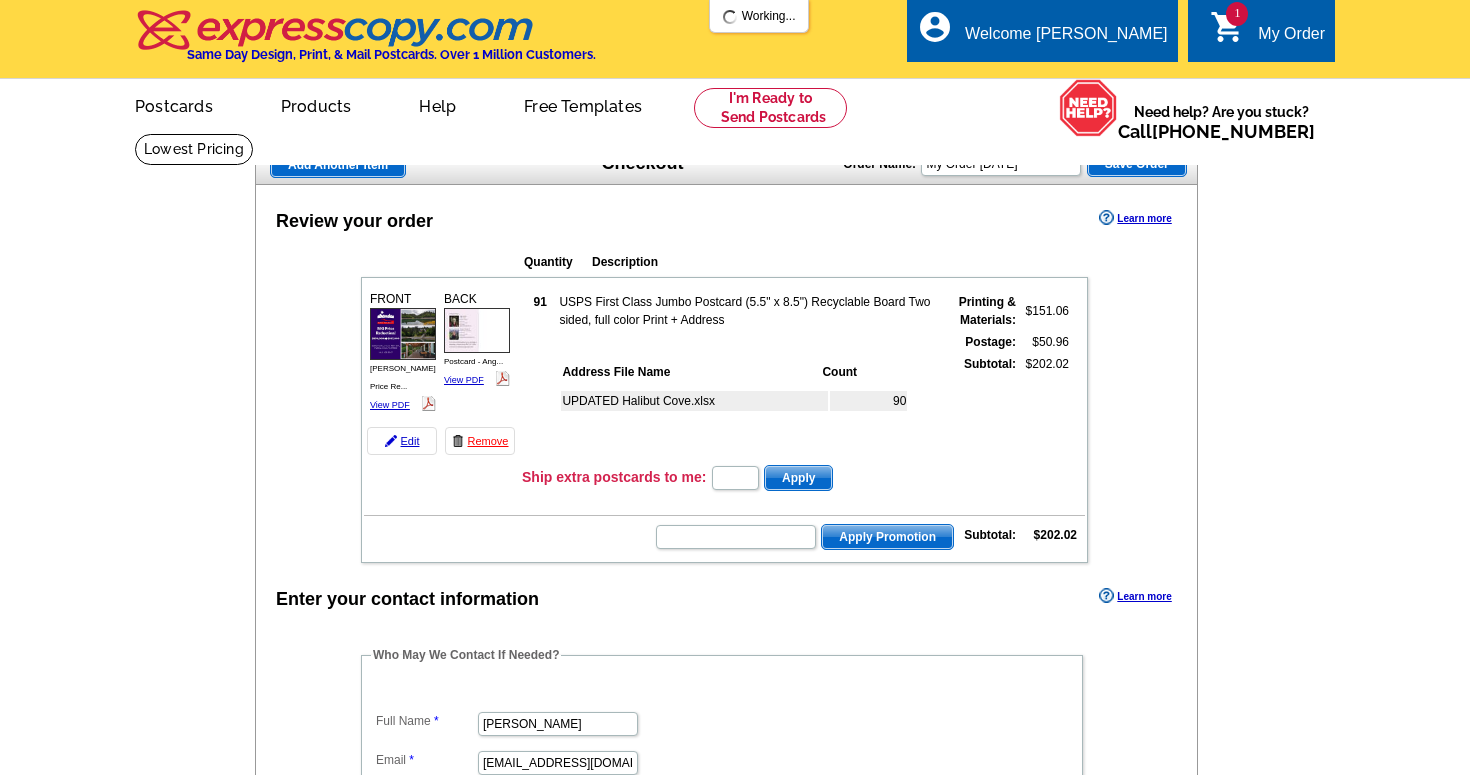 click on "Apply" at bounding box center [798, 478] 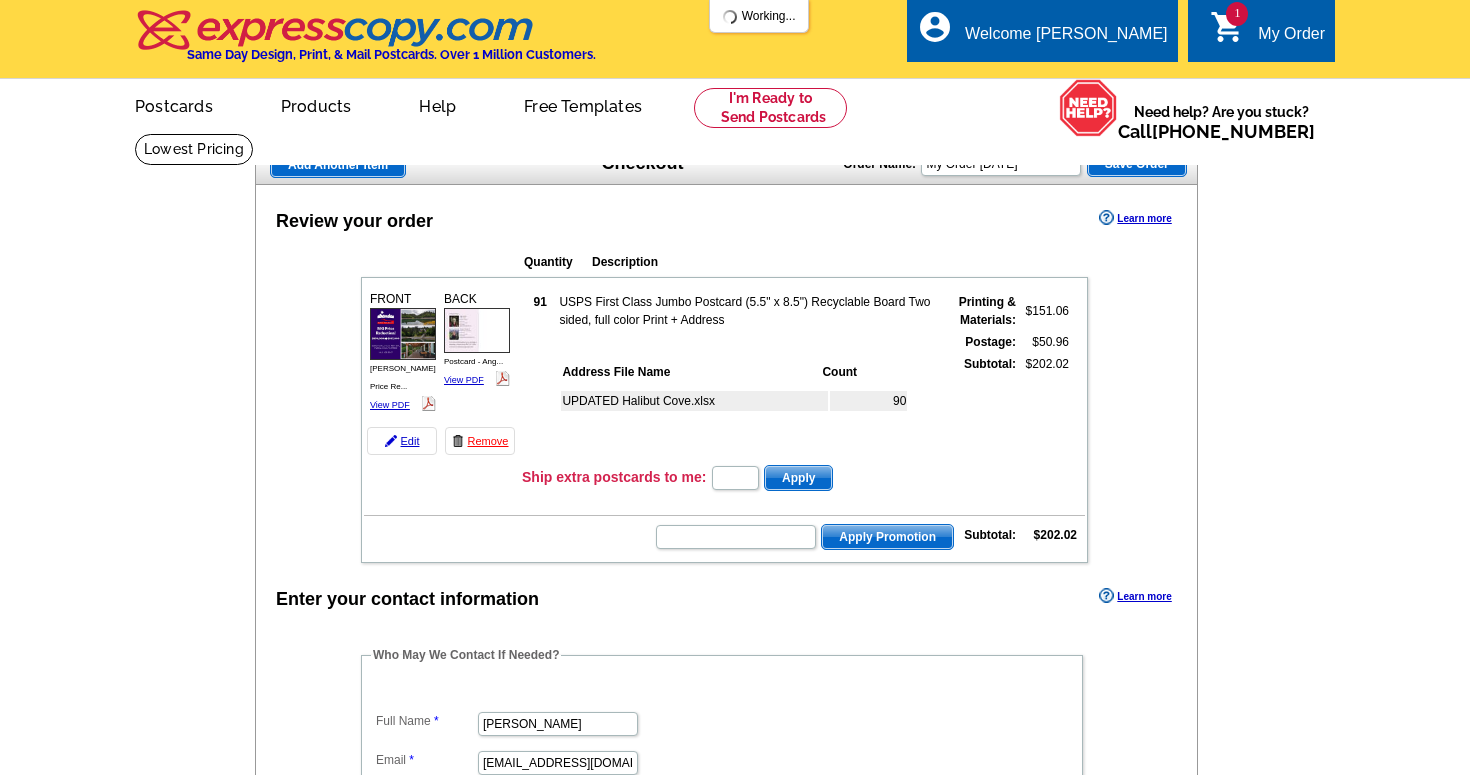 click on "Apply" at bounding box center (798, 478) 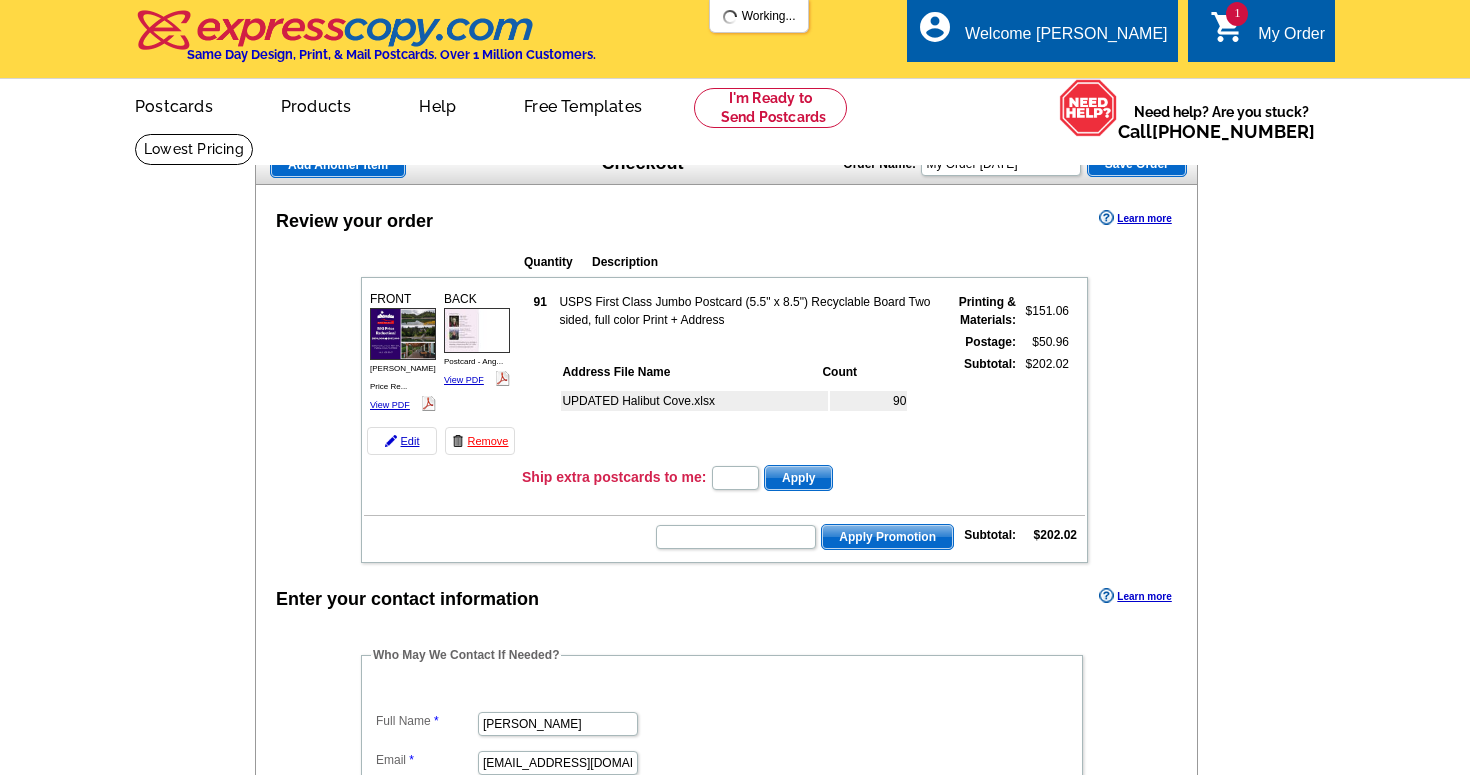 type 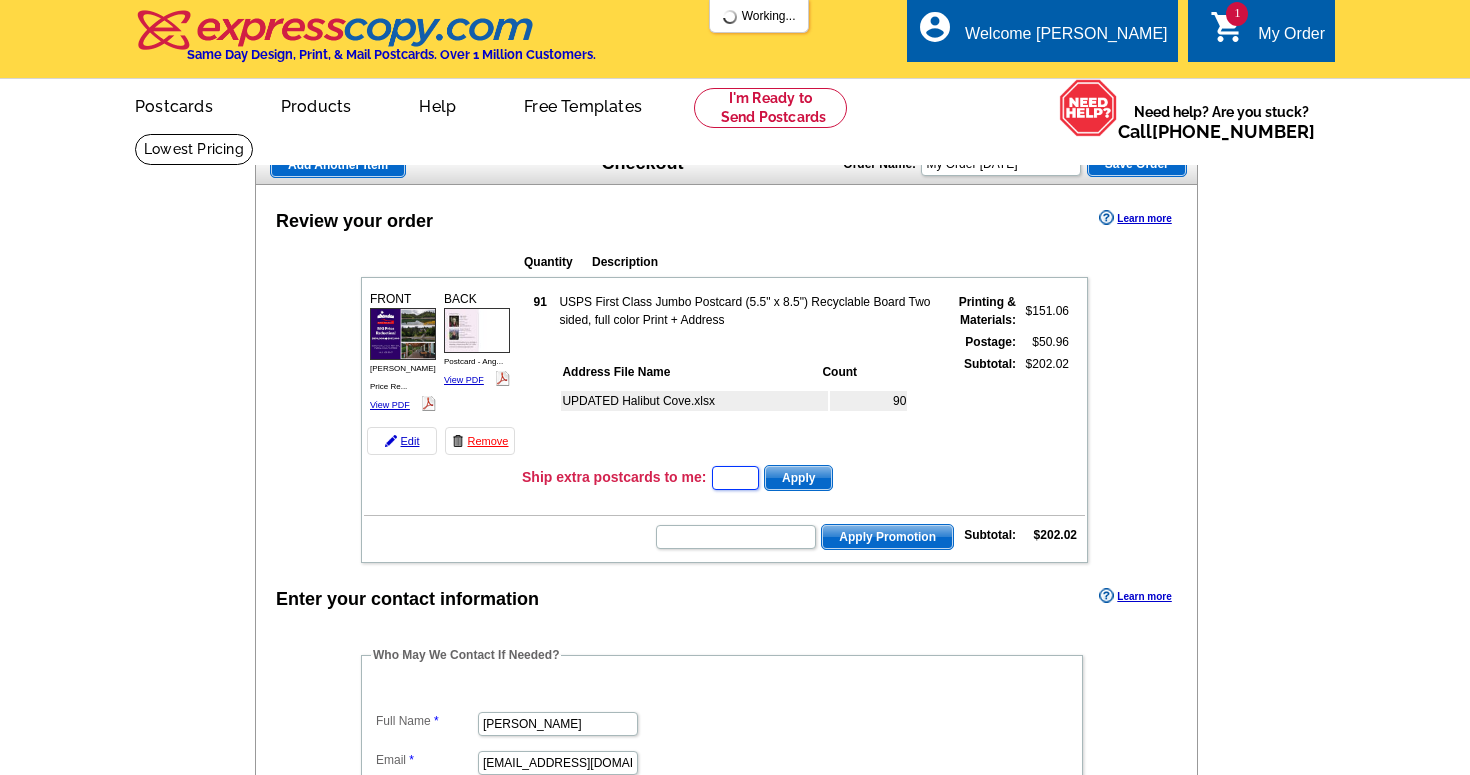 click at bounding box center [735, 478] 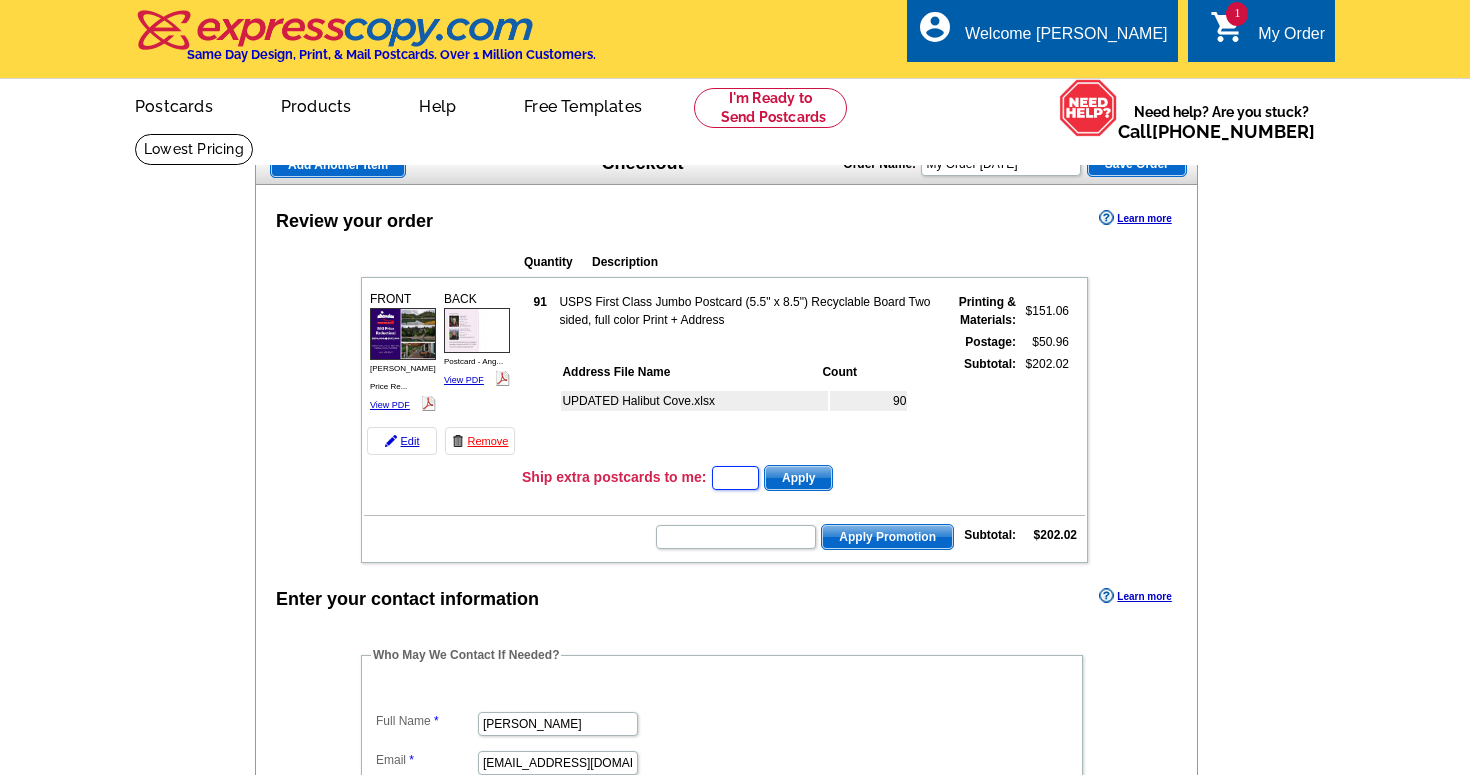 scroll, scrollTop: 60, scrollLeft: 0, axis: vertical 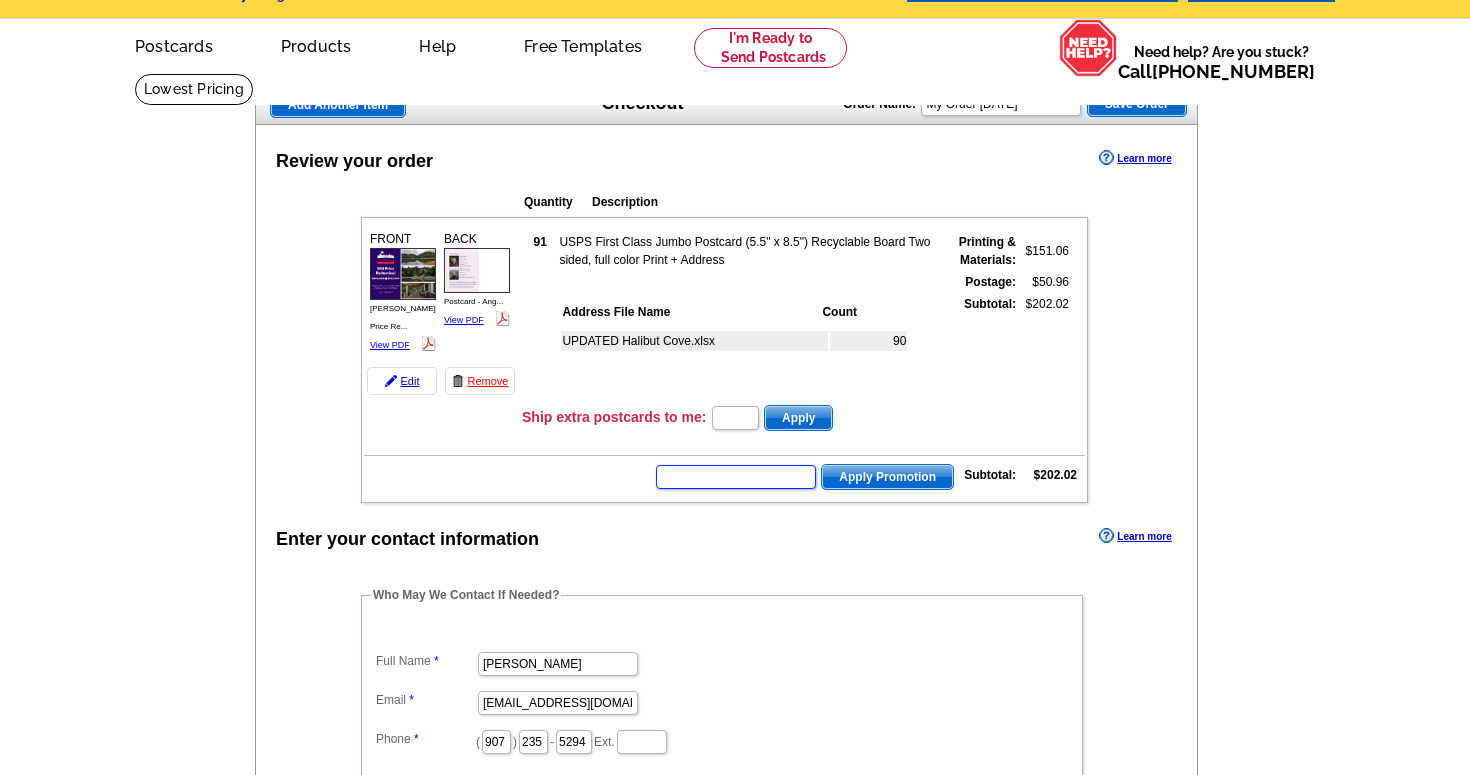 click at bounding box center (736, 477) 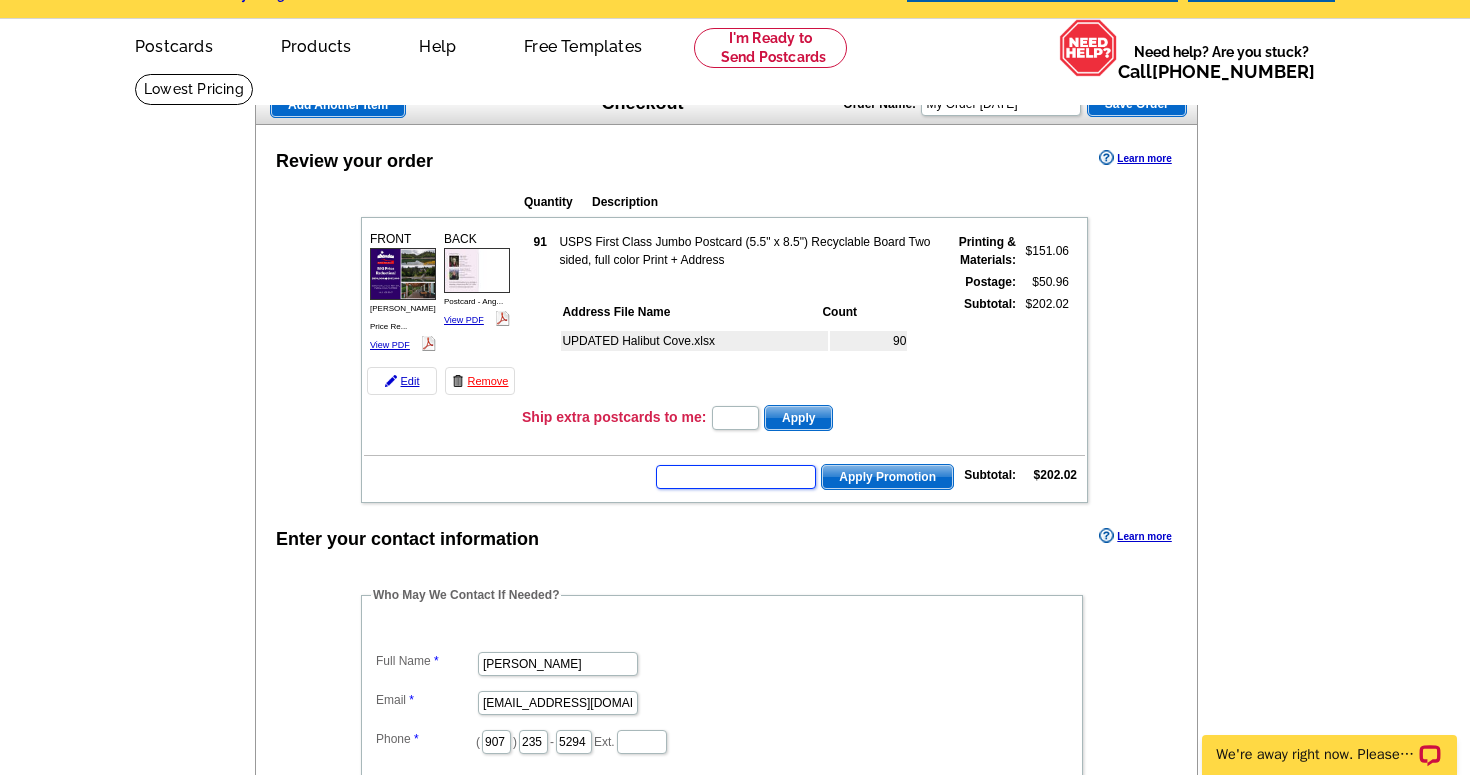 scroll, scrollTop: 0, scrollLeft: 0, axis: both 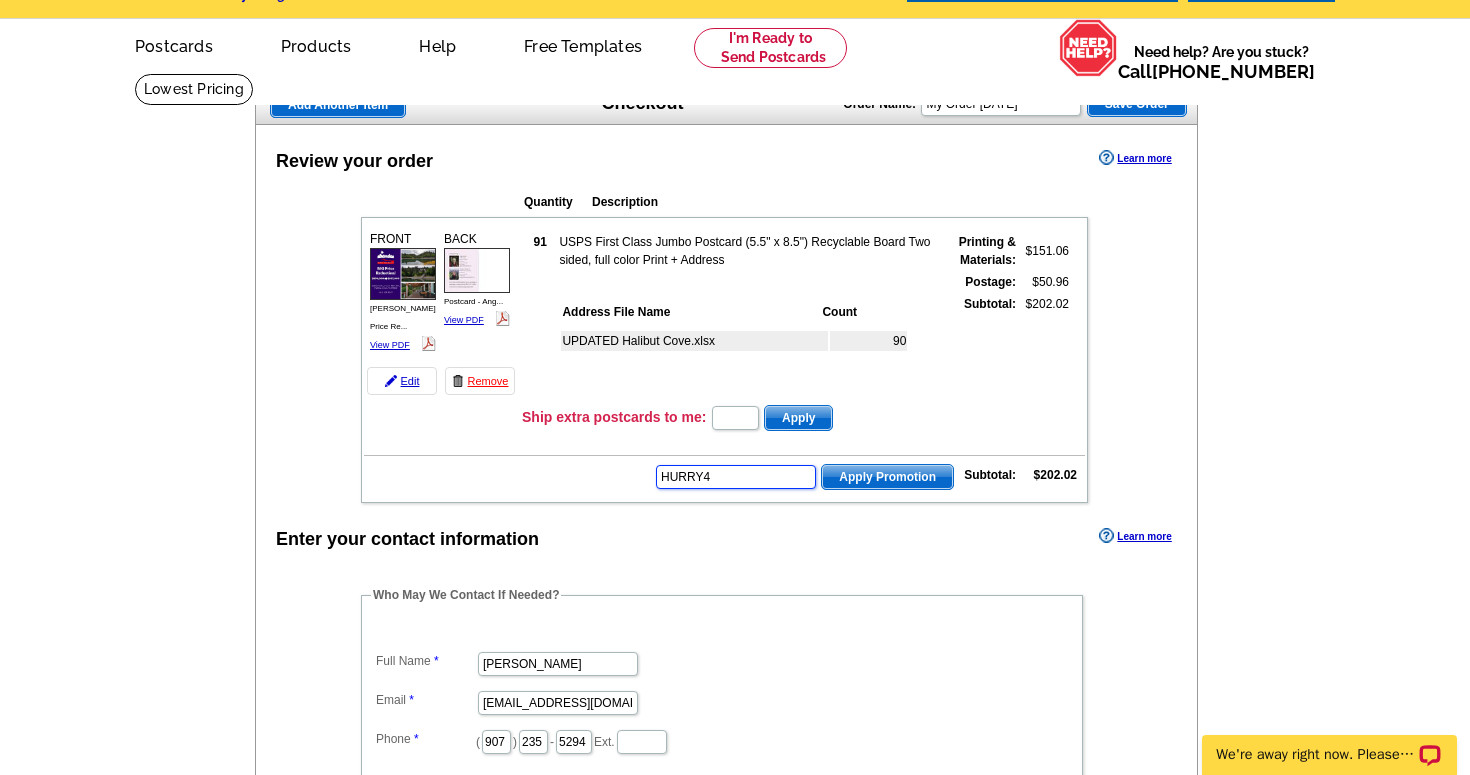 type on "HURRY40" 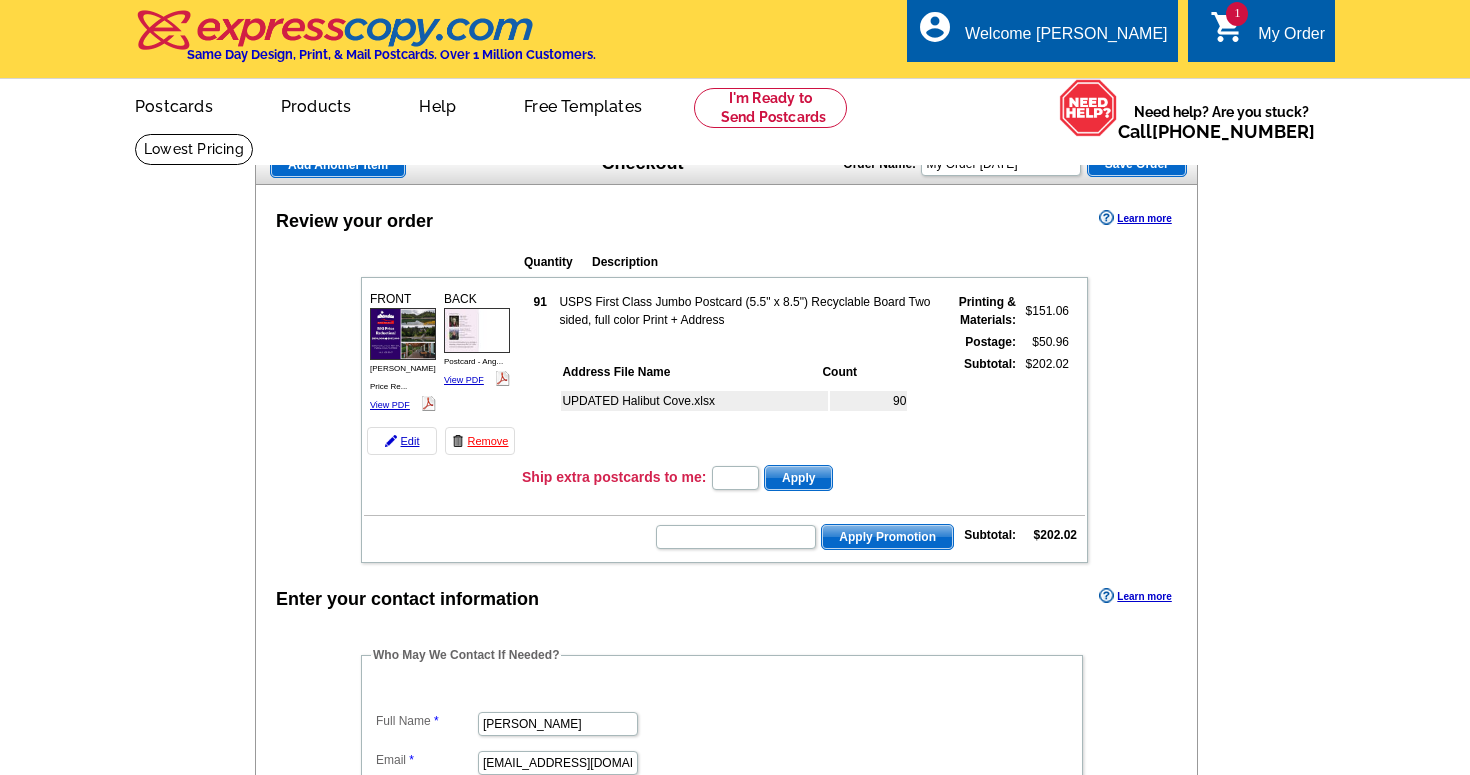 scroll, scrollTop: 0, scrollLeft: 0, axis: both 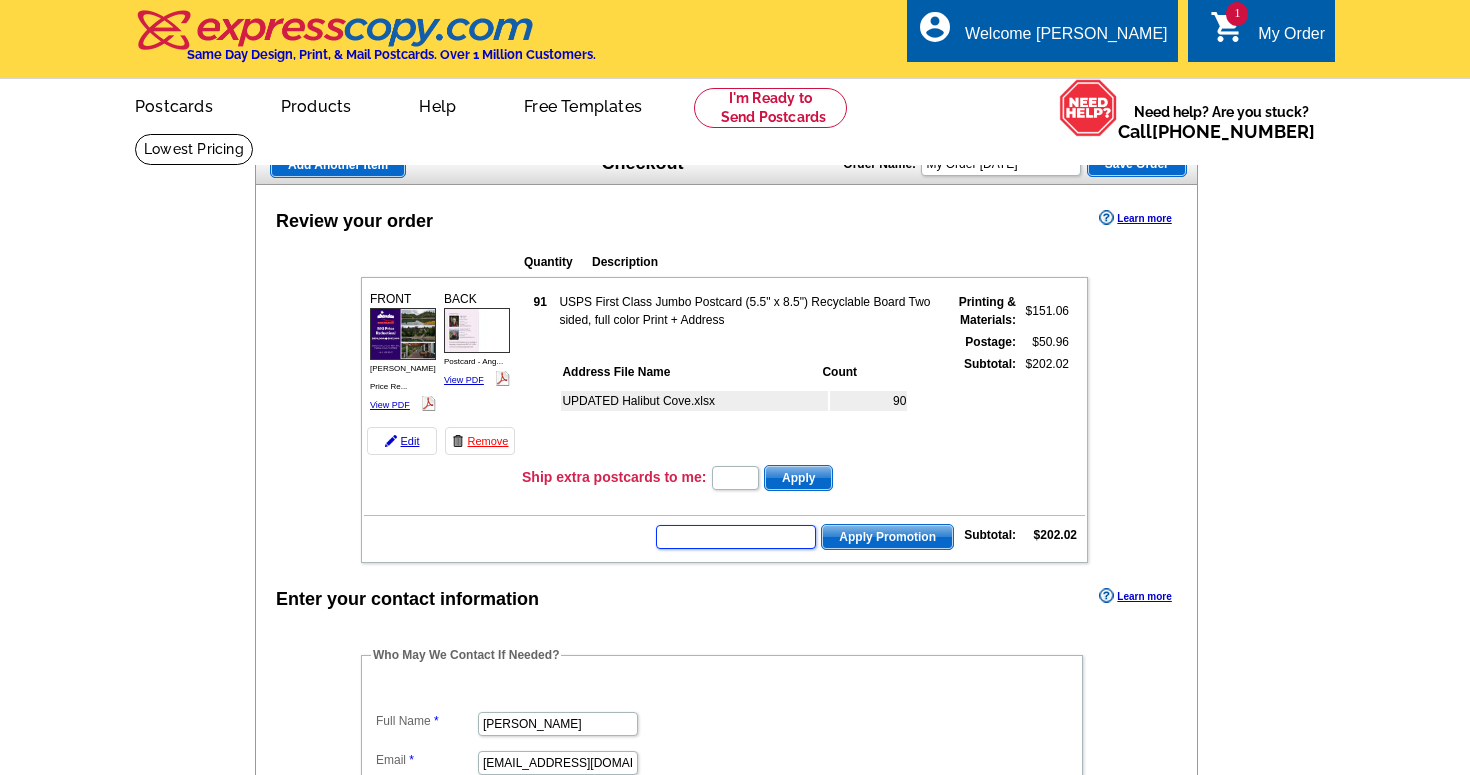 click at bounding box center [736, 537] 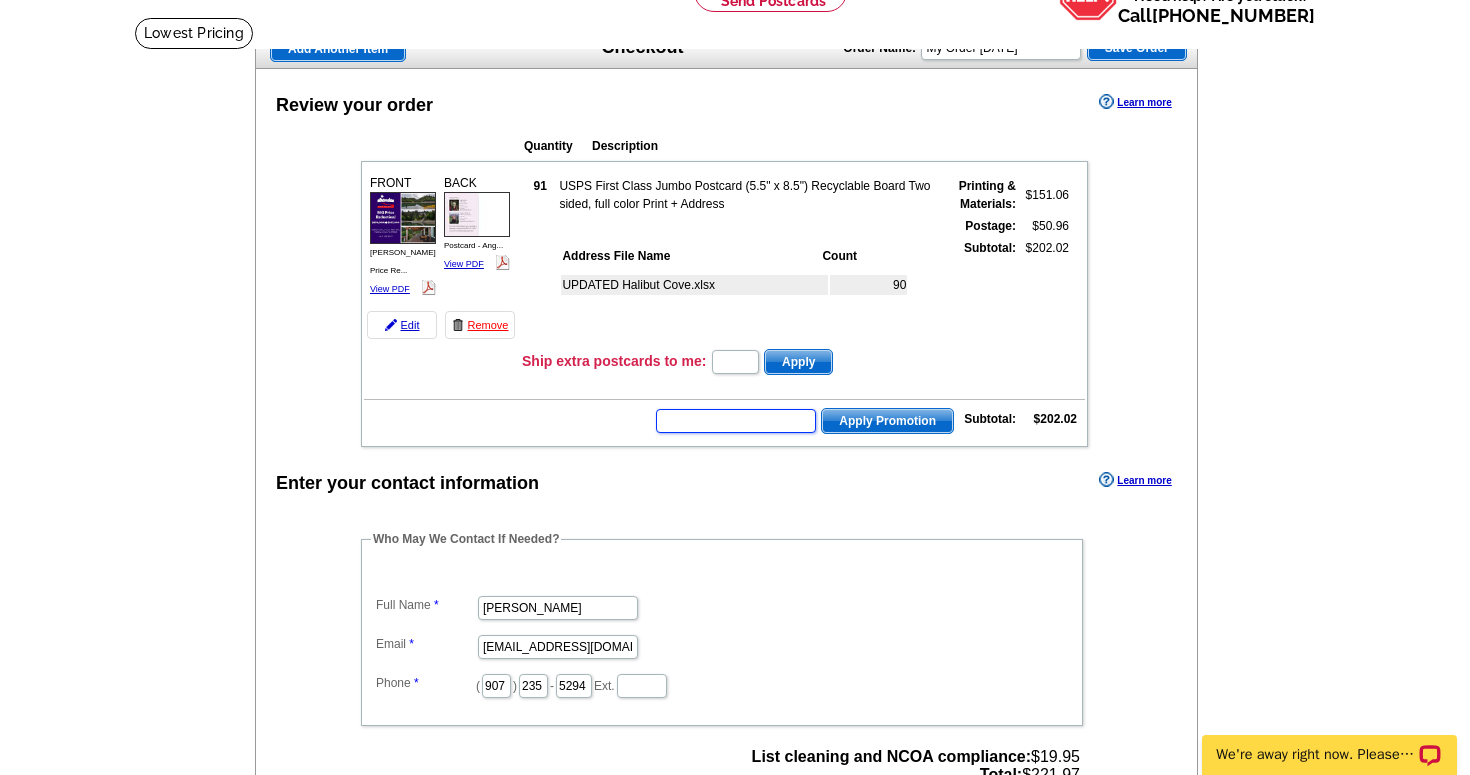 scroll, scrollTop: 0, scrollLeft: 0, axis: both 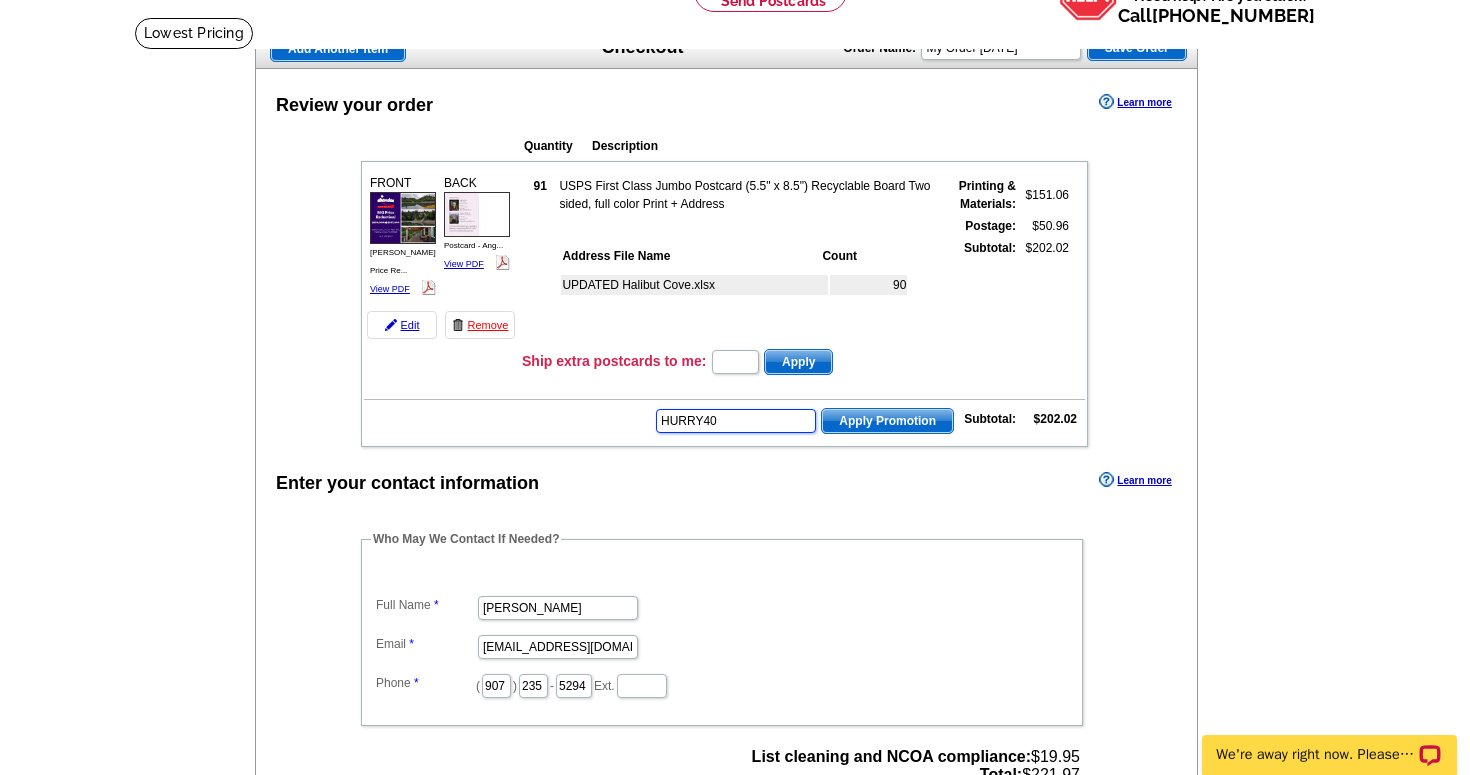 type on "HURRY40" 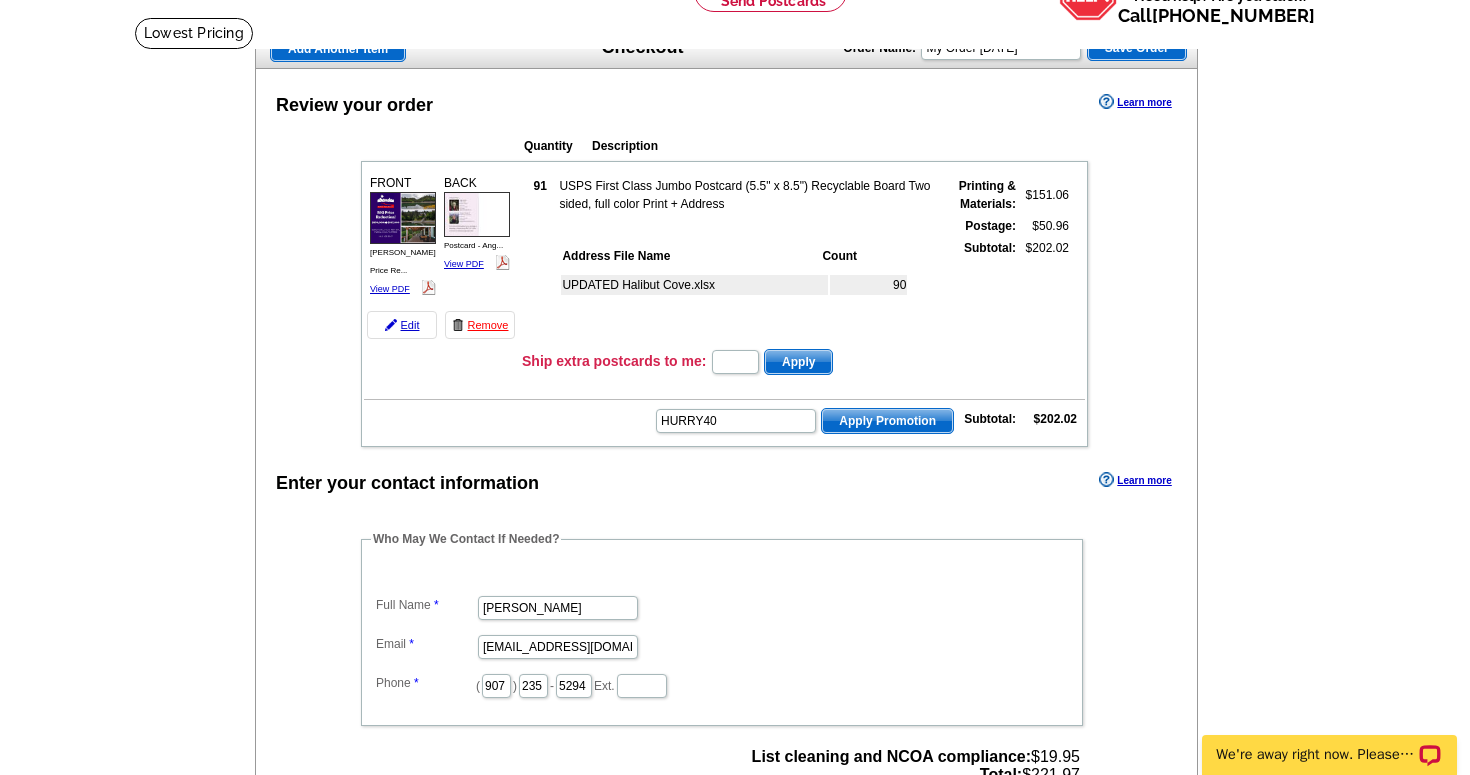 click on "Apply Promotion" at bounding box center [887, 421] 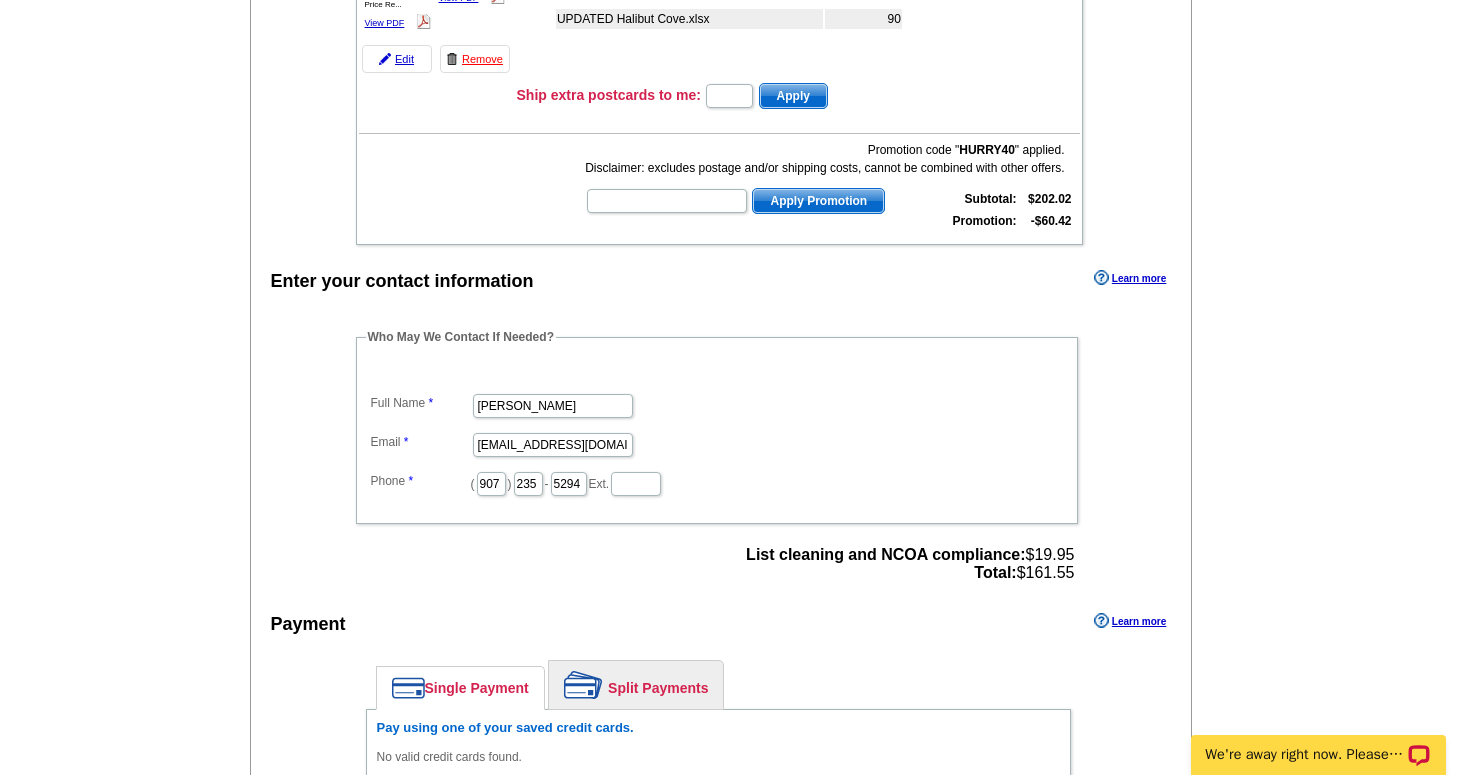 scroll, scrollTop: 384, scrollLeft: 0, axis: vertical 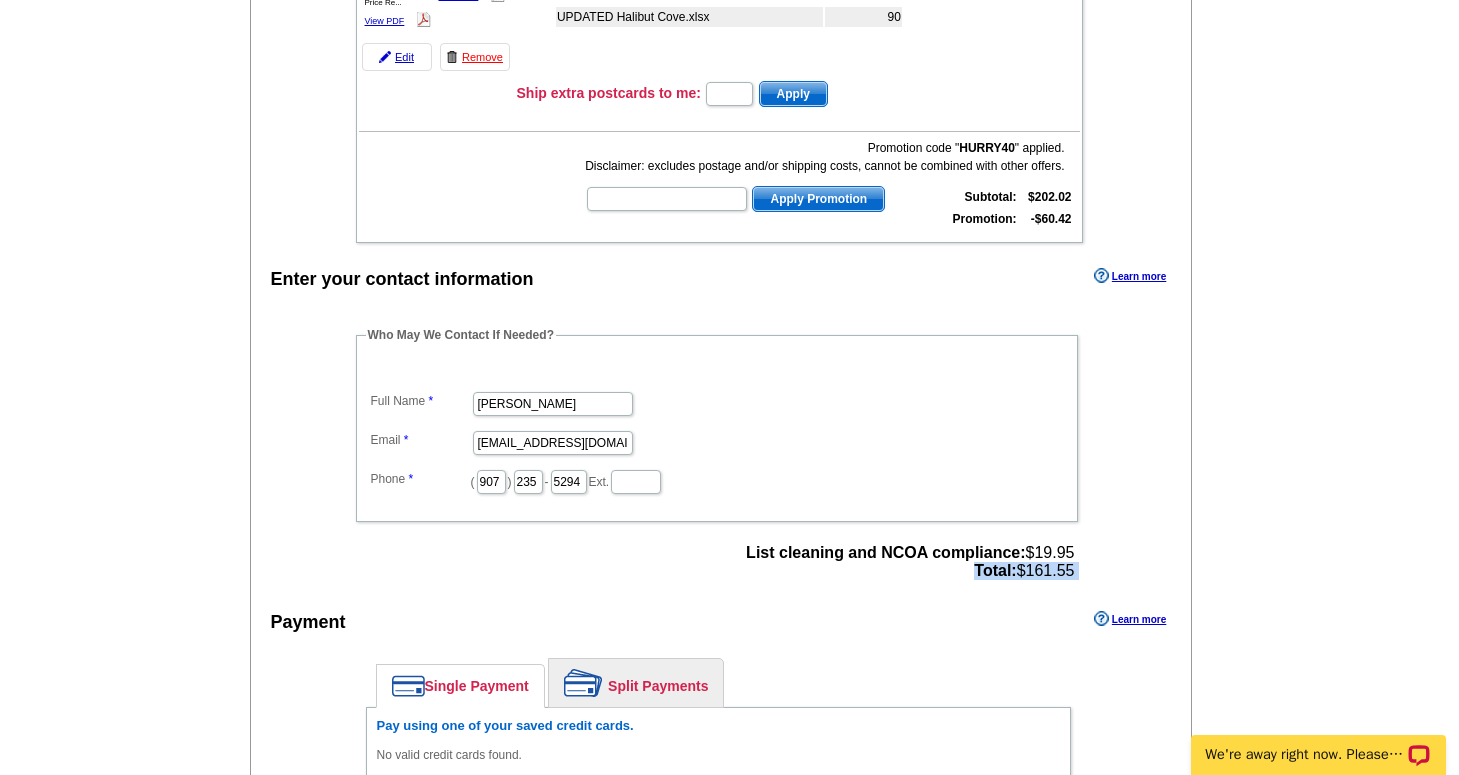 drag, startPoint x: 1092, startPoint y: 580, endPoint x: 967, endPoint y: 575, distance: 125.09996 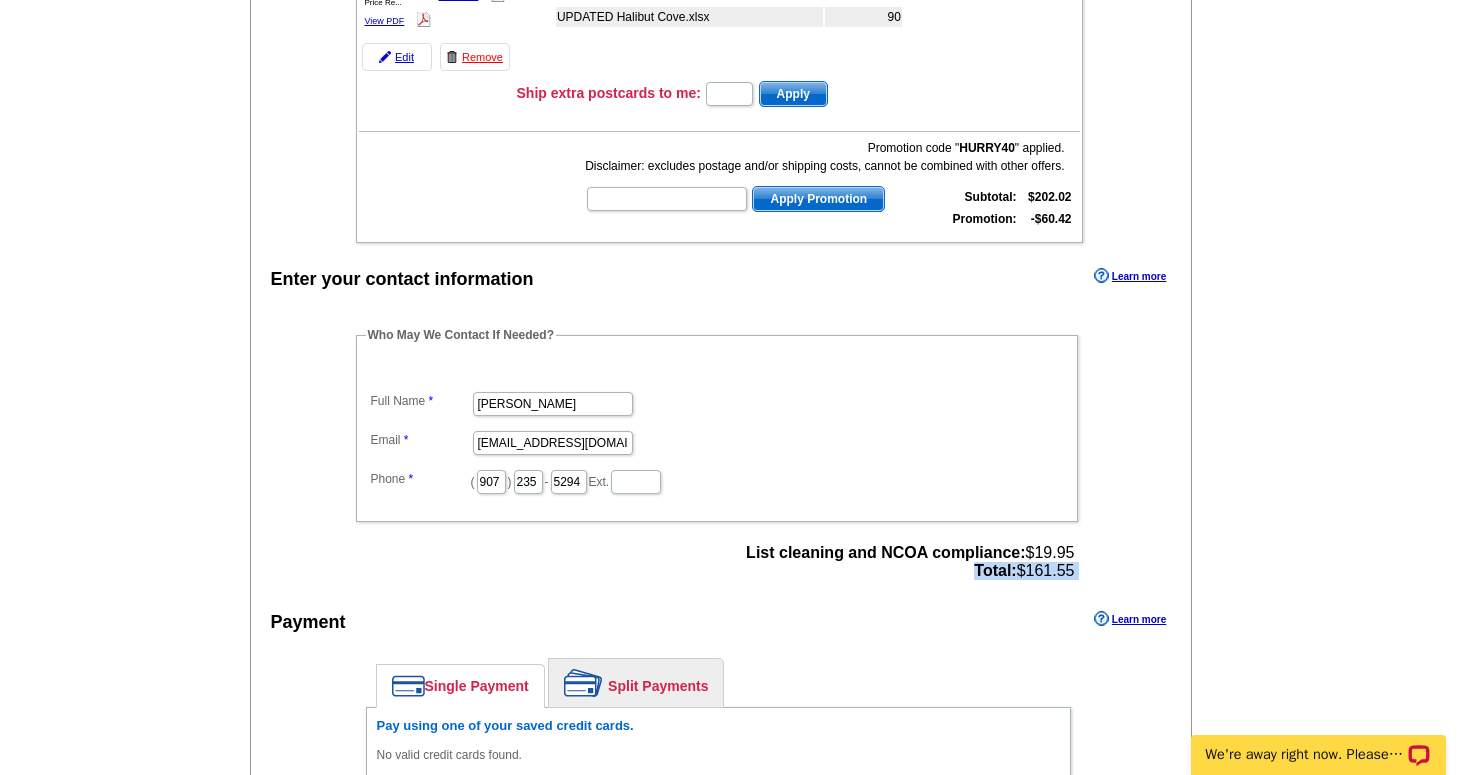 click on "Who May We Contact If Needed?
Full Name
Angie Newby
Email
angienewby1@gmail.com
Phone
( 907 )  235  -  5294  Ext.
List cleaning and NCOA compliance:
$19.95
Total:  $161.55" at bounding box center (718, 456) 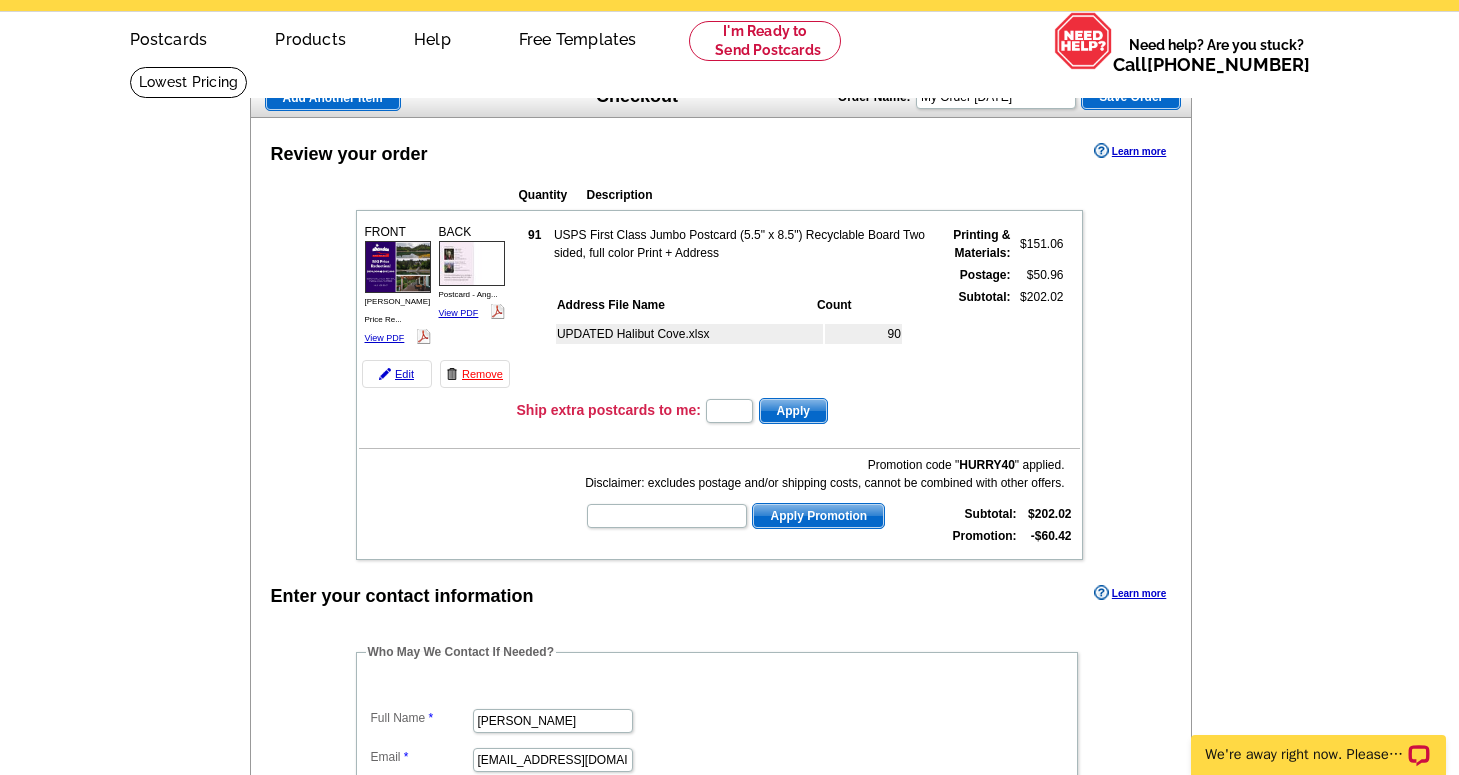 scroll, scrollTop: 0, scrollLeft: 0, axis: both 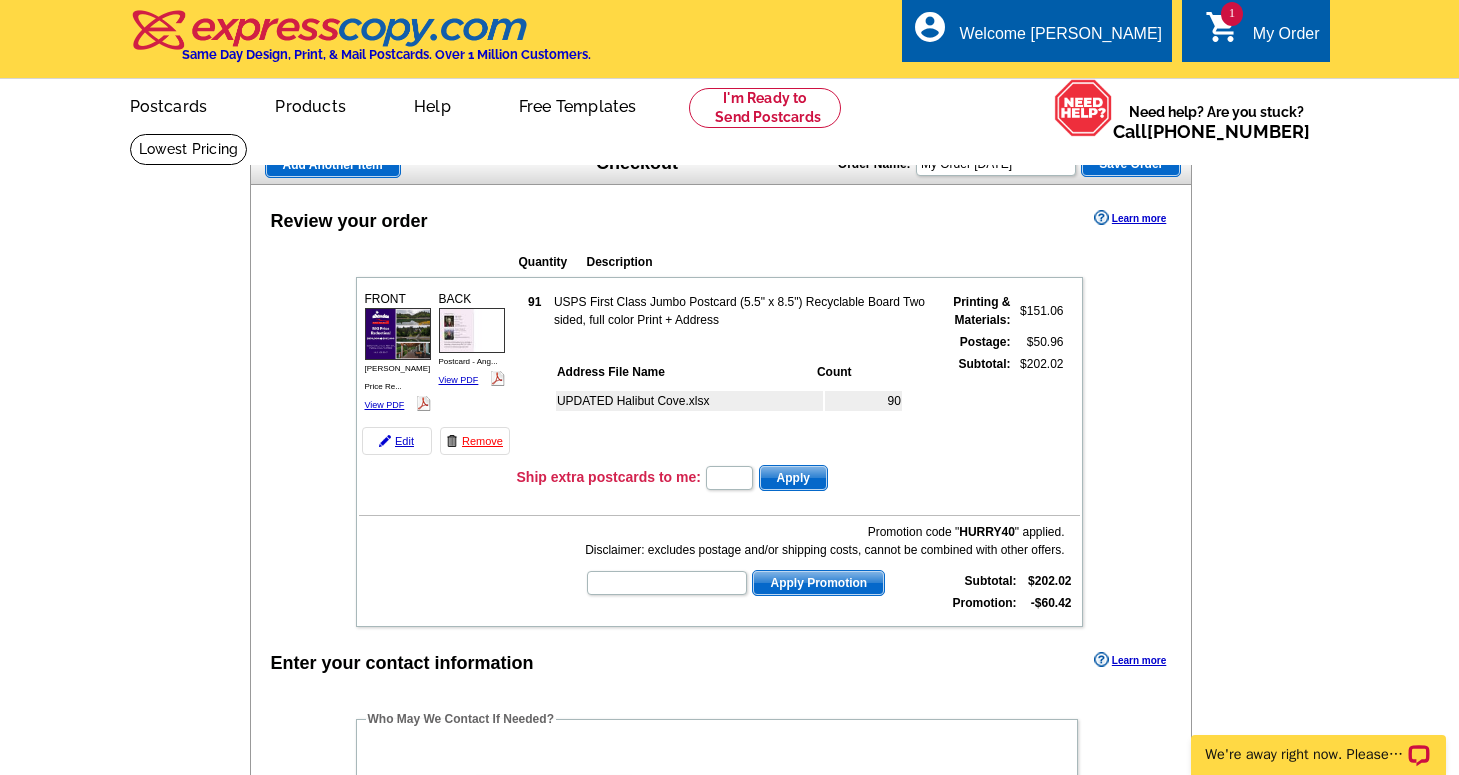 click on "Address File Name" at bounding box center [685, 372] 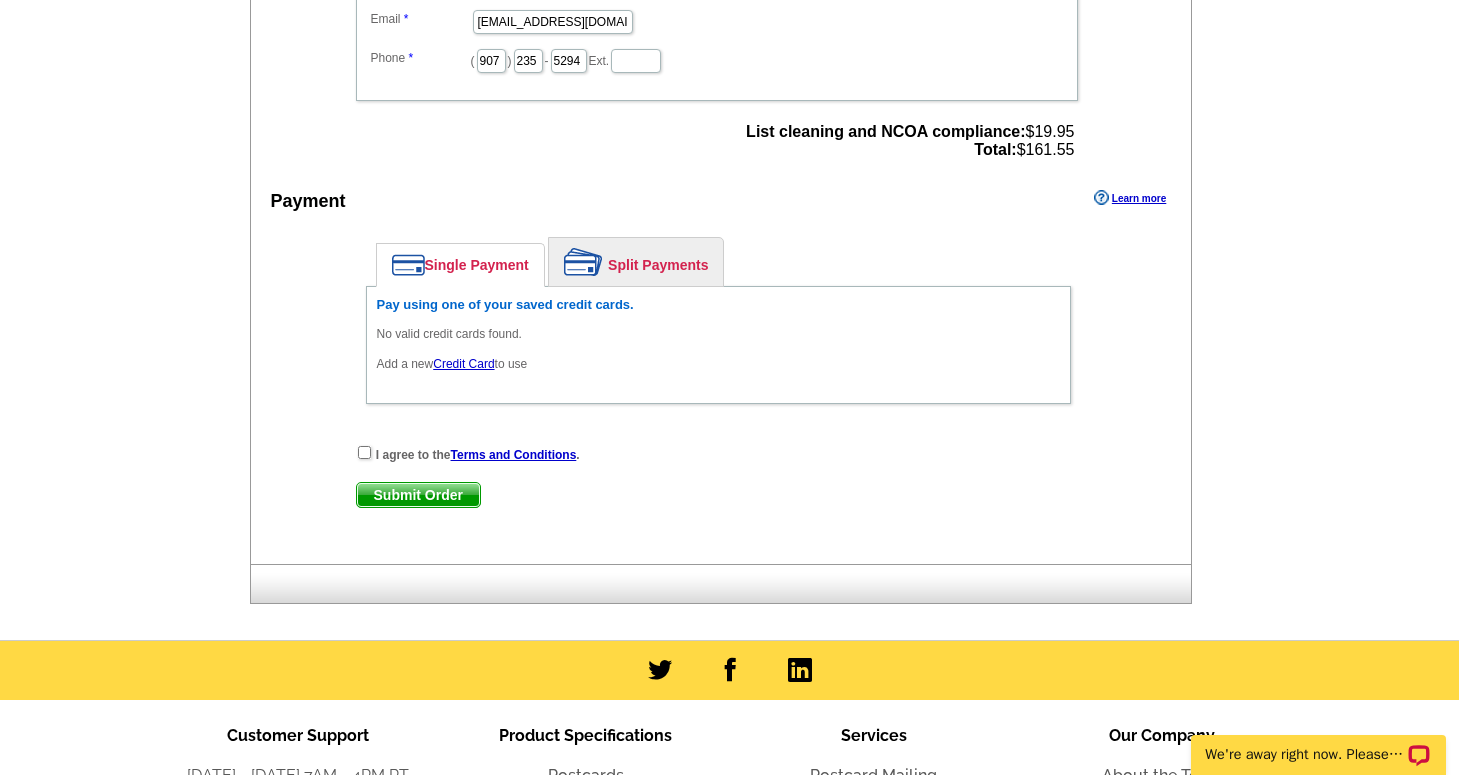 scroll, scrollTop: 808, scrollLeft: 0, axis: vertical 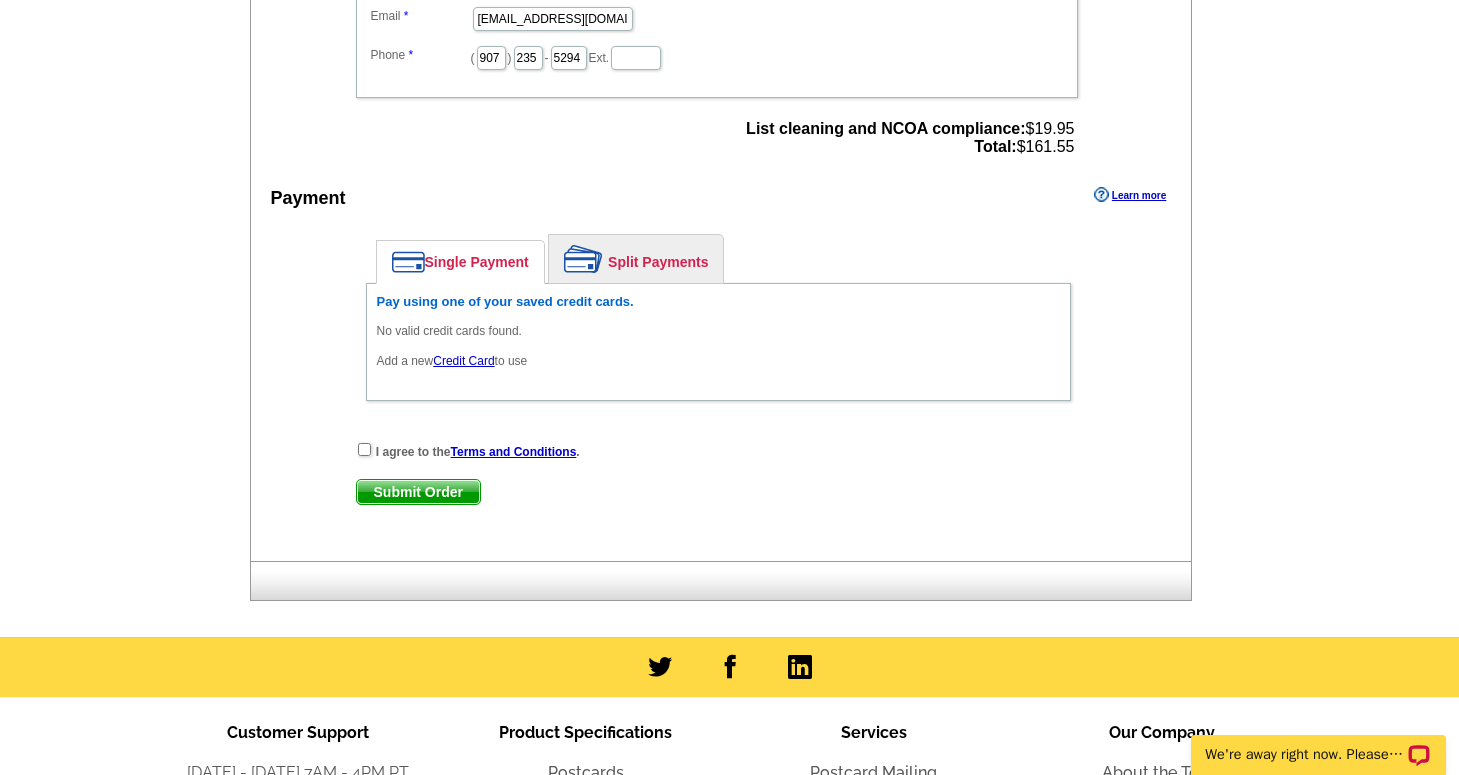 click on "Credit Card" at bounding box center (463, 361) 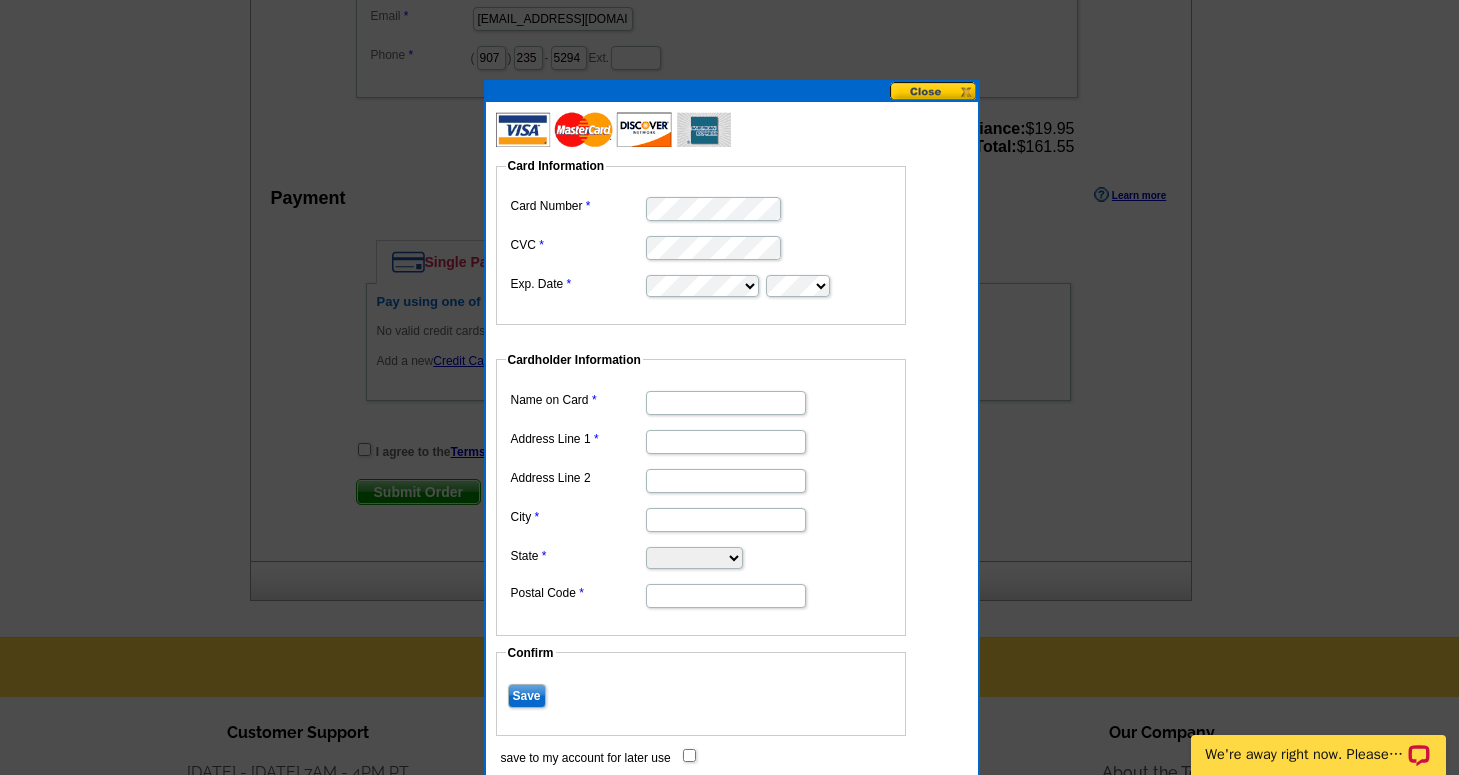 click on "Card Information
Card Number
CVC
Exp. Date" at bounding box center [701, 241] 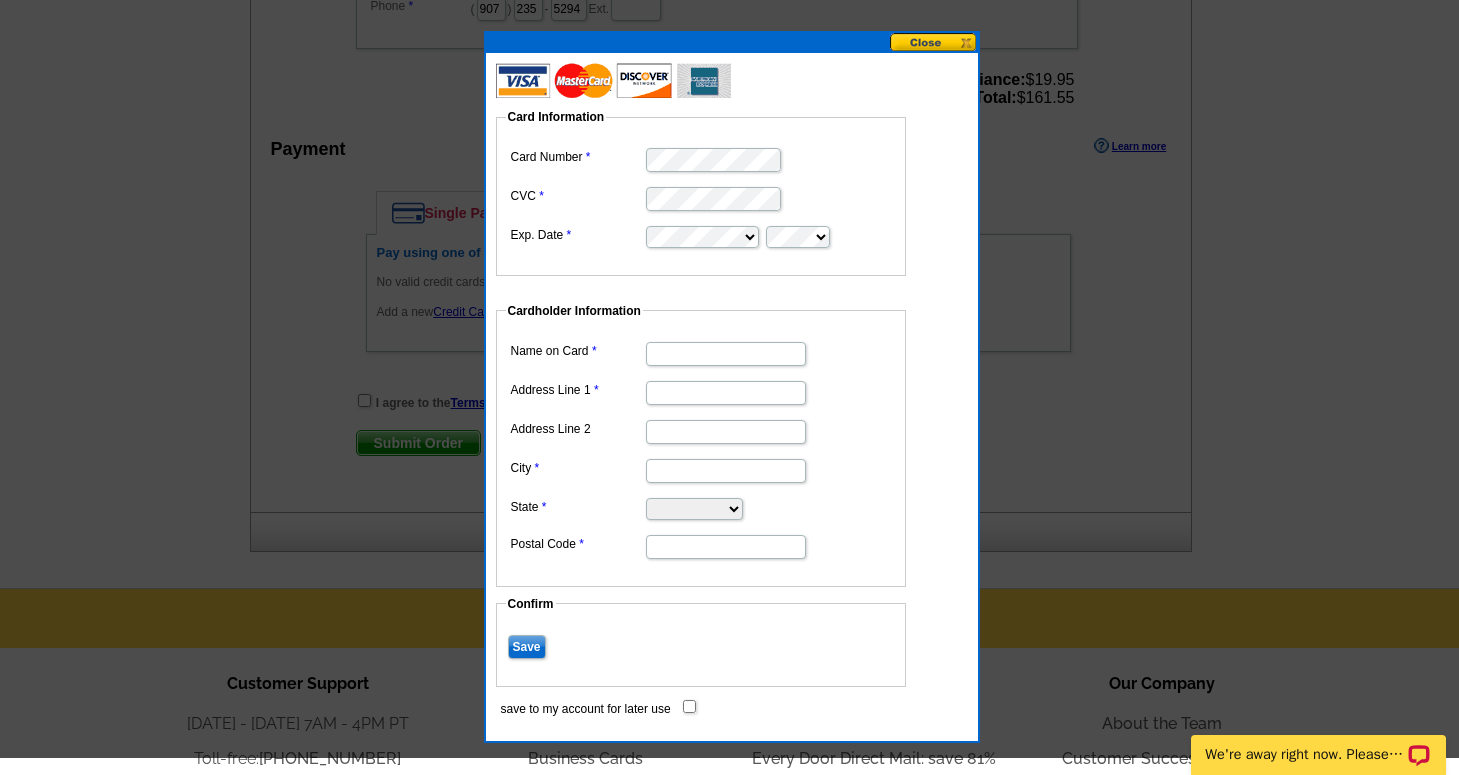 scroll, scrollTop: 858, scrollLeft: 0, axis: vertical 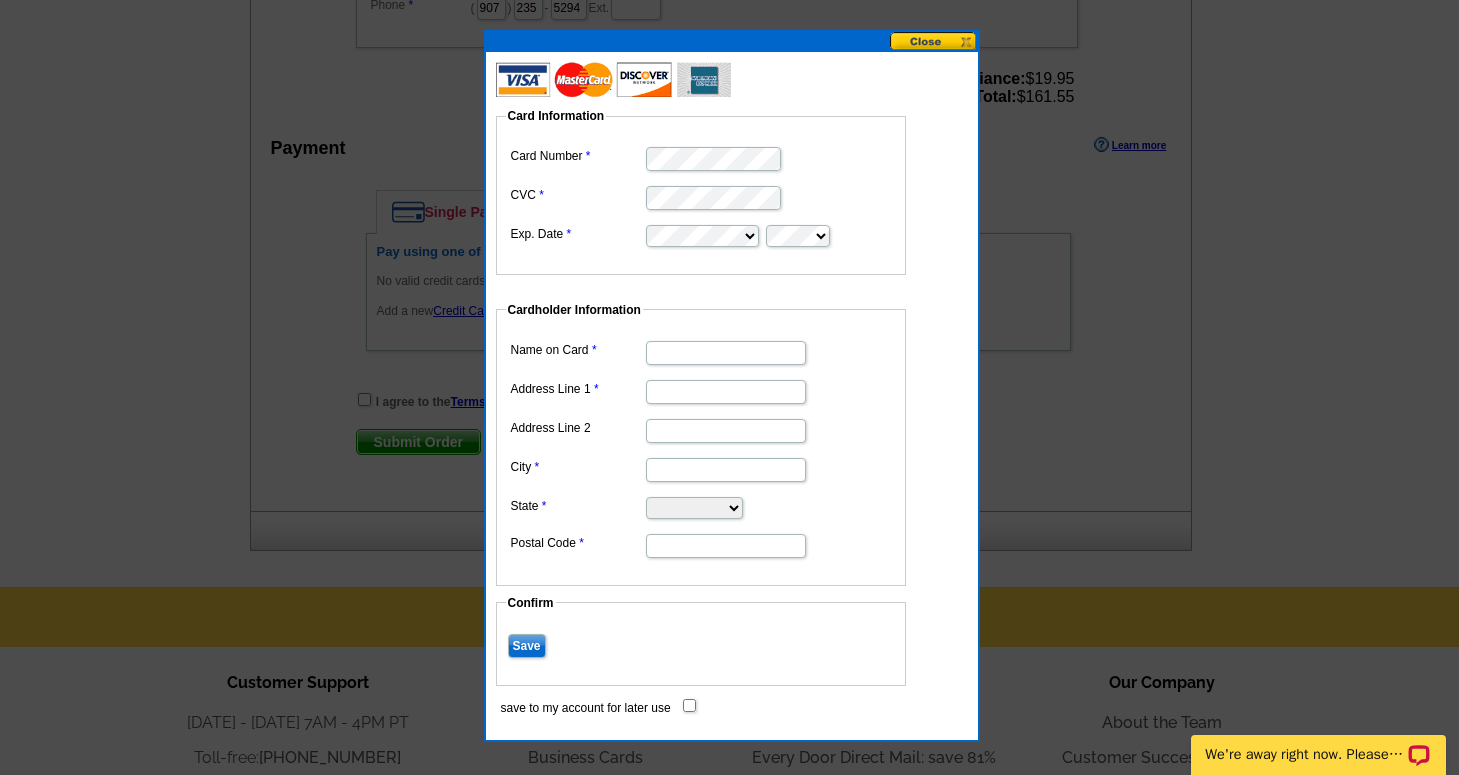 click on "Name on Card" at bounding box center [726, 353] 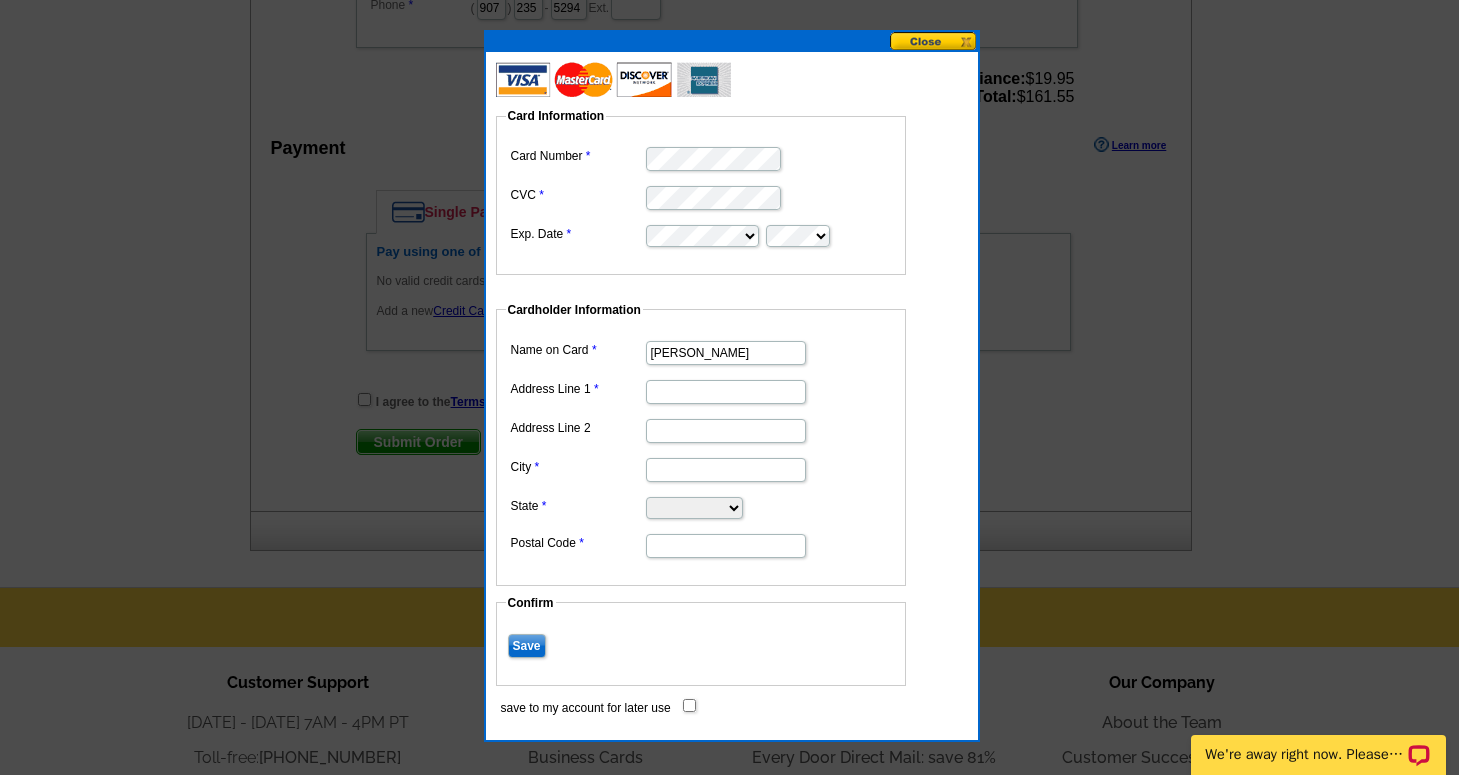 click on "Address Line 1" at bounding box center (726, 392) 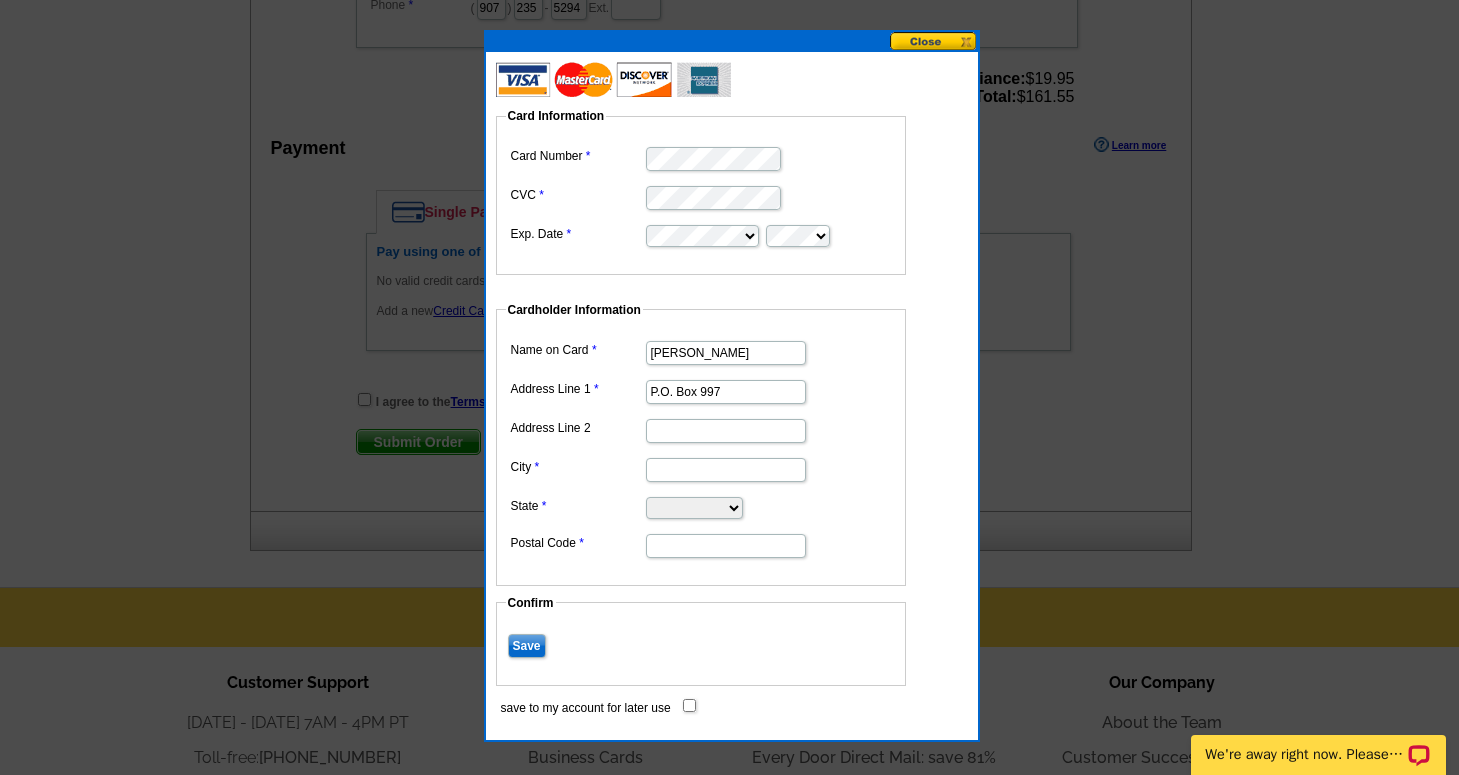 type on "Homer" 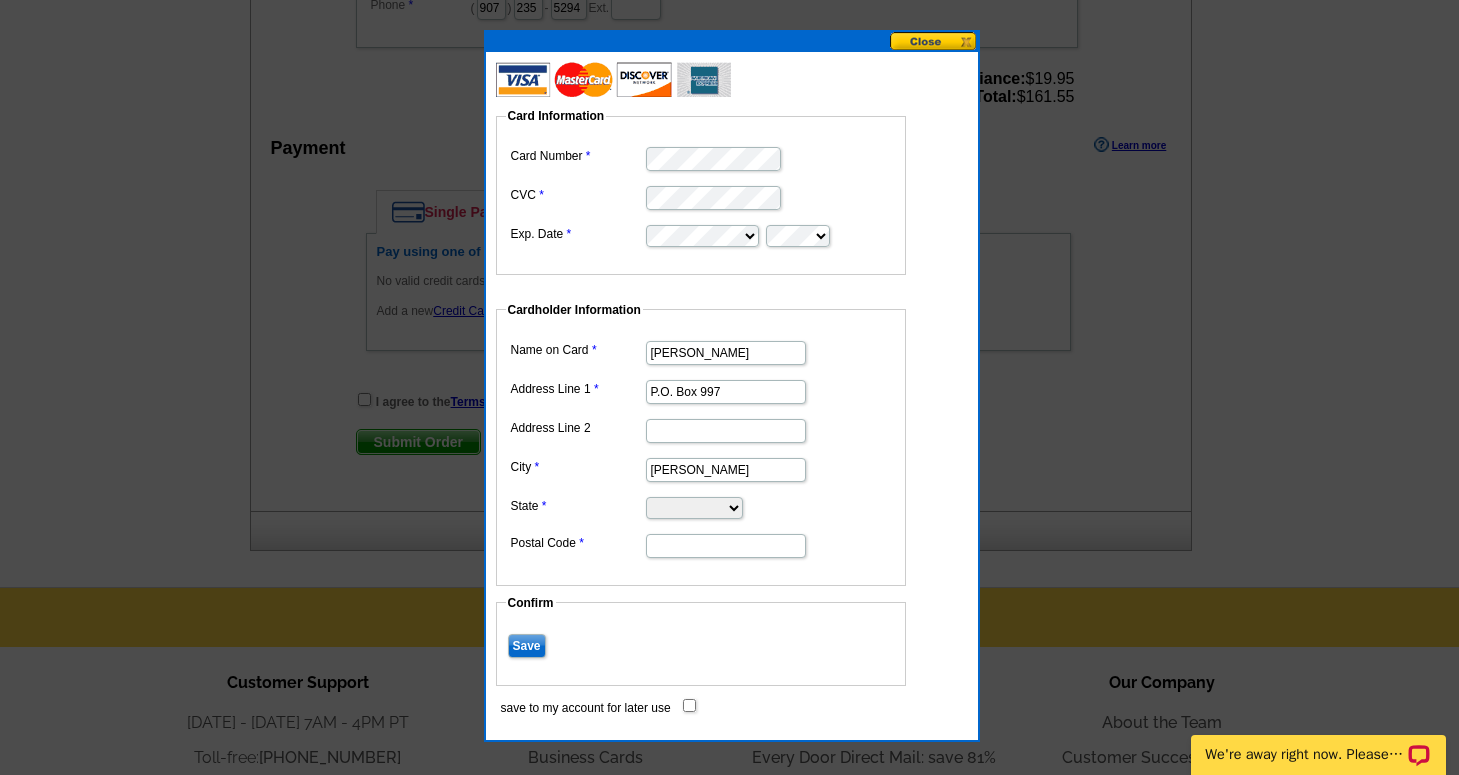 select on "AK" 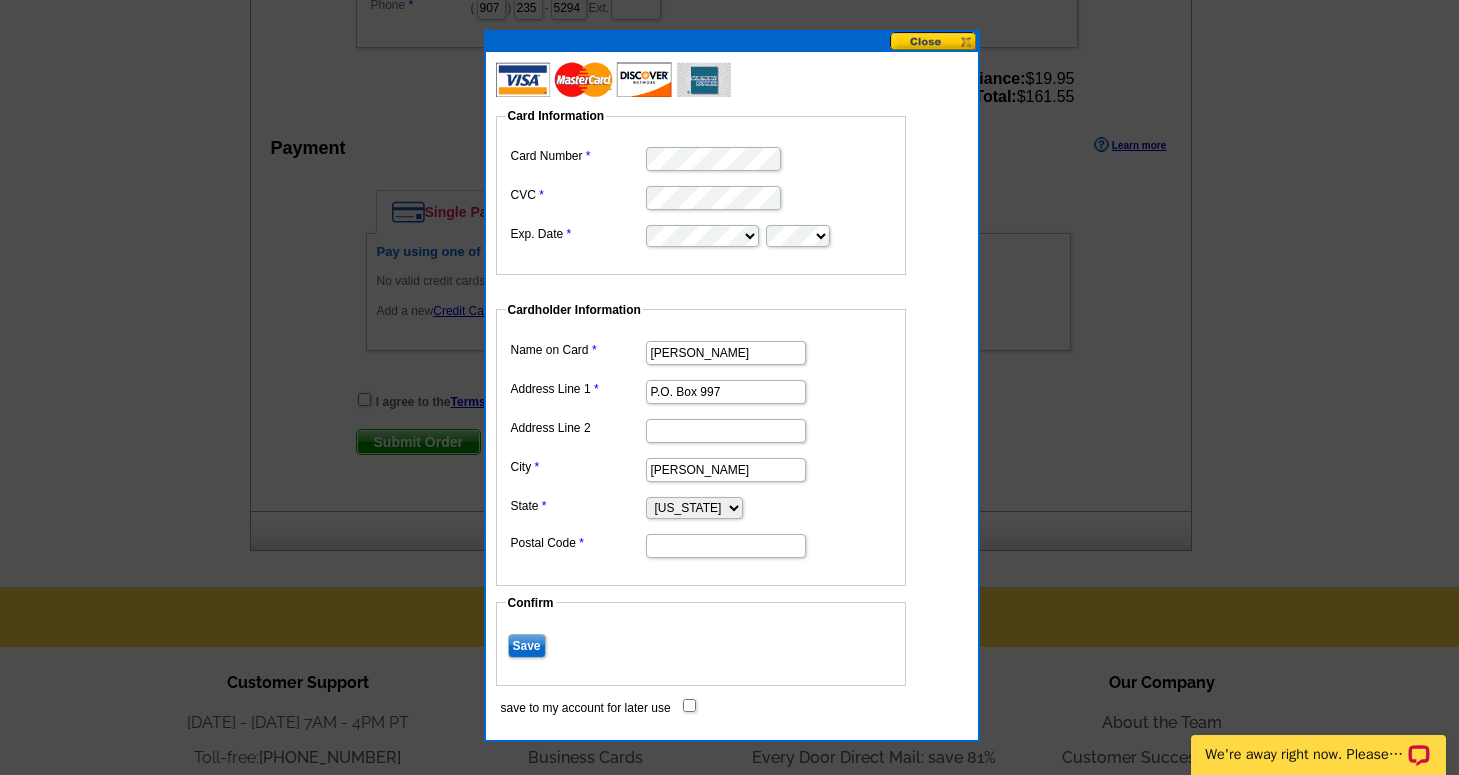type on "99603" 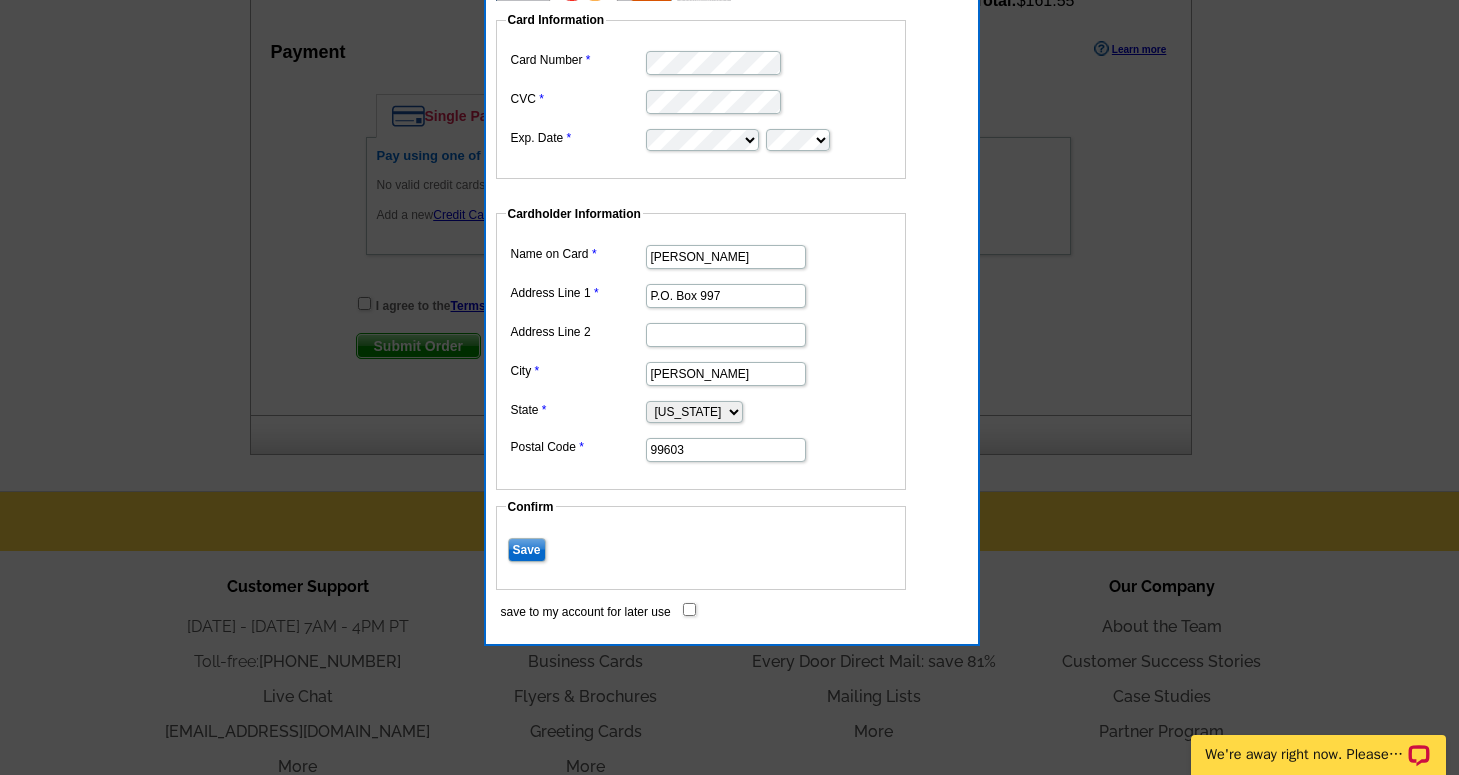 scroll, scrollTop: 944, scrollLeft: 0, axis: vertical 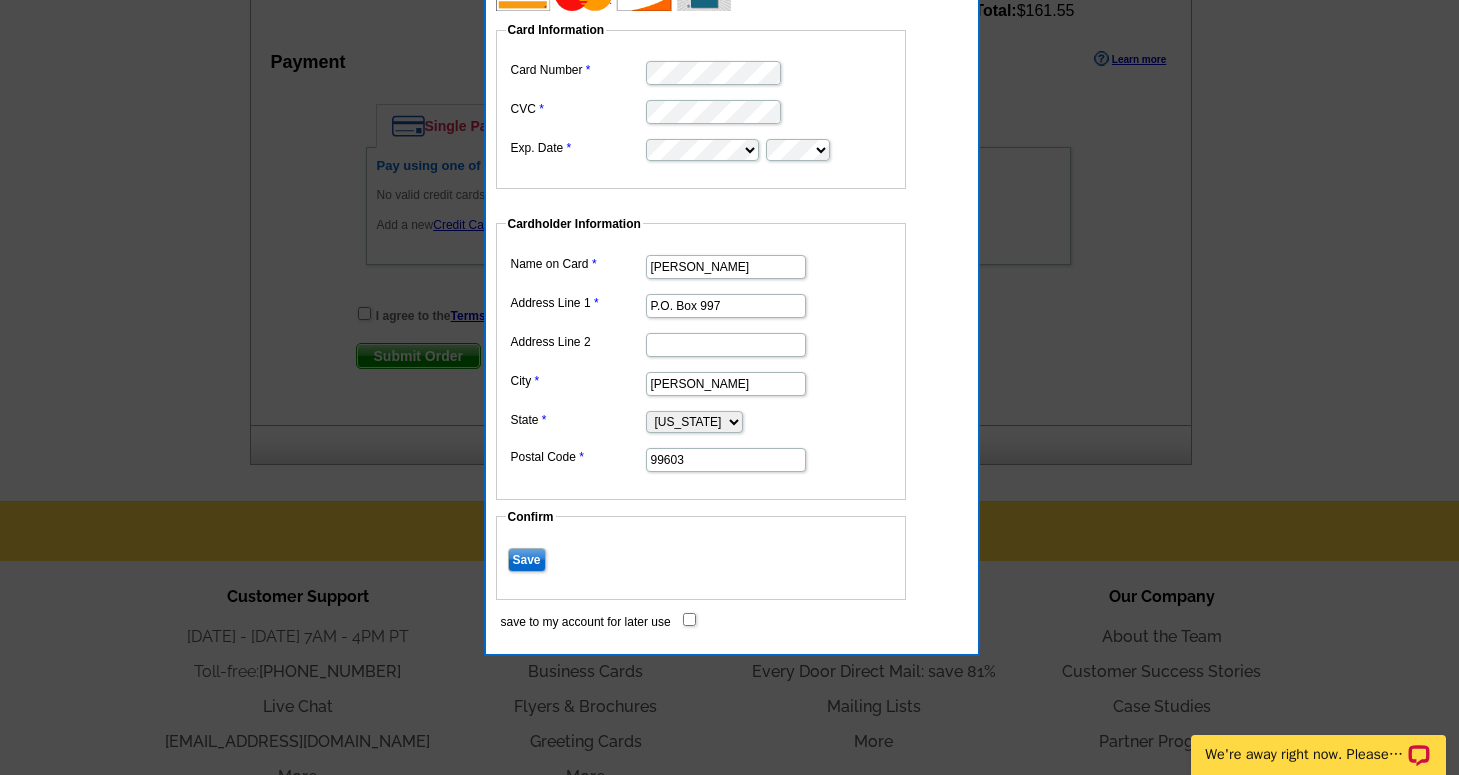 click on "save to my account for later use" at bounding box center (689, 619) 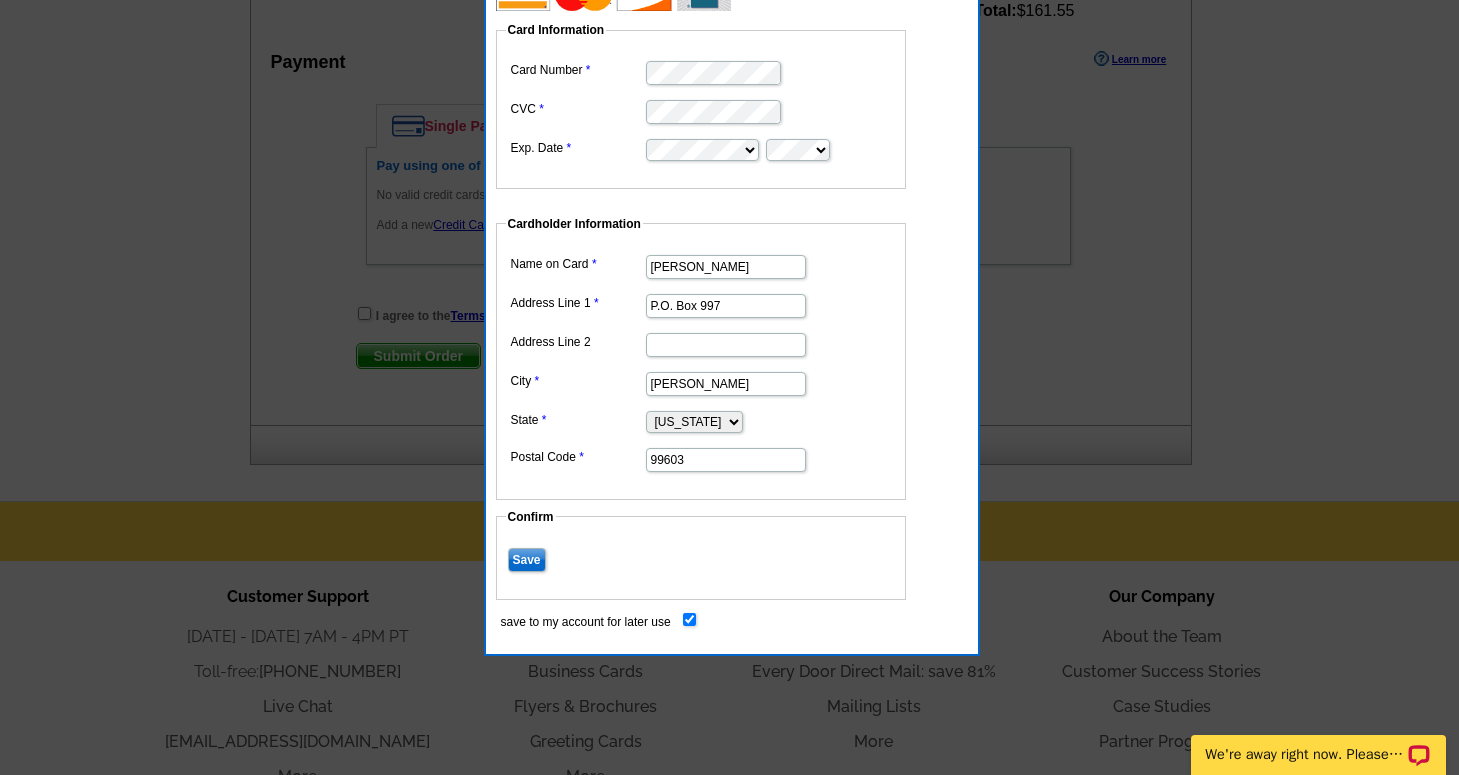 click on "Save" at bounding box center [527, 560] 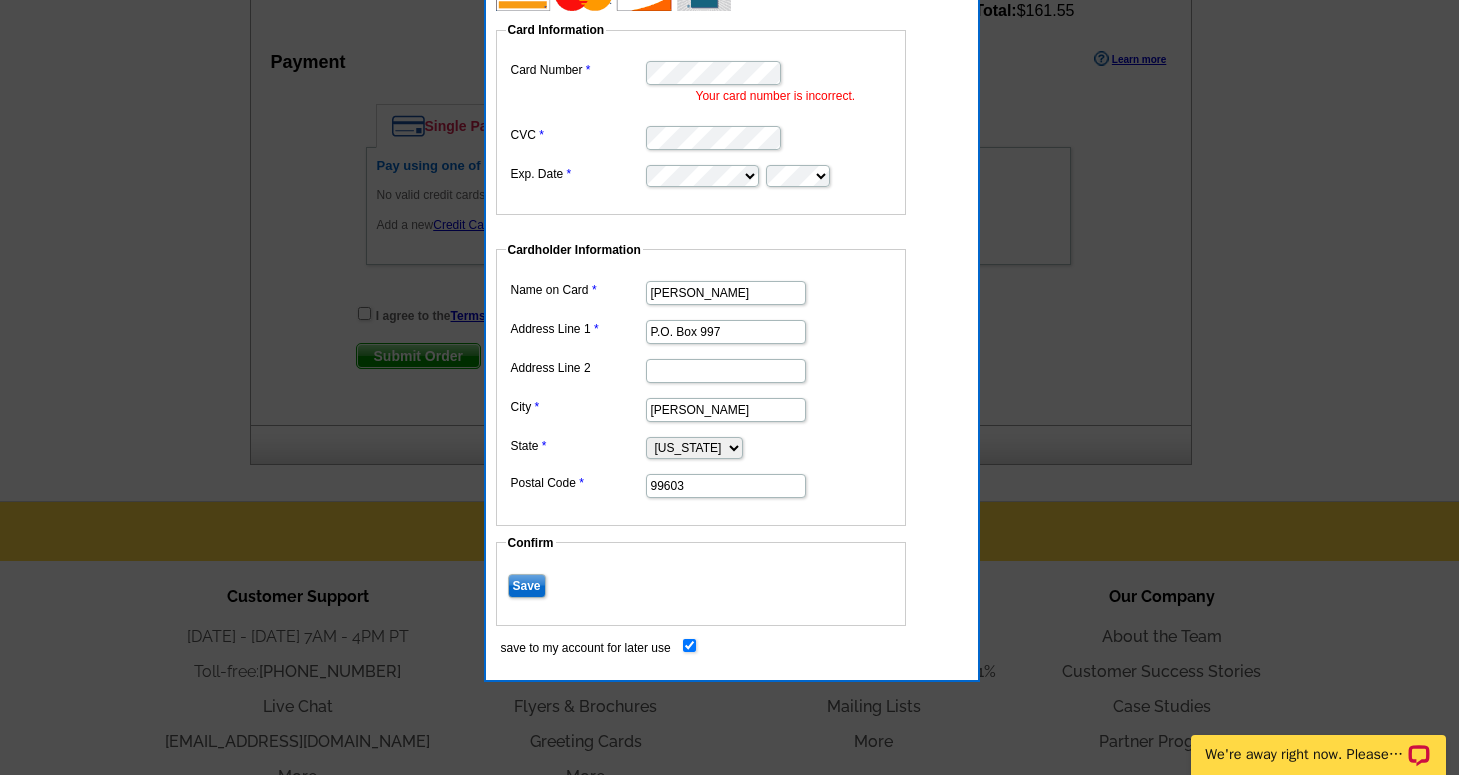 click at bounding box center (701, 136) 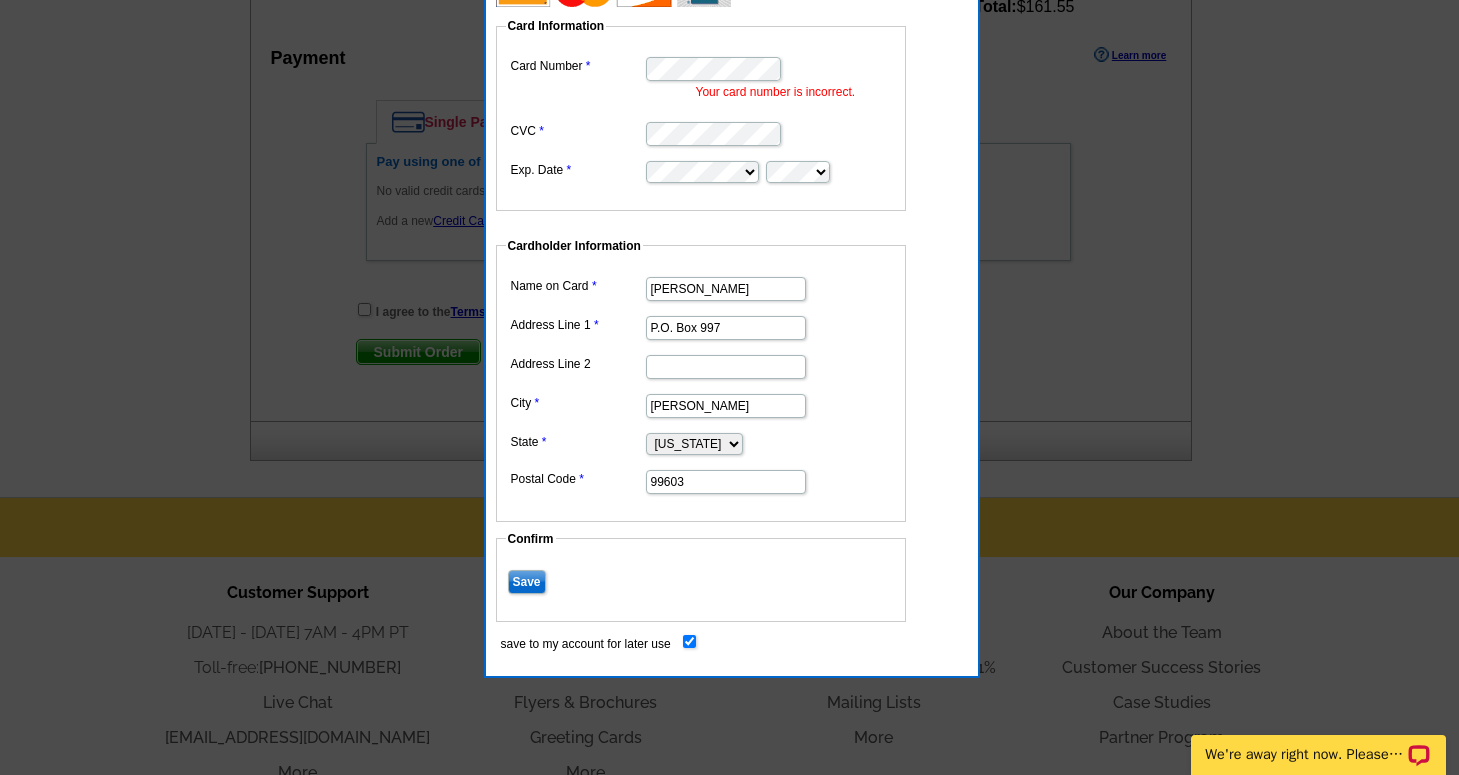 scroll, scrollTop: 953, scrollLeft: 0, axis: vertical 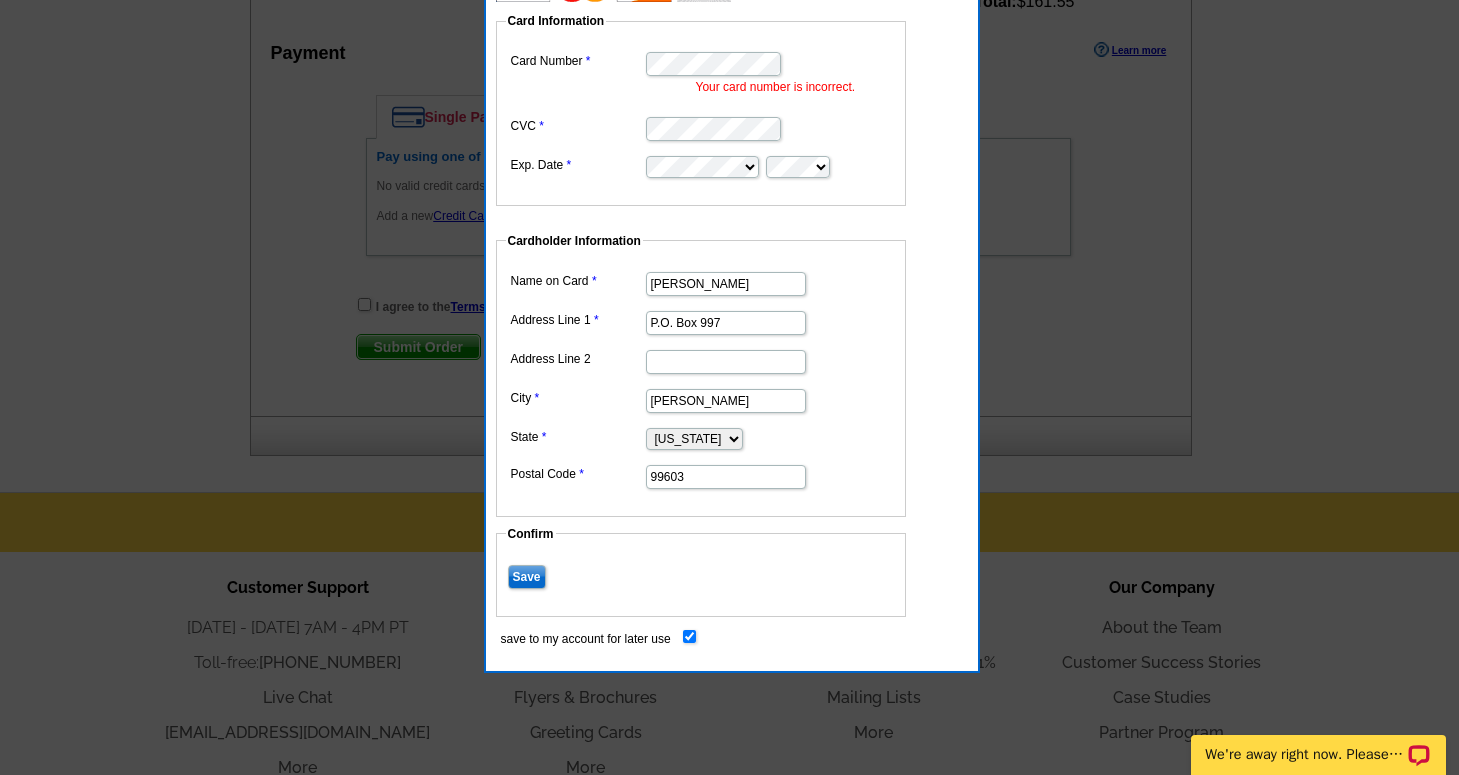 click on "Save" at bounding box center (527, 577) 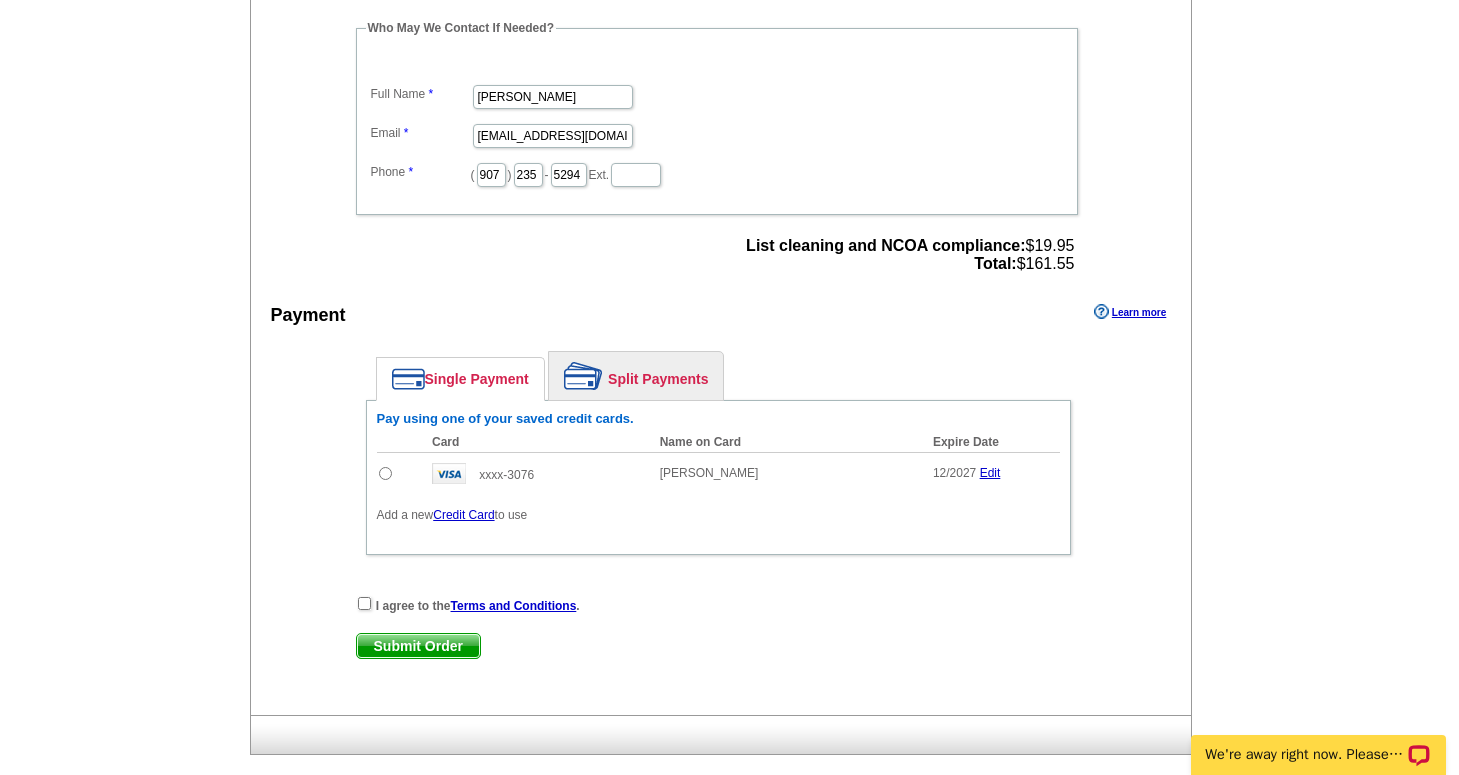 scroll, scrollTop: 721, scrollLeft: 0, axis: vertical 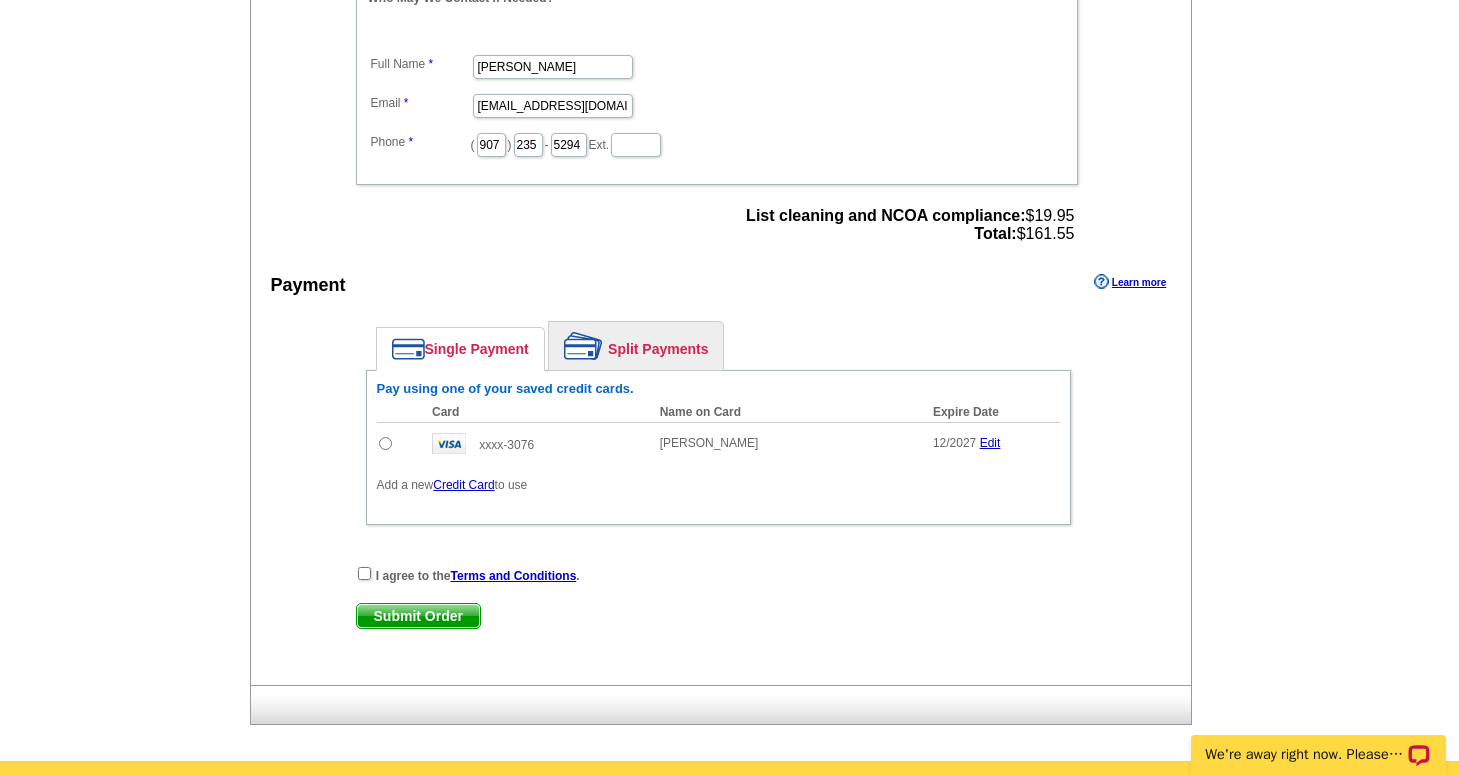 click at bounding box center (400, 443) 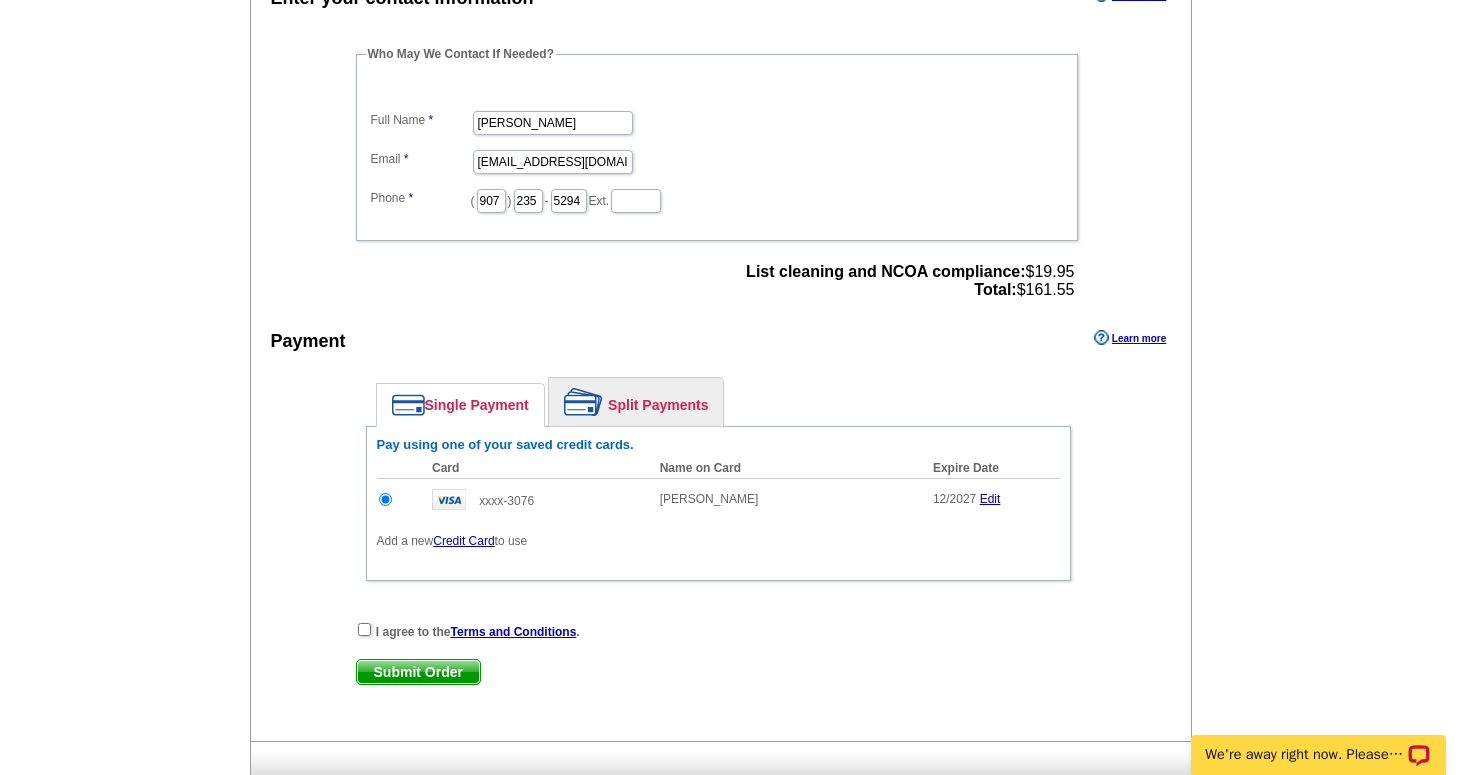 scroll, scrollTop: 675, scrollLeft: 0, axis: vertical 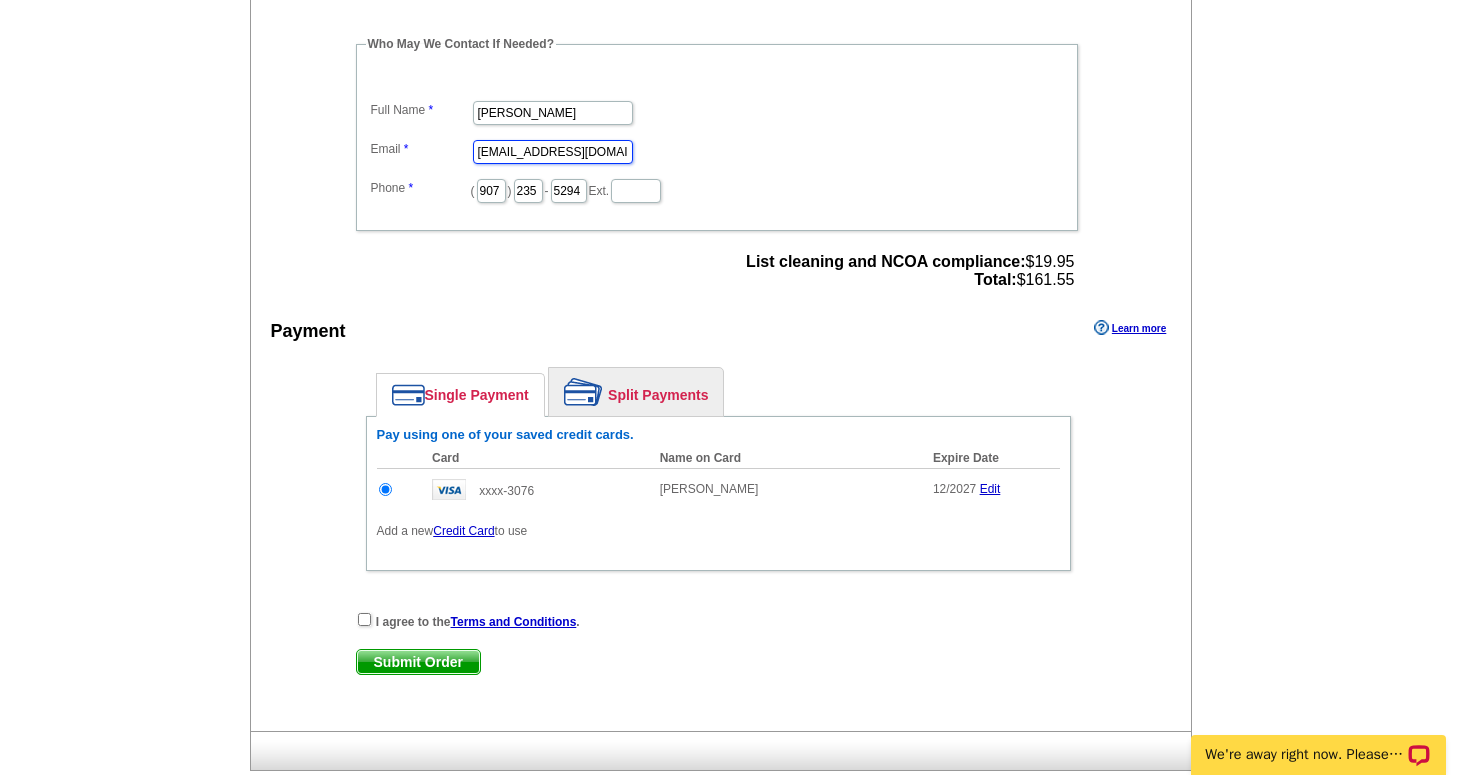 drag, startPoint x: 549, startPoint y: 153, endPoint x: 453, endPoint y: 155, distance: 96.02083 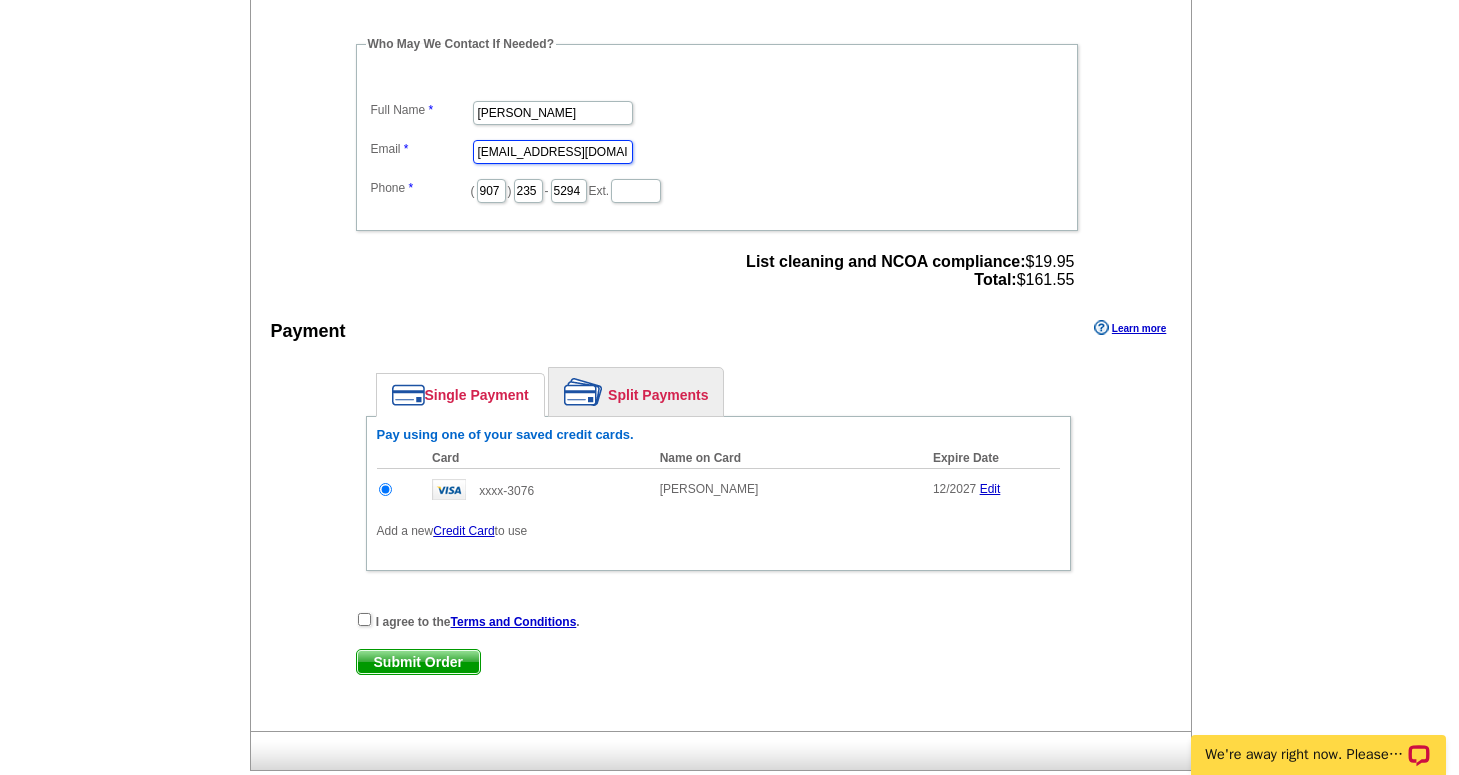 click on "Full Name
Angie Newby
Email
angienewby1@gmail.com
Phone
( 907 )  235  -  5294  Ext." at bounding box center [717, 137] 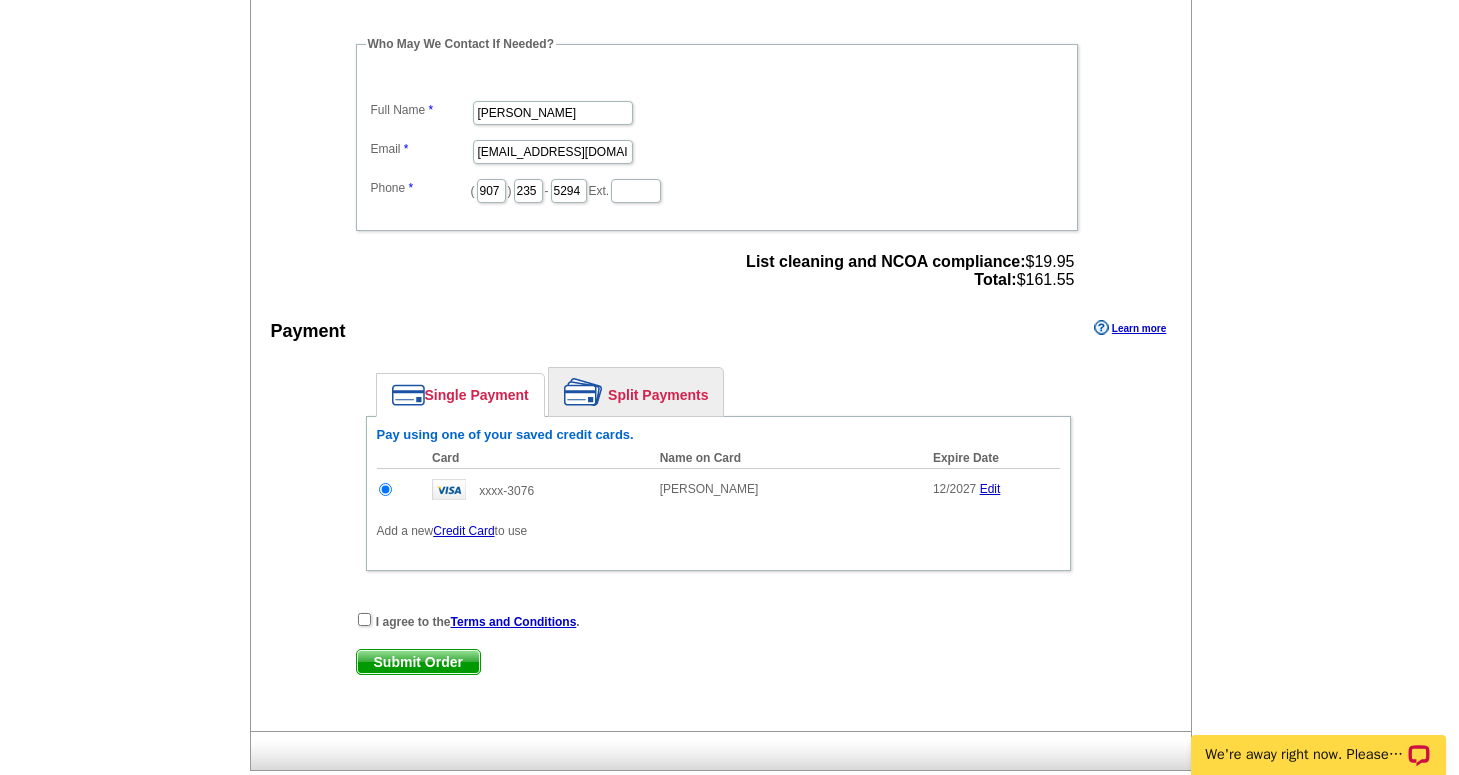 click on "[EMAIL_ADDRESS][DOMAIN_NAME]" at bounding box center (717, 150) 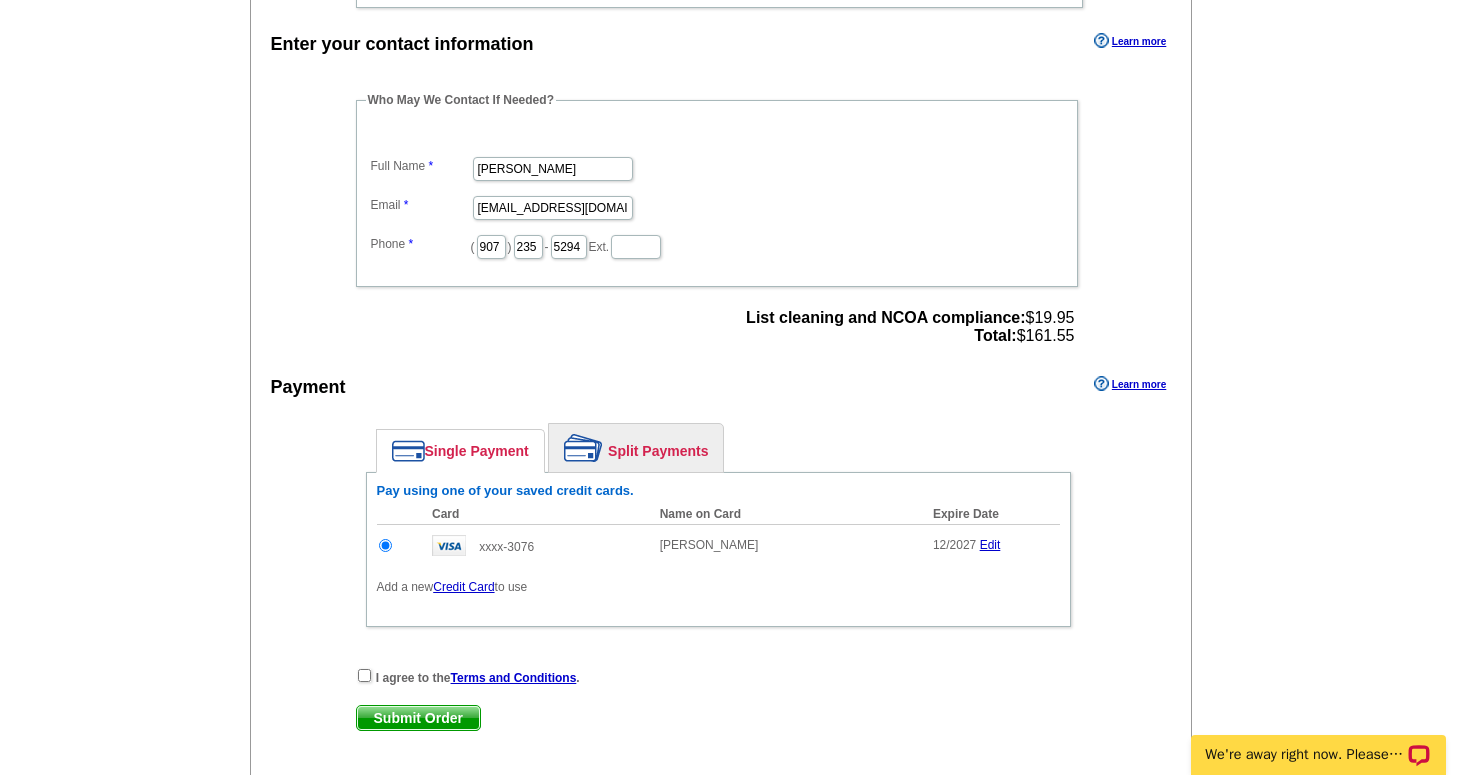 scroll, scrollTop: 601, scrollLeft: 0, axis: vertical 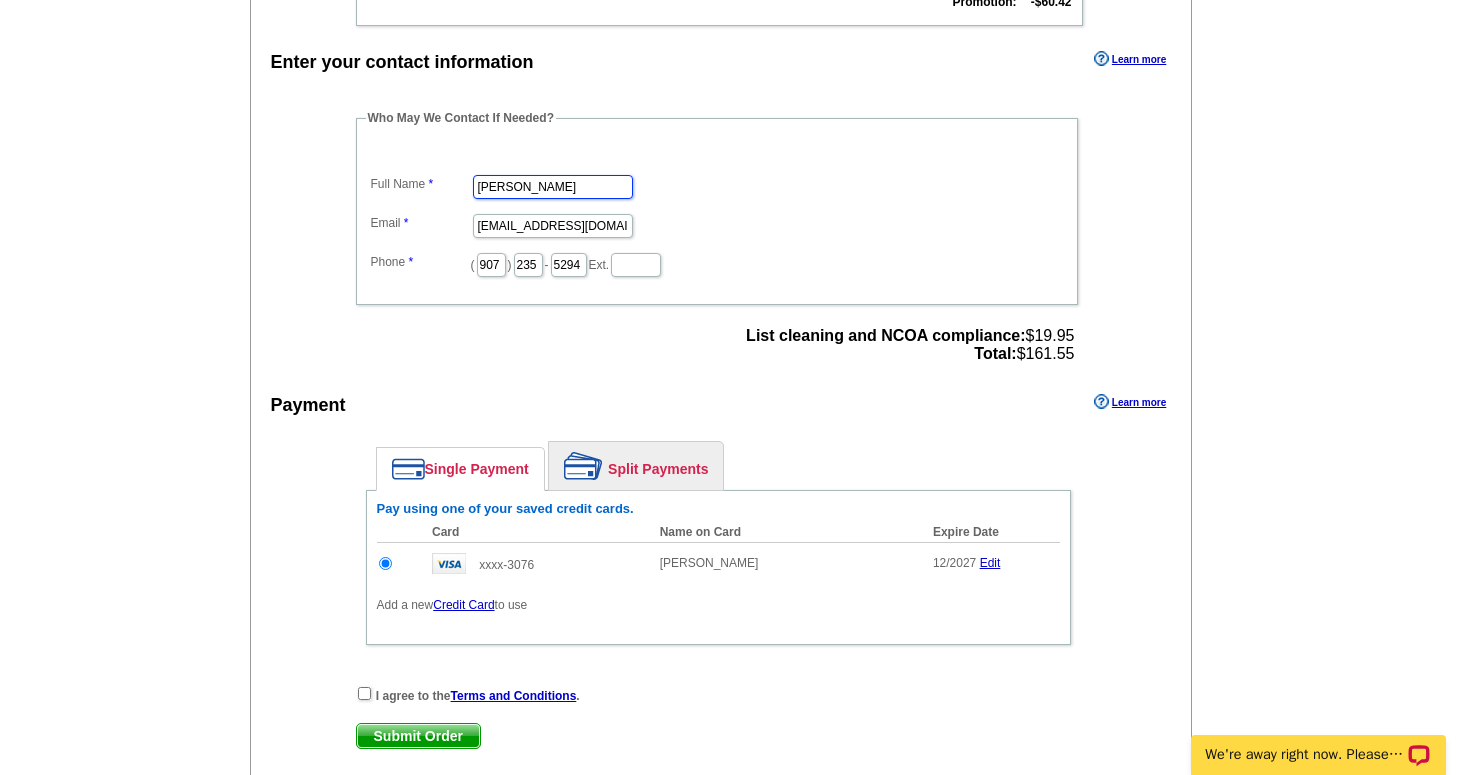 click on "Angie Newby" at bounding box center [553, 187] 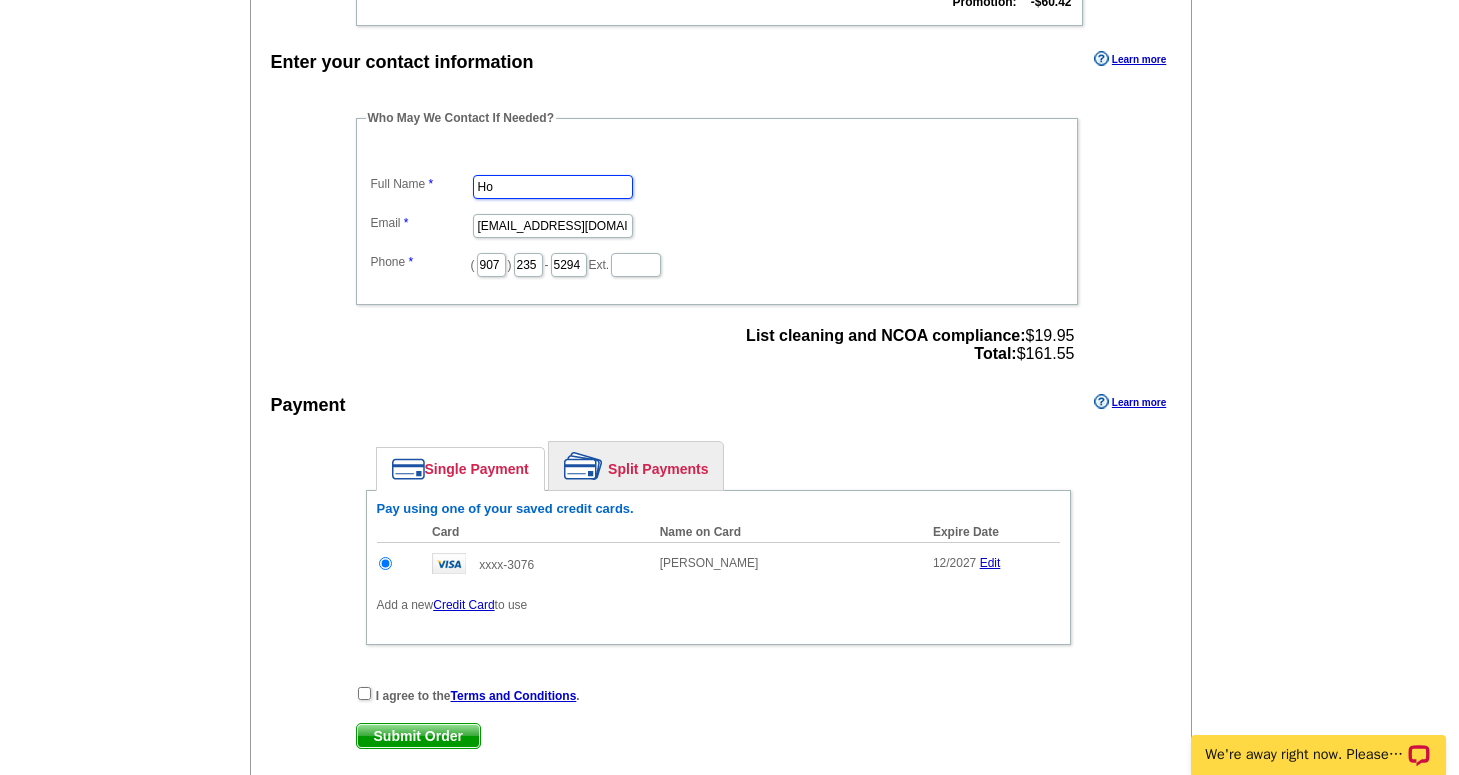 type on "H" 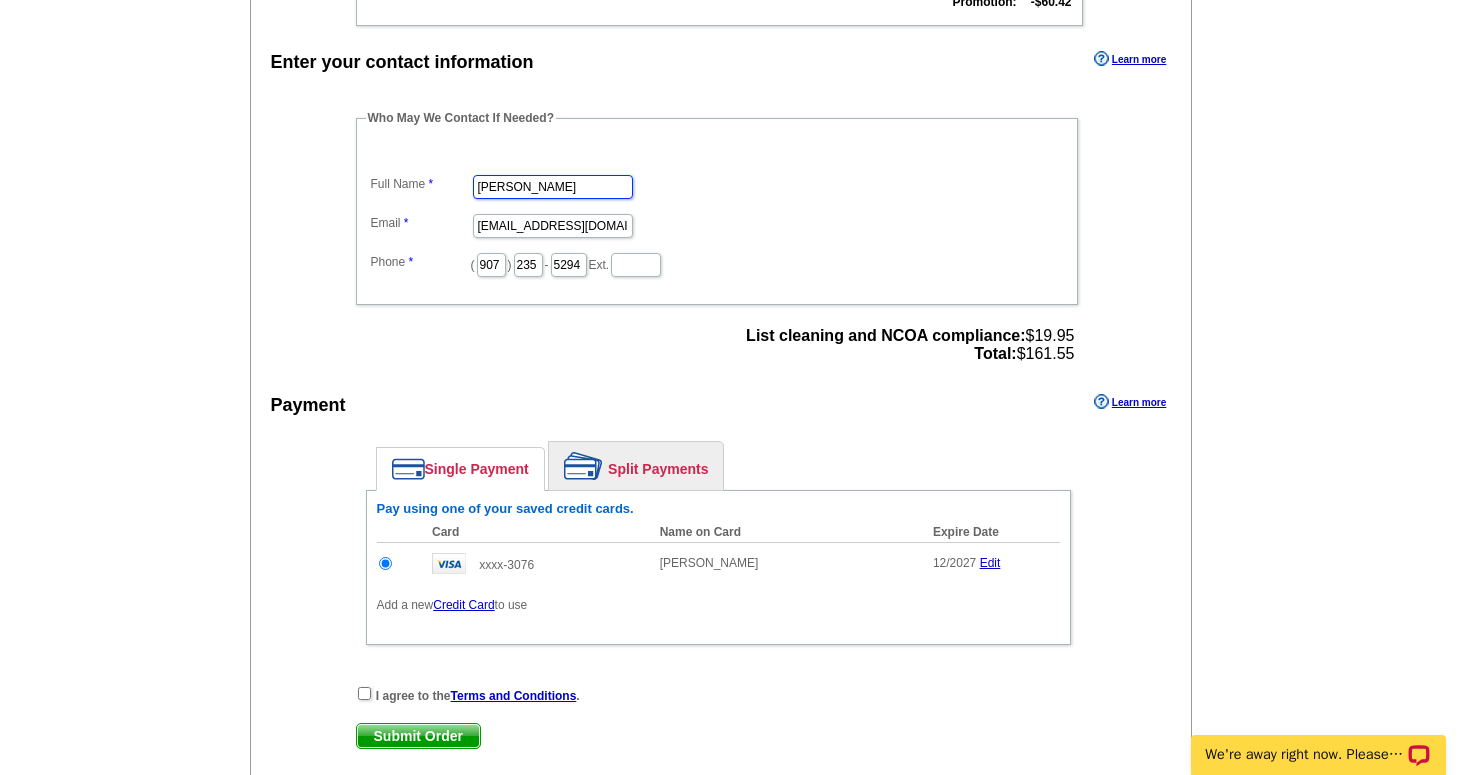 type on "[PERSON_NAME]" 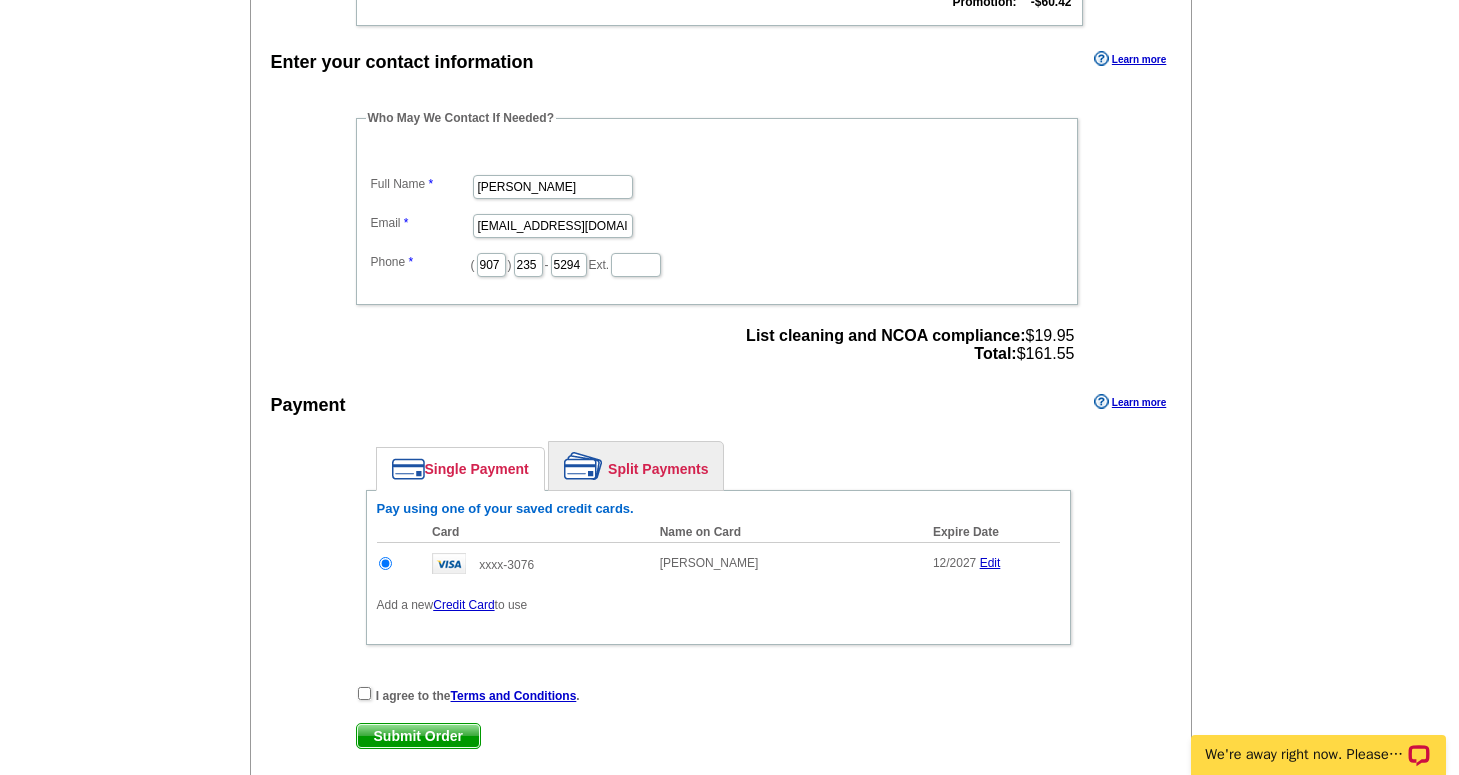 click on "[PERSON_NAME]" at bounding box center [717, 185] 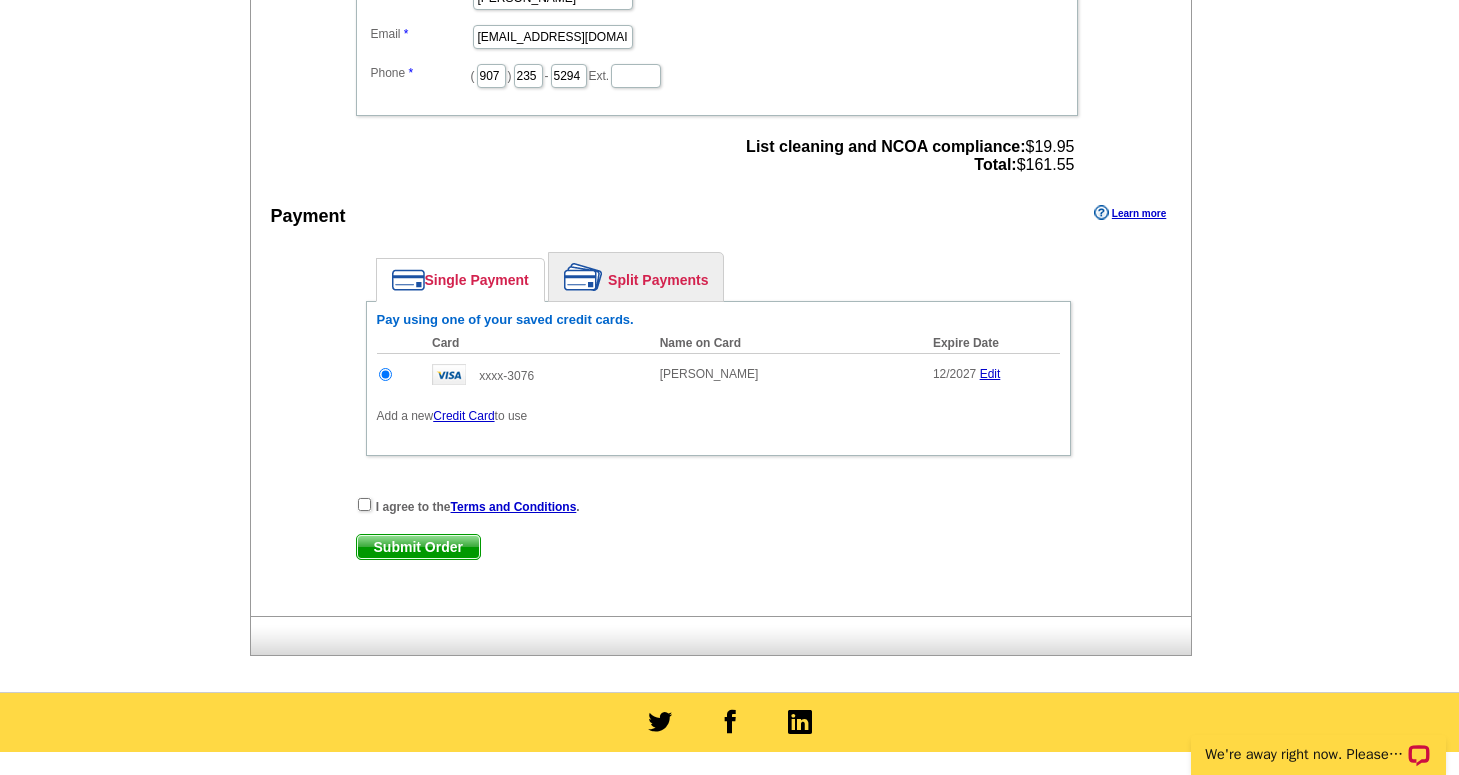 scroll, scrollTop: 812, scrollLeft: 0, axis: vertical 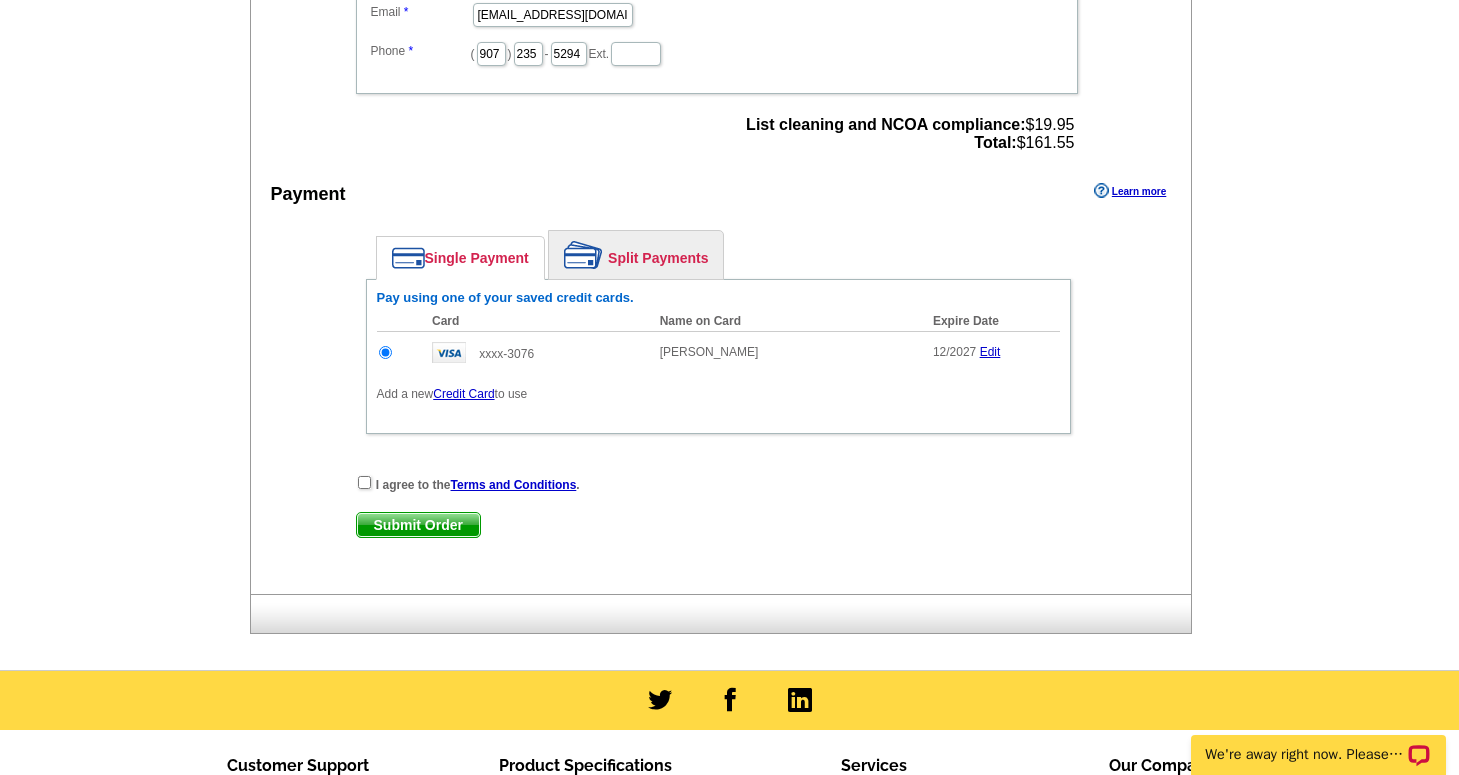 click on "I agree to the
Terms and Conditions
." at bounding box center (478, 485) 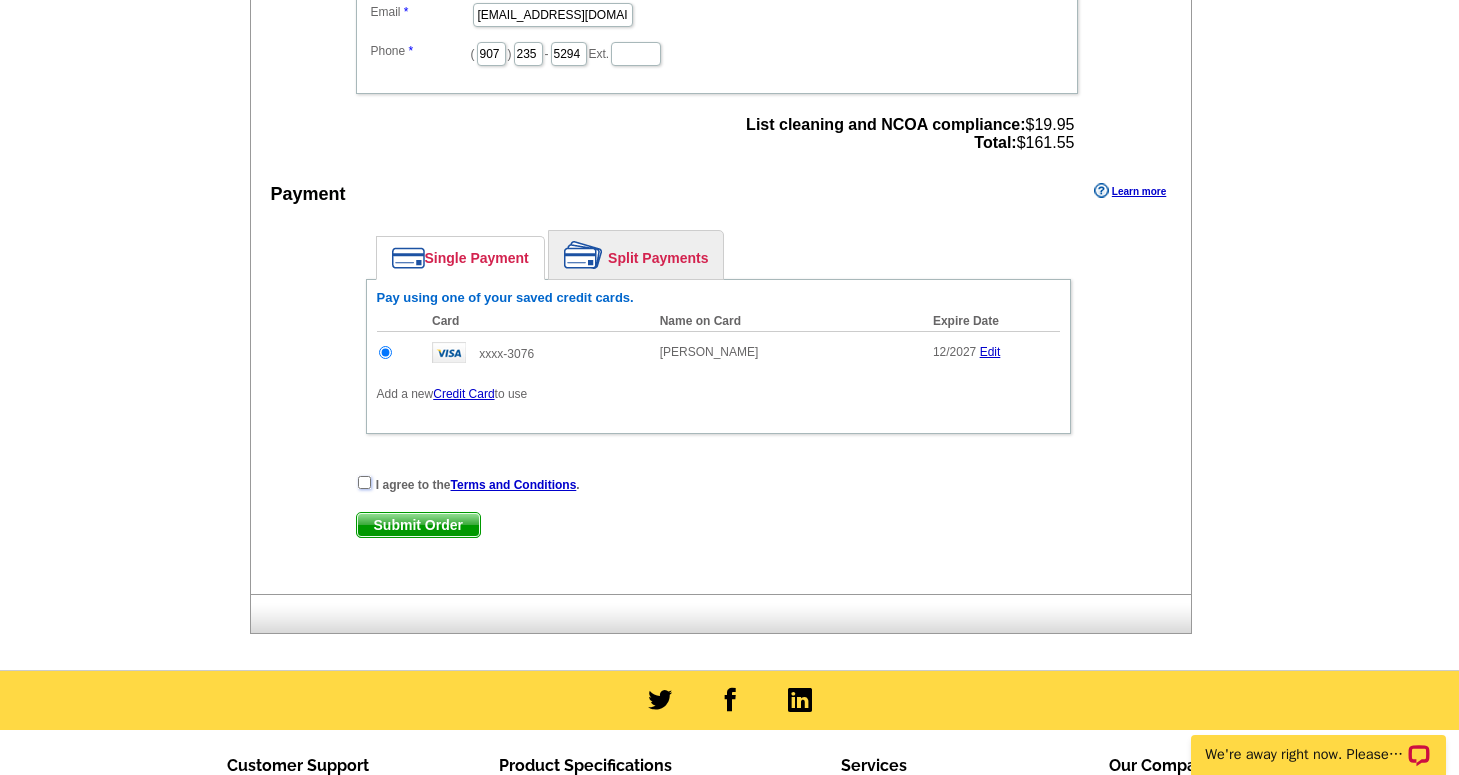 click at bounding box center [364, 482] 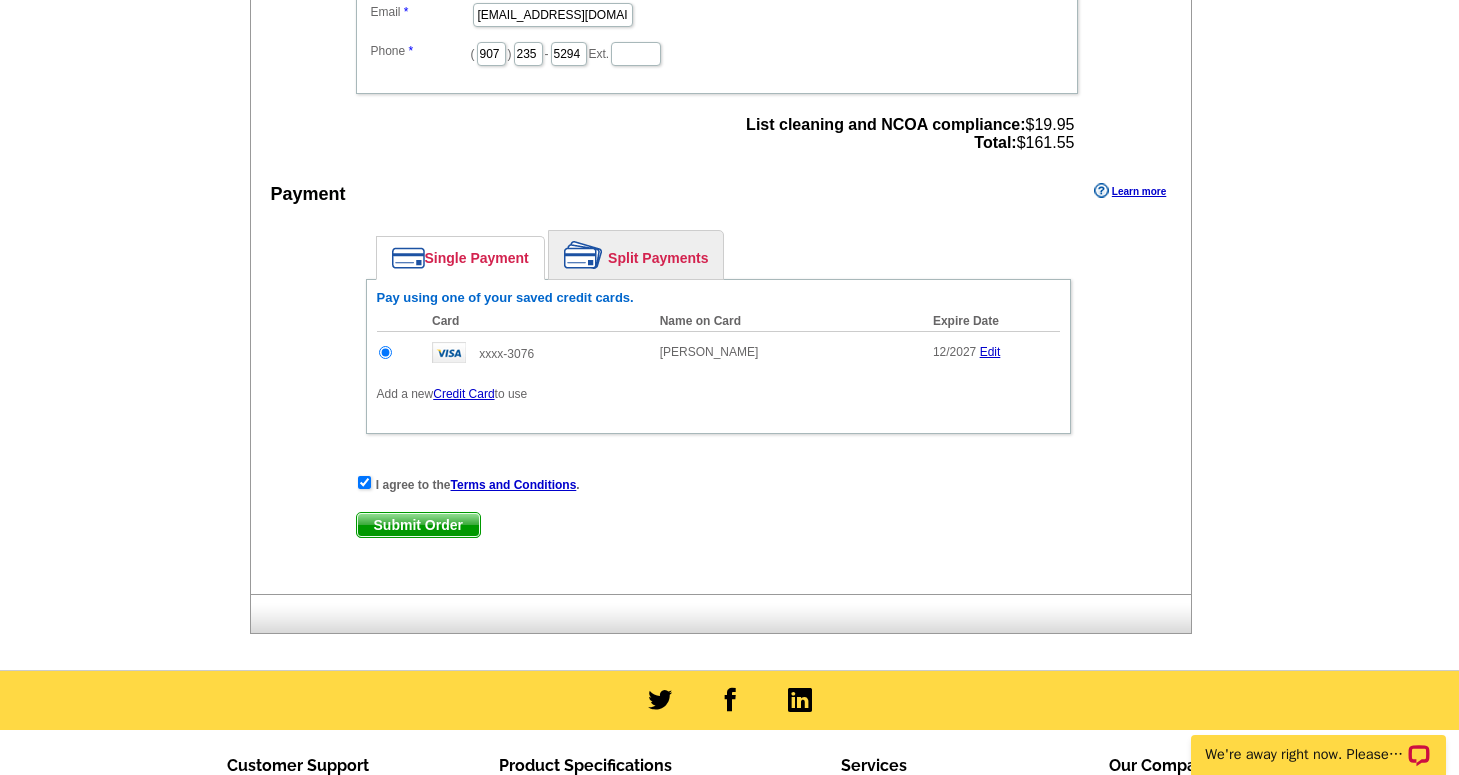 click on "Submit Order" at bounding box center [418, 525] 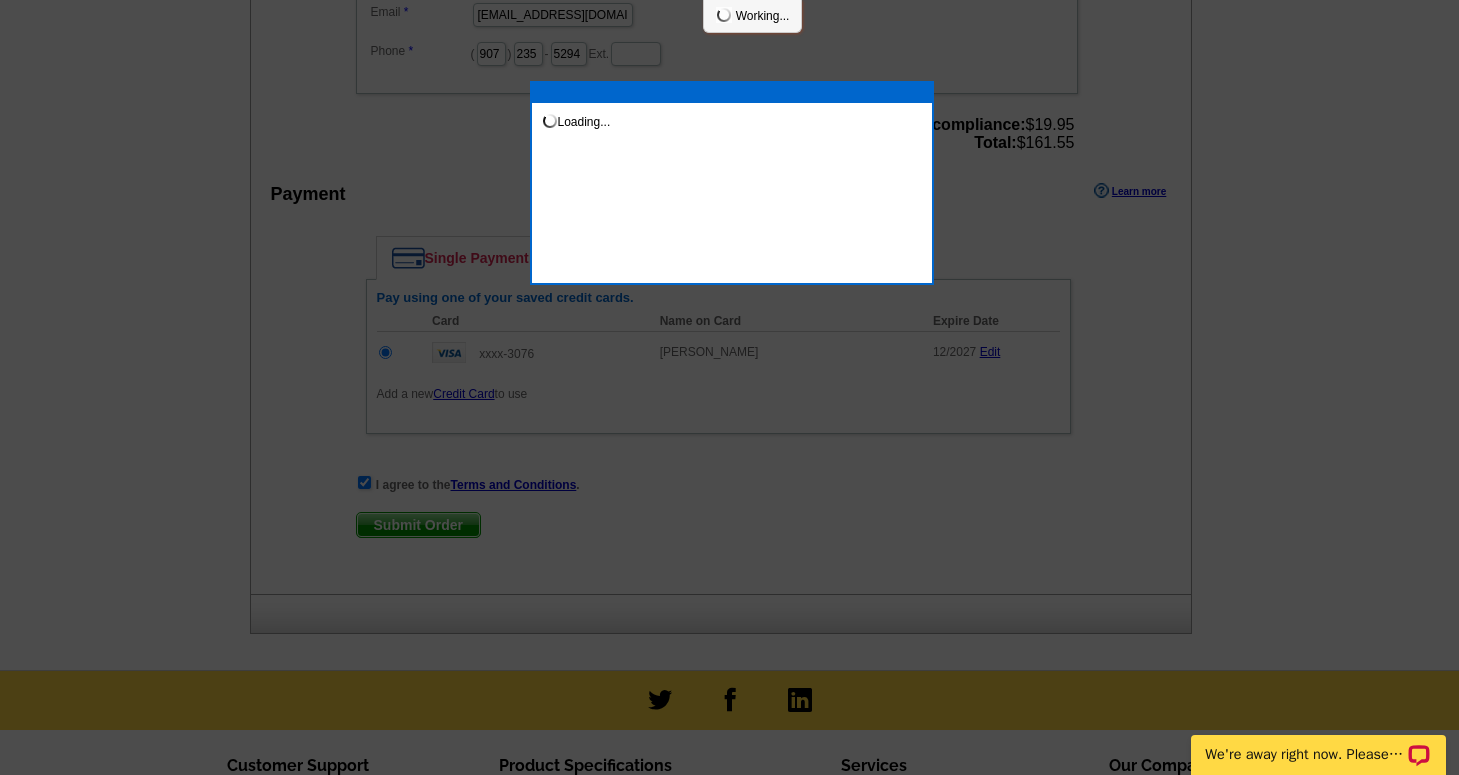 click at bounding box center (729, -18) 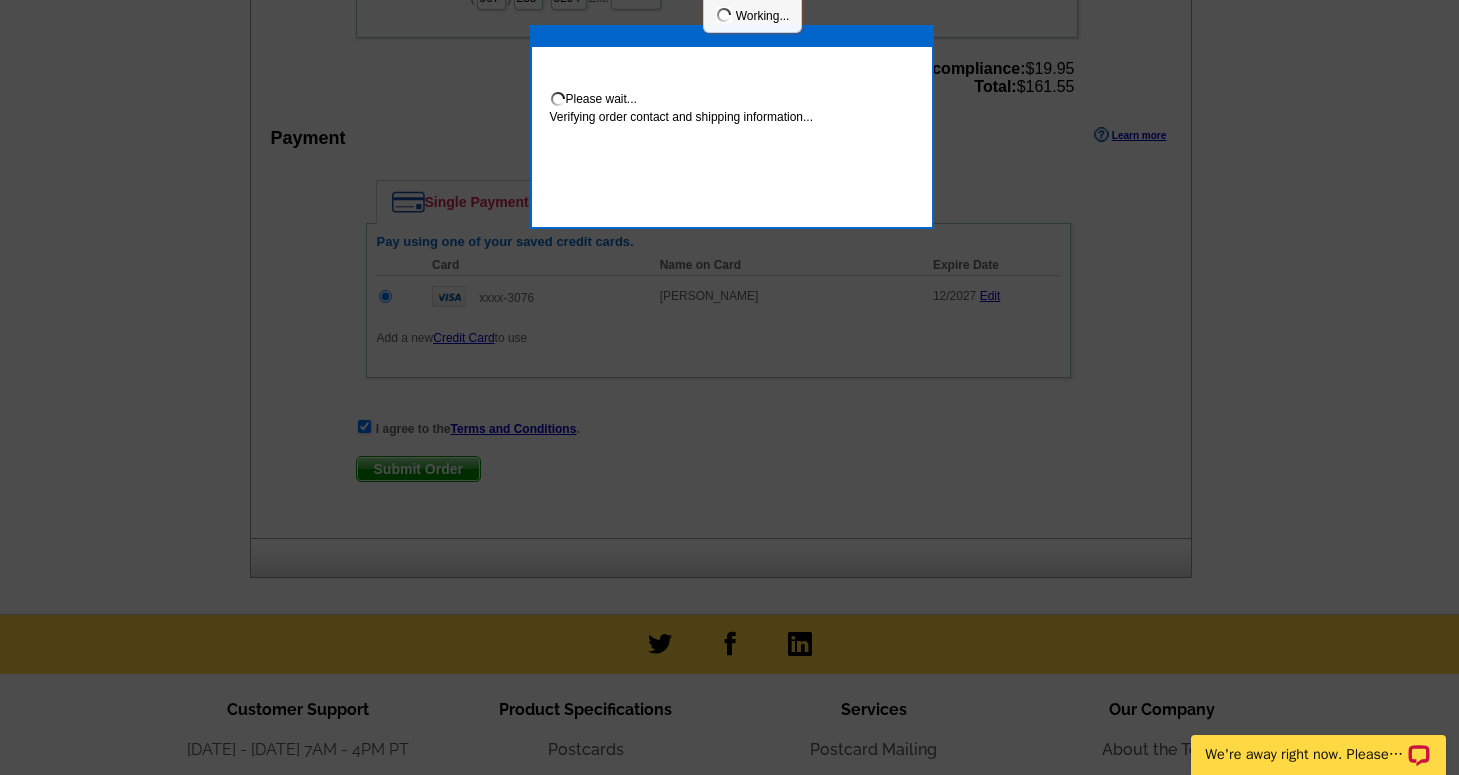scroll, scrollTop: 860, scrollLeft: 0, axis: vertical 